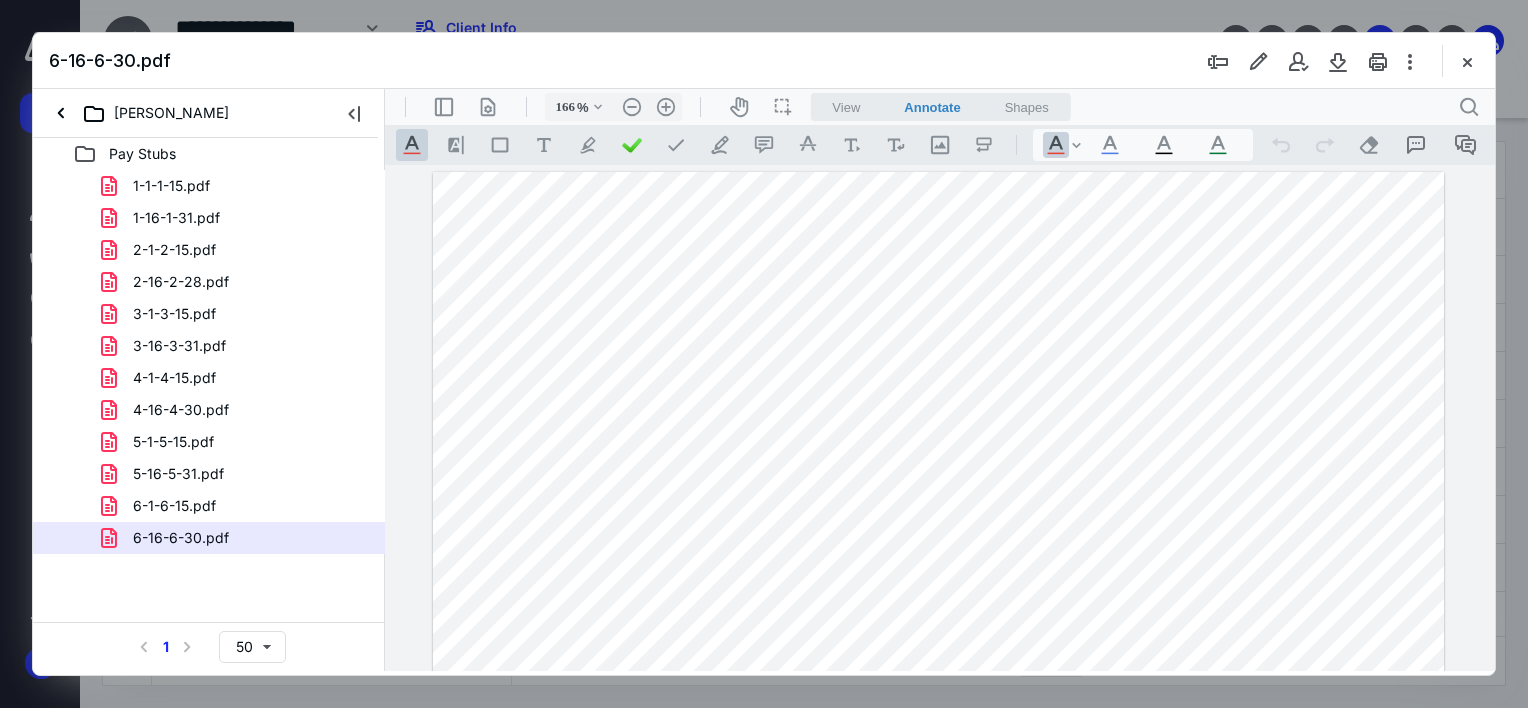 scroll, scrollTop: 0, scrollLeft: 0, axis: both 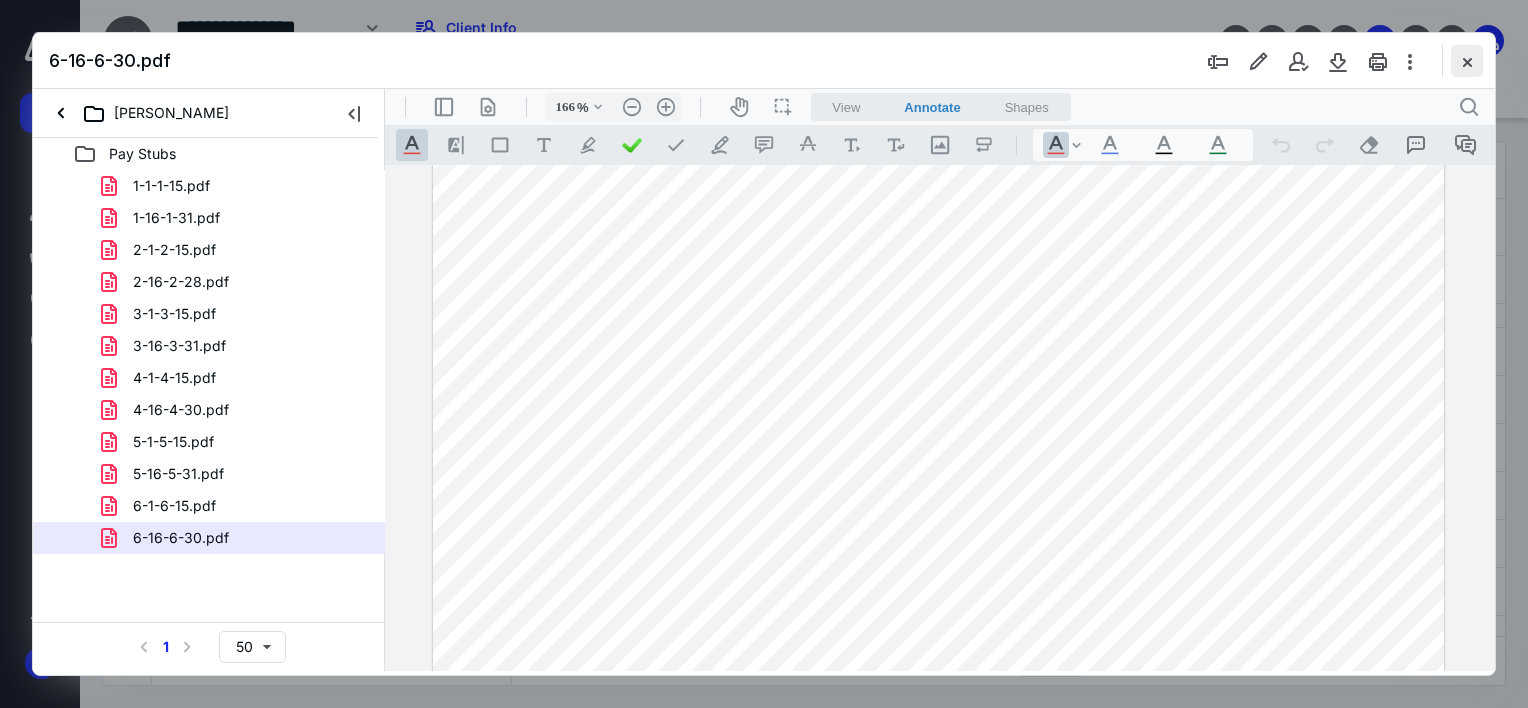 click at bounding box center [1467, 61] 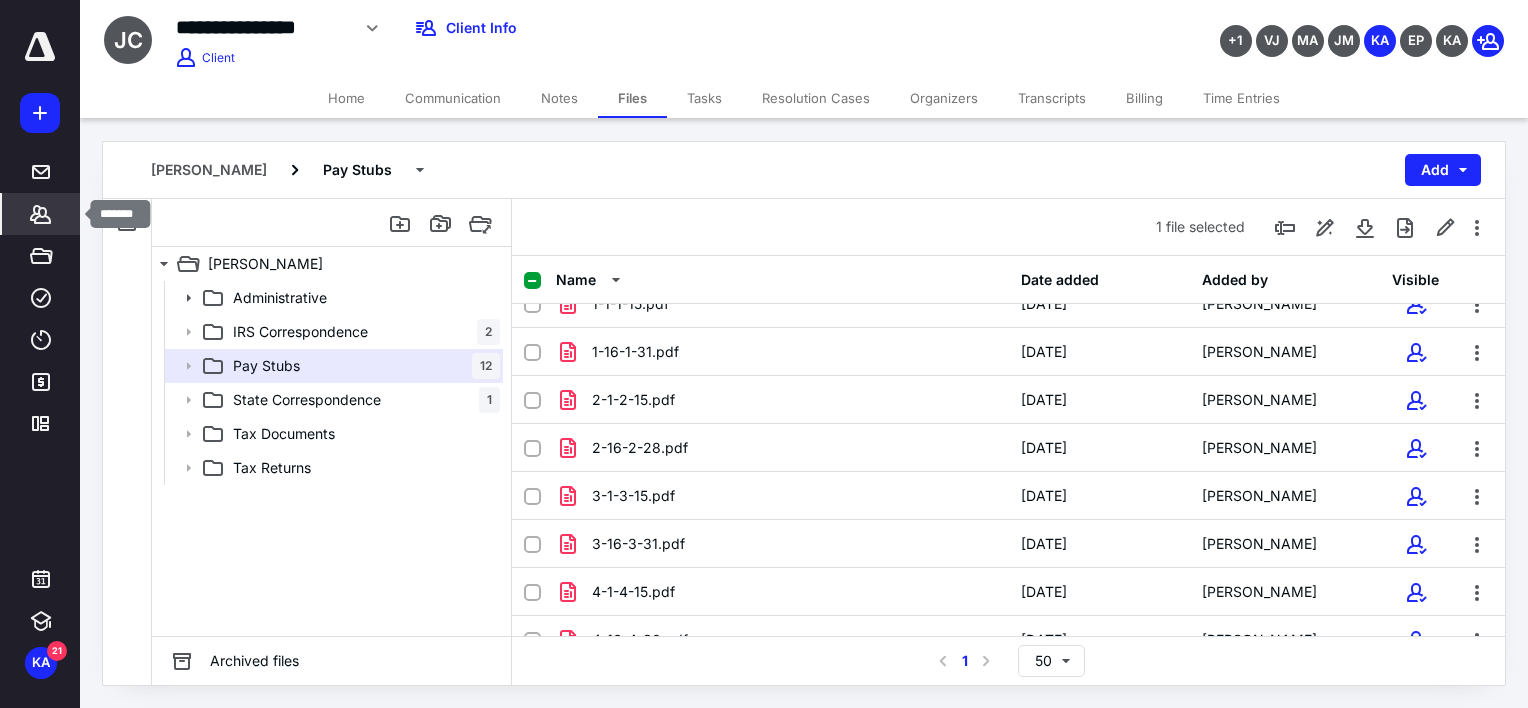click 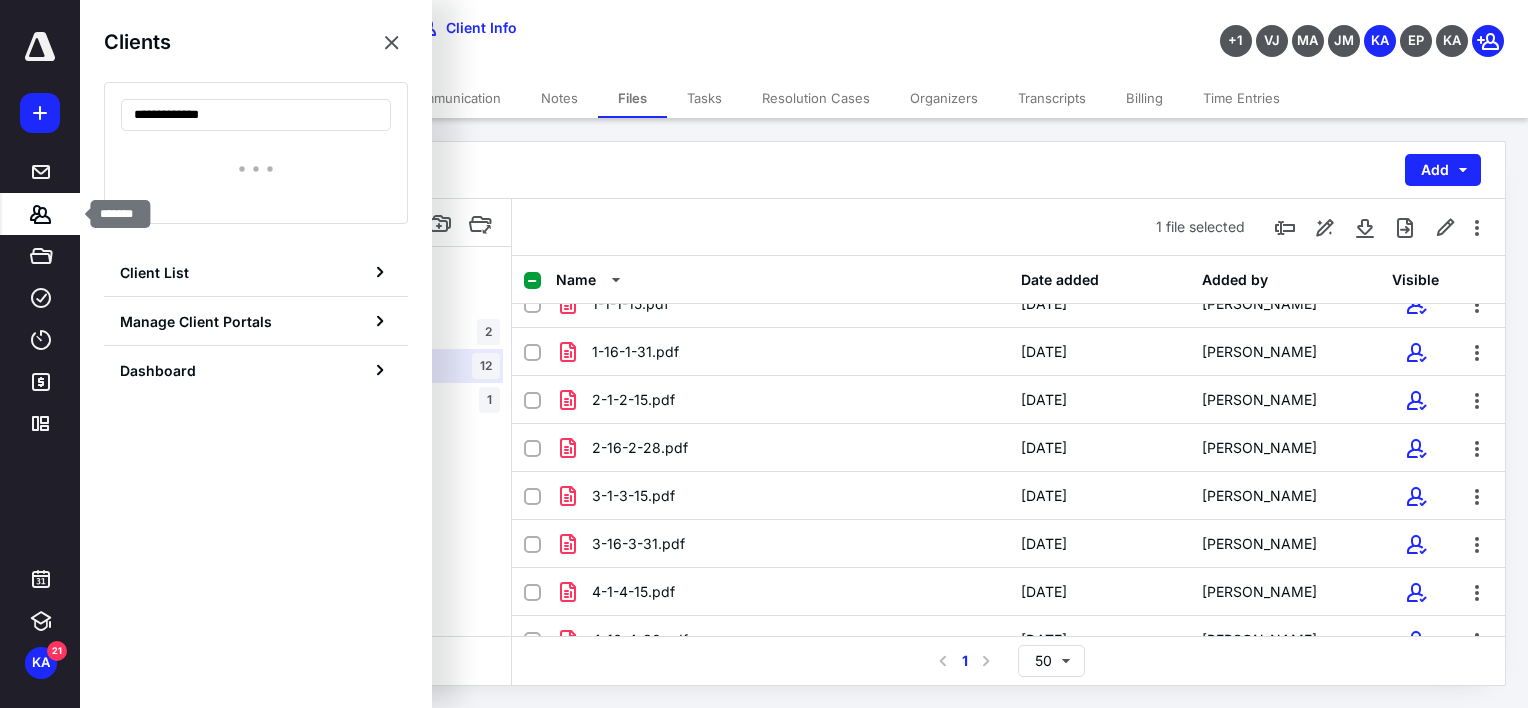 type on "**********" 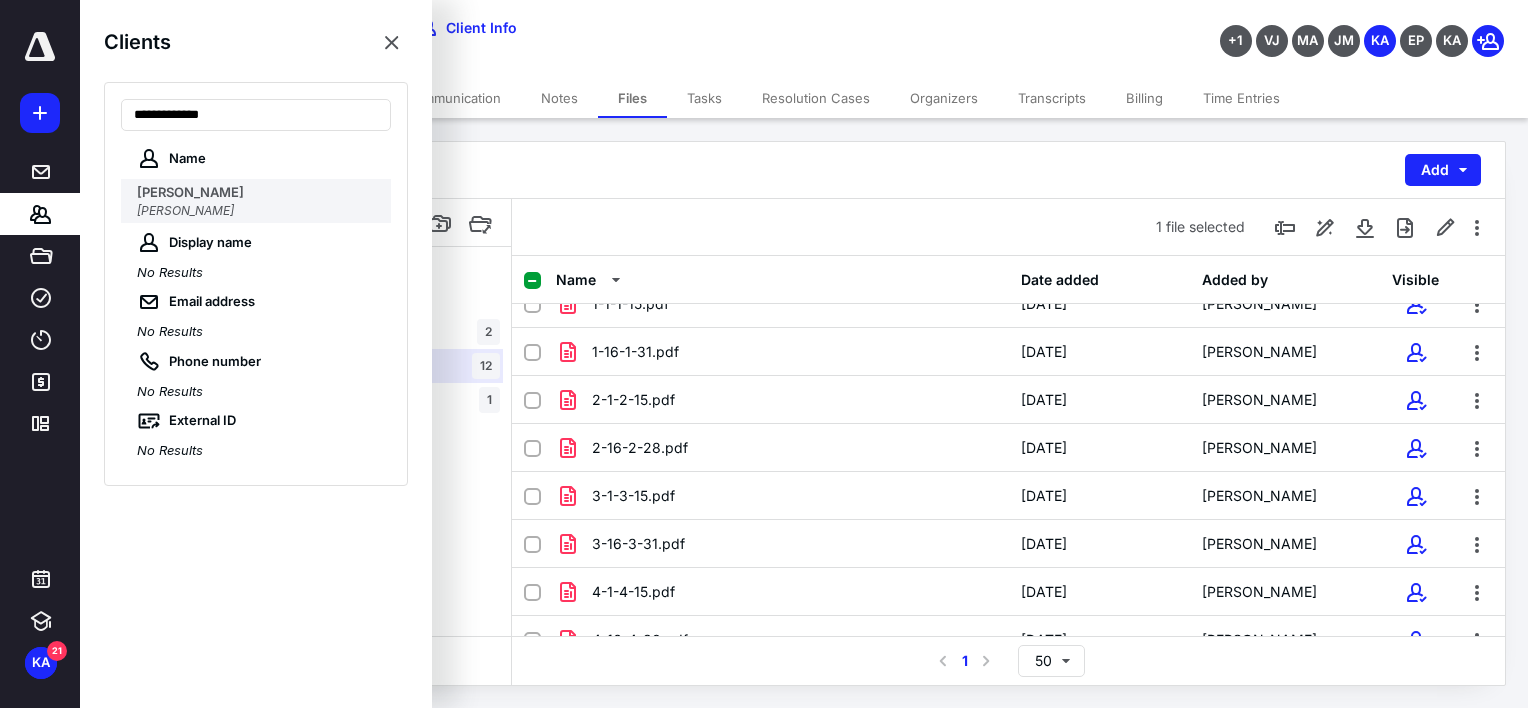 click on "[PERSON_NAME]" at bounding box center (258, 193) 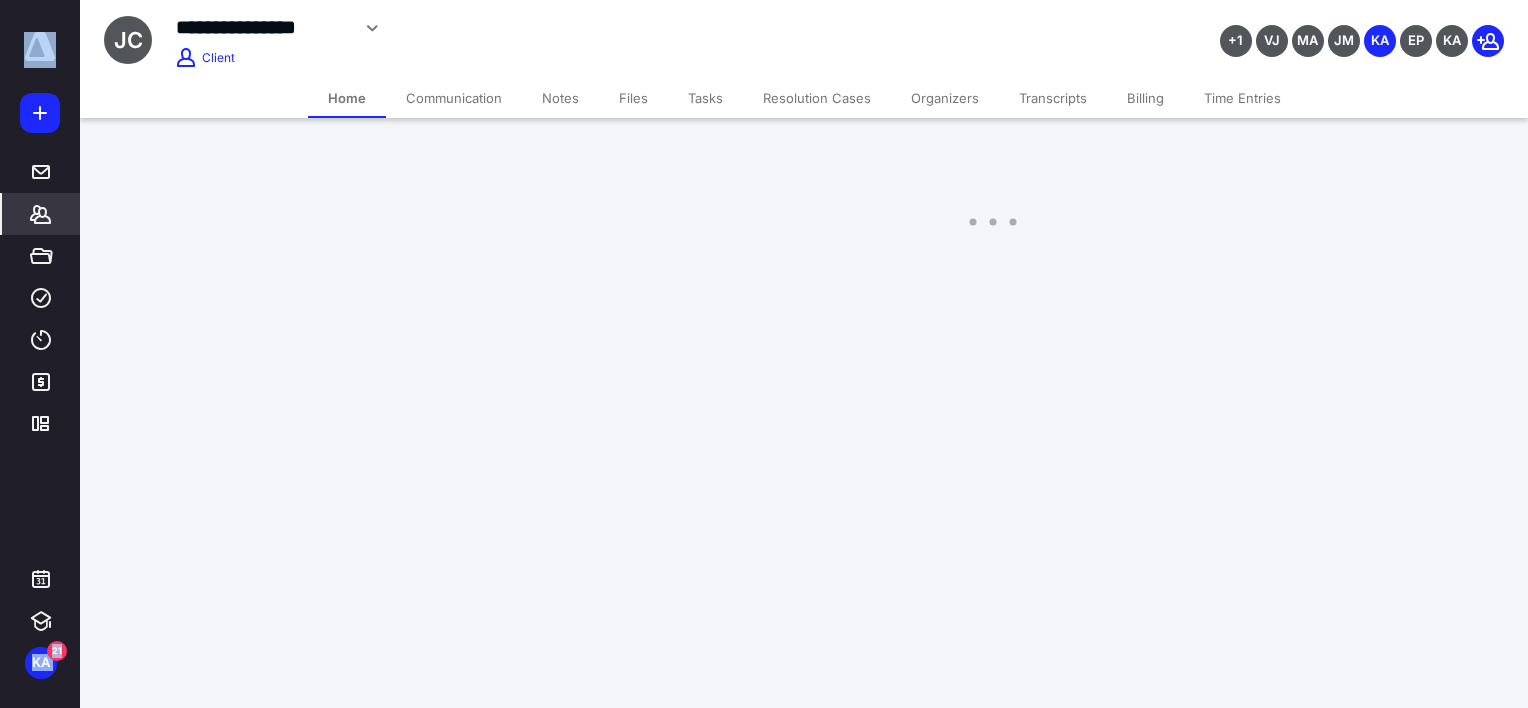 click on "**********" at bounding box center [764, 60] 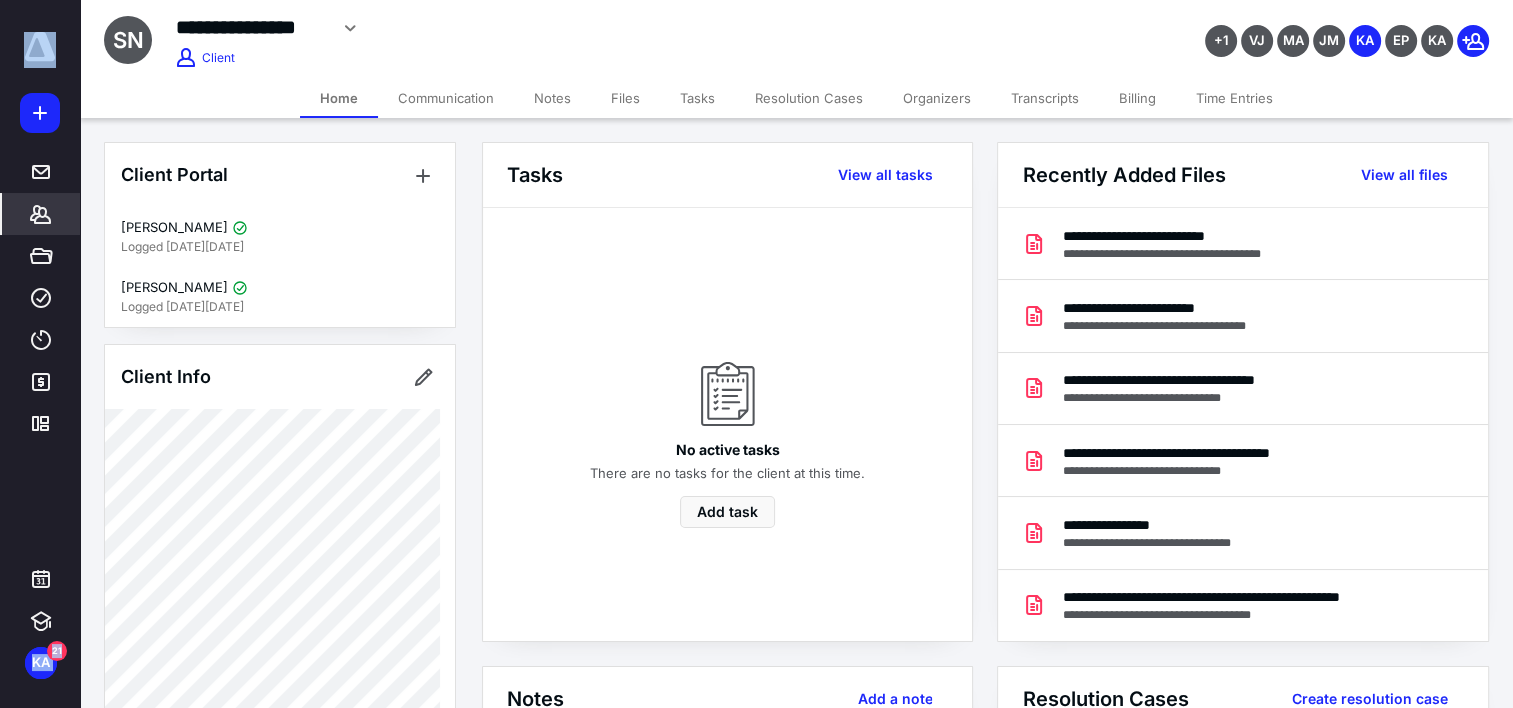 click on "Files" at bounding box center [625, 98] 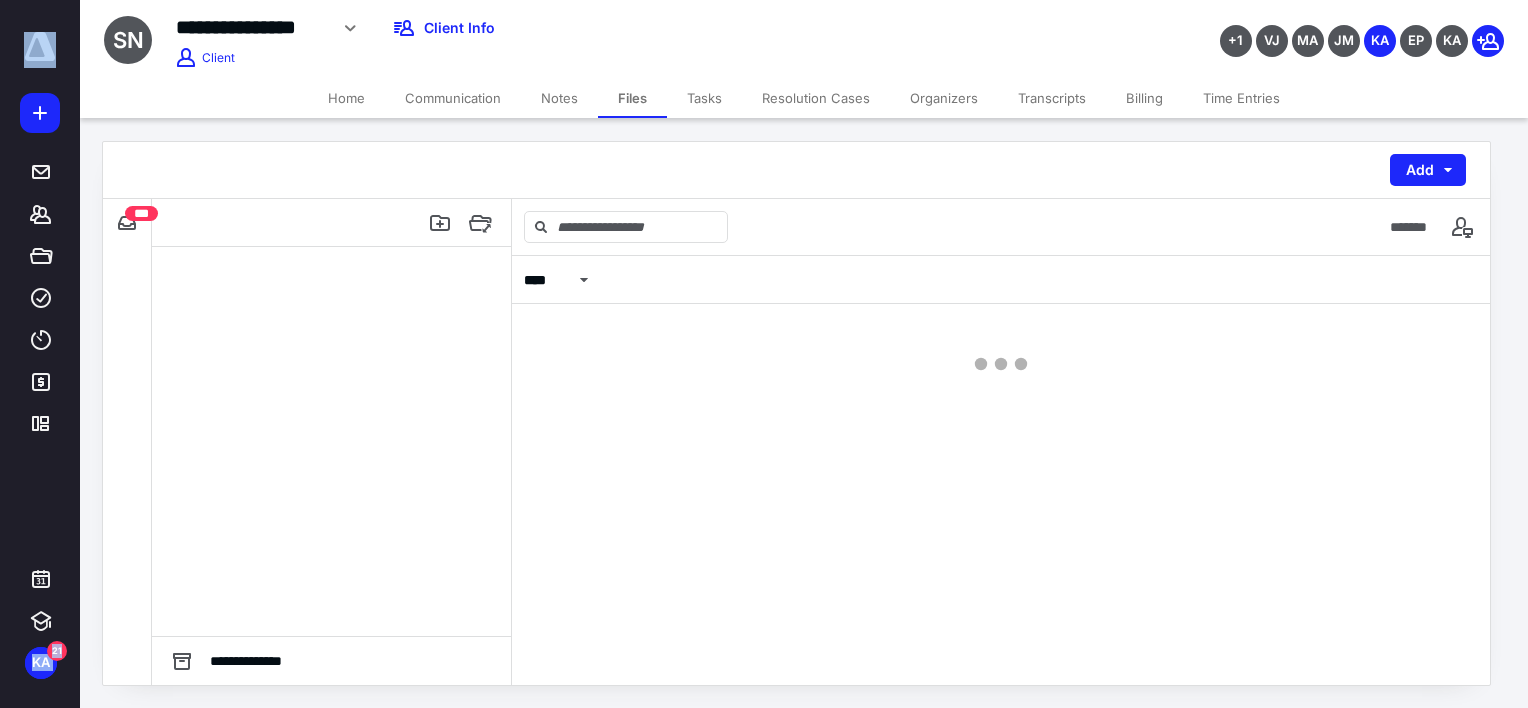 click on "Files" at bounding box center (632, 98) 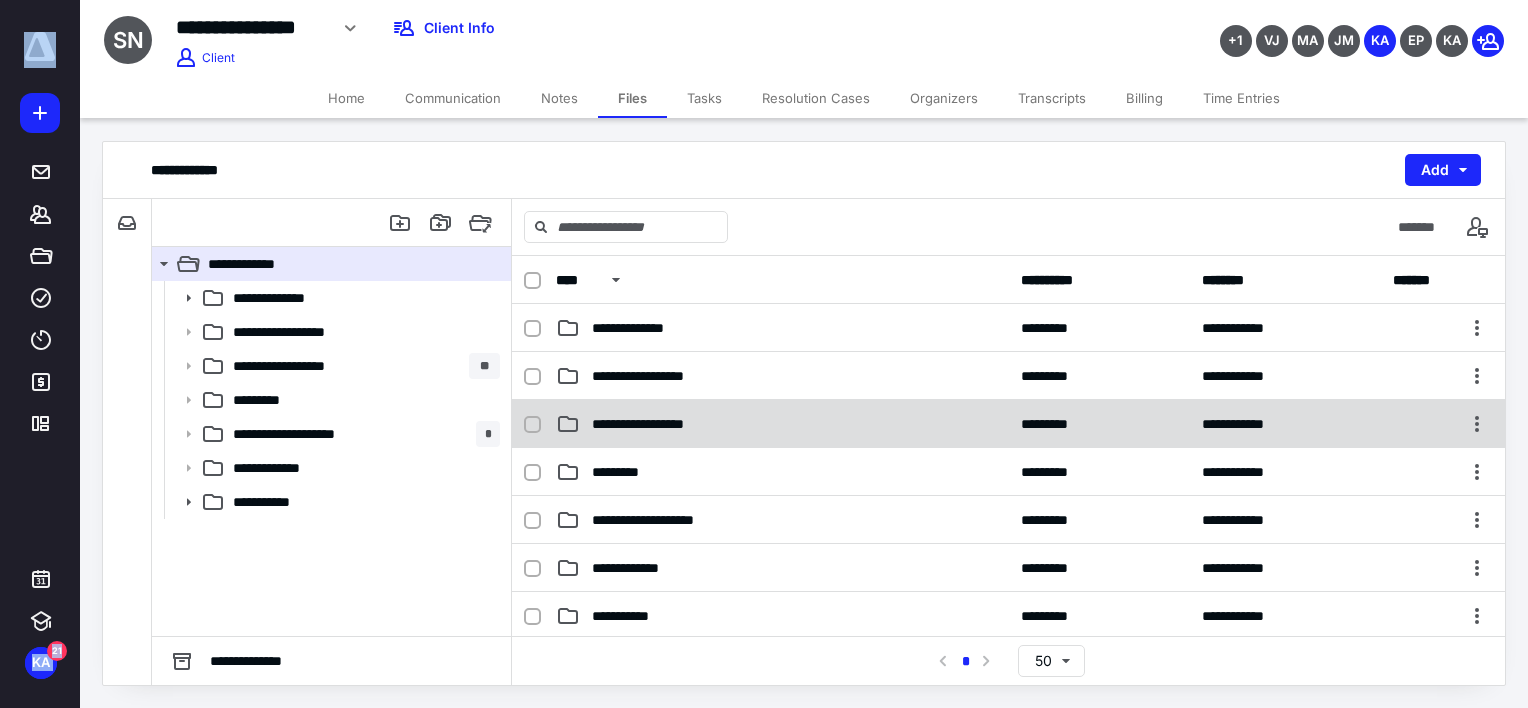click on "**********" at bounding box center (782, 424) 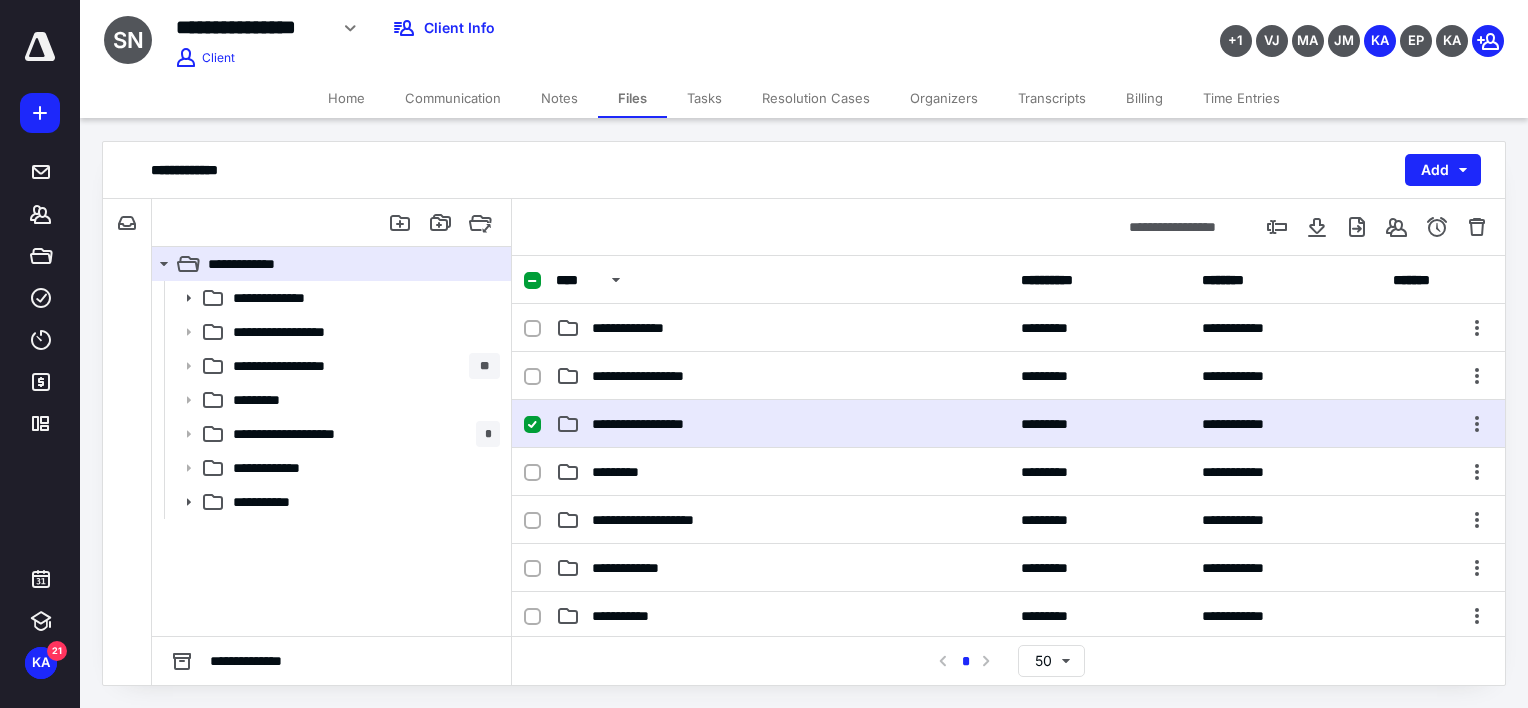 click on "**********" at bounding box center [782, 424] 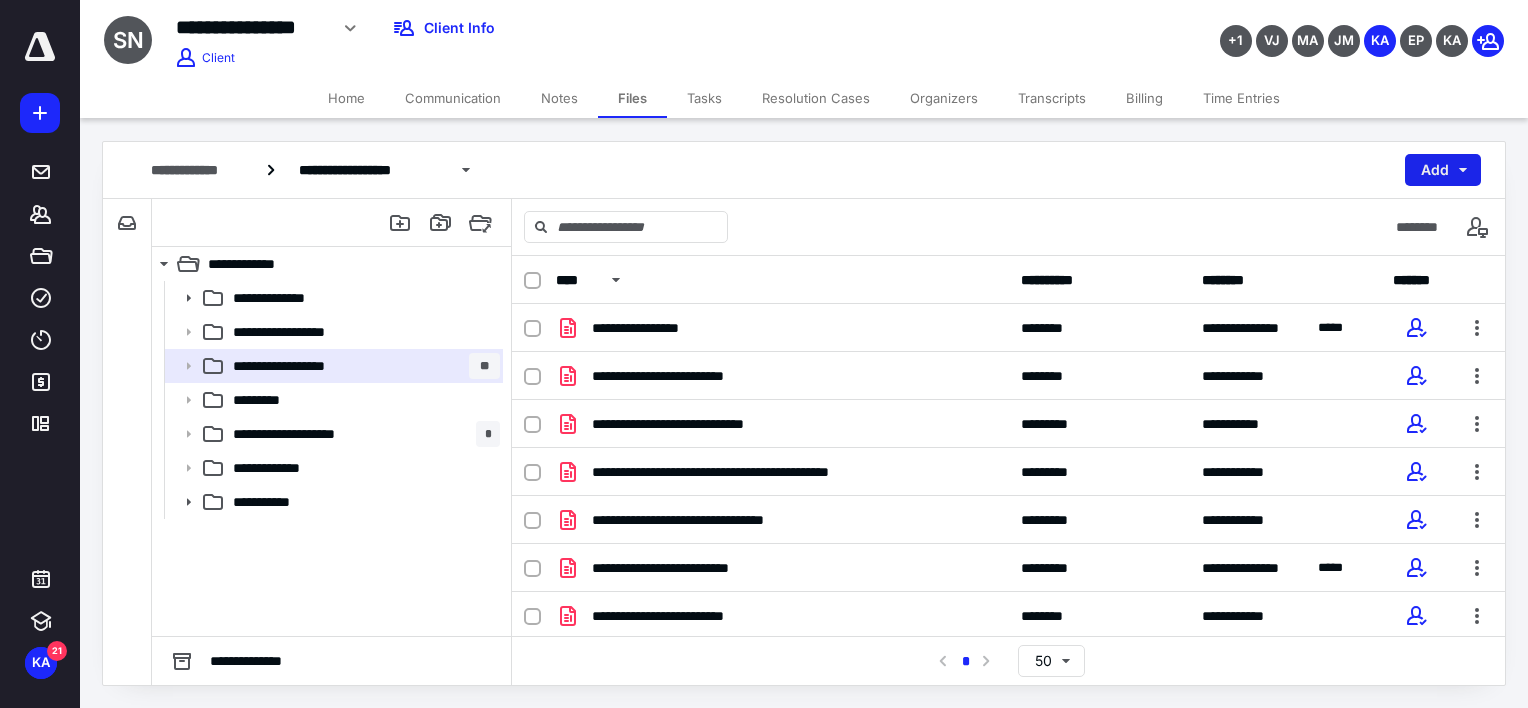 click on "Add" at bounding box center (1443, 170) 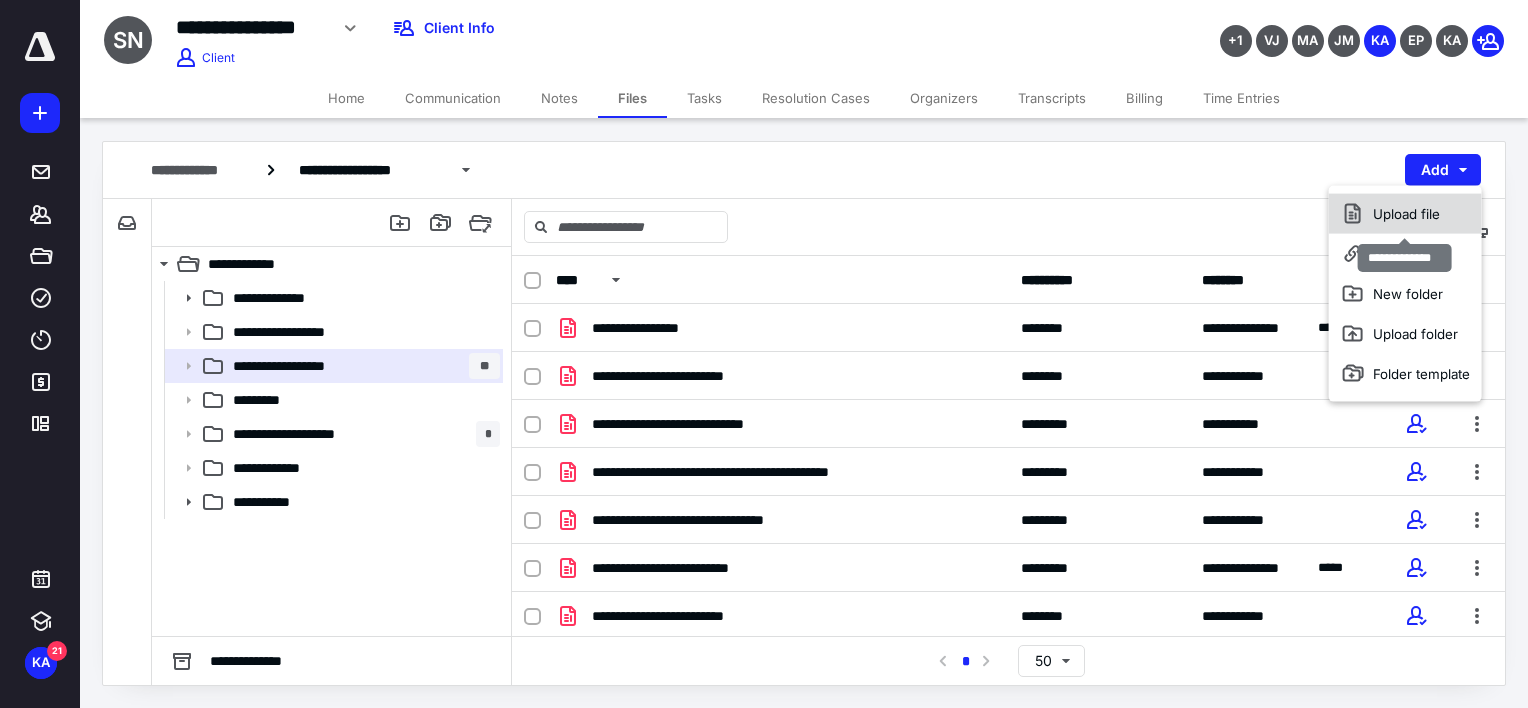 click on "Upload file" at bounding box center [1405, 214] 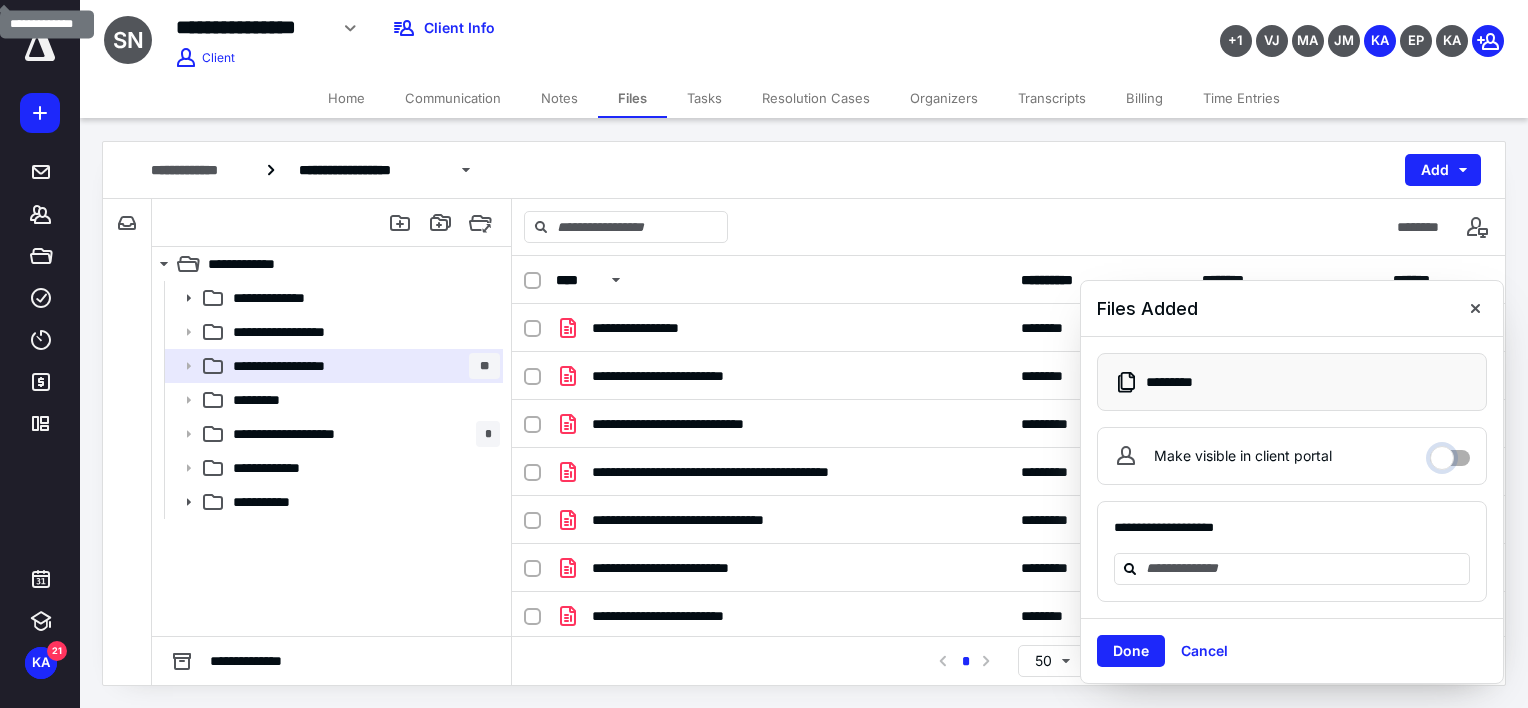 click on "Make visible in client portal" at bounding box center [1450, 453] 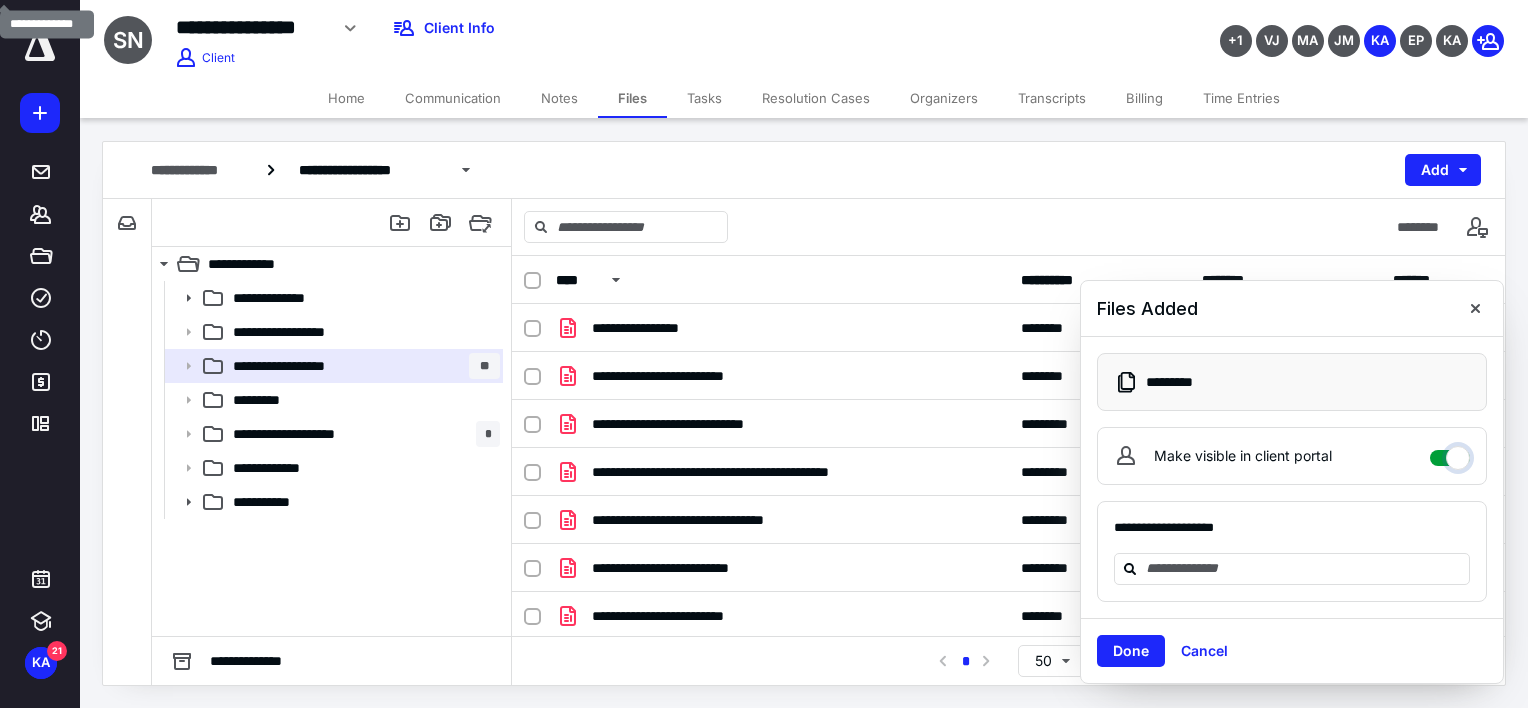 checkbox on "****" 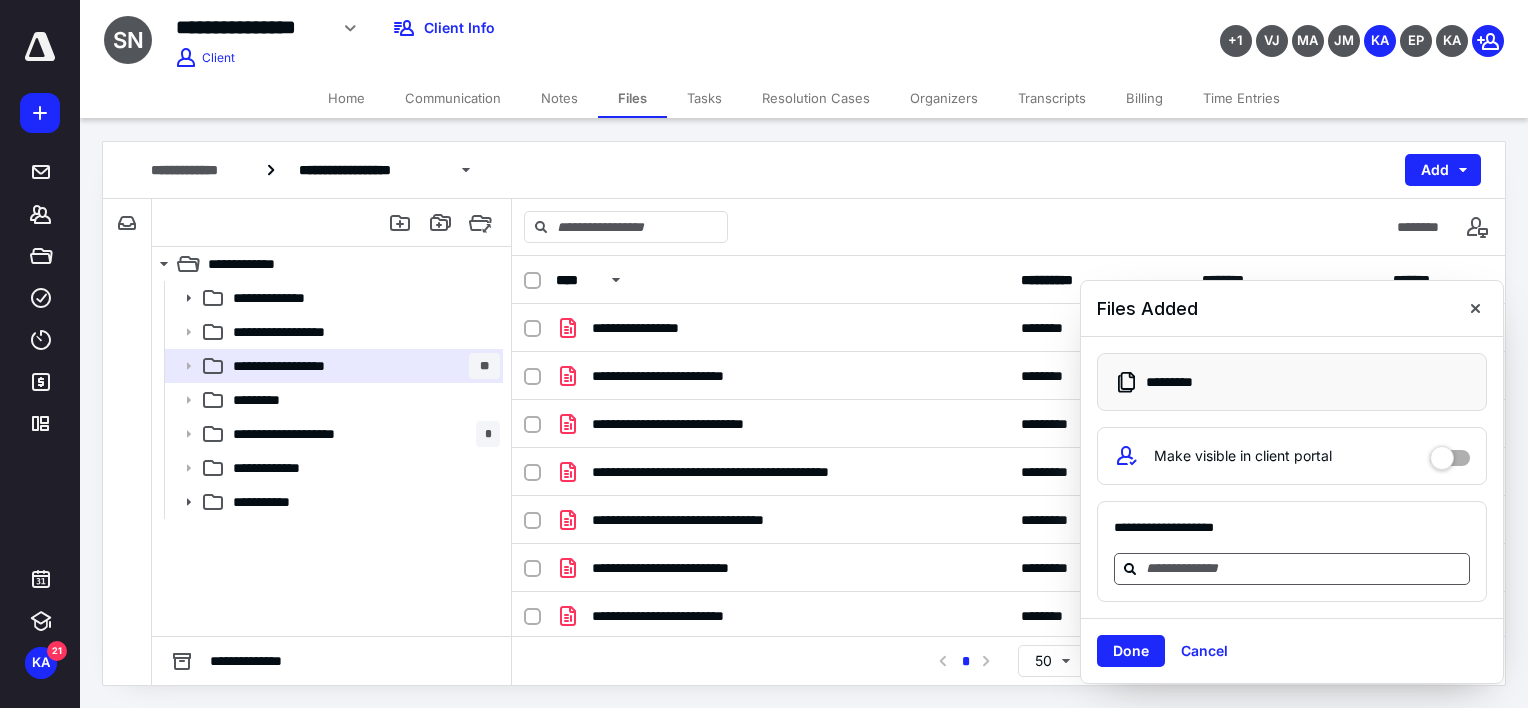 click at bounding box center (1304, 568) 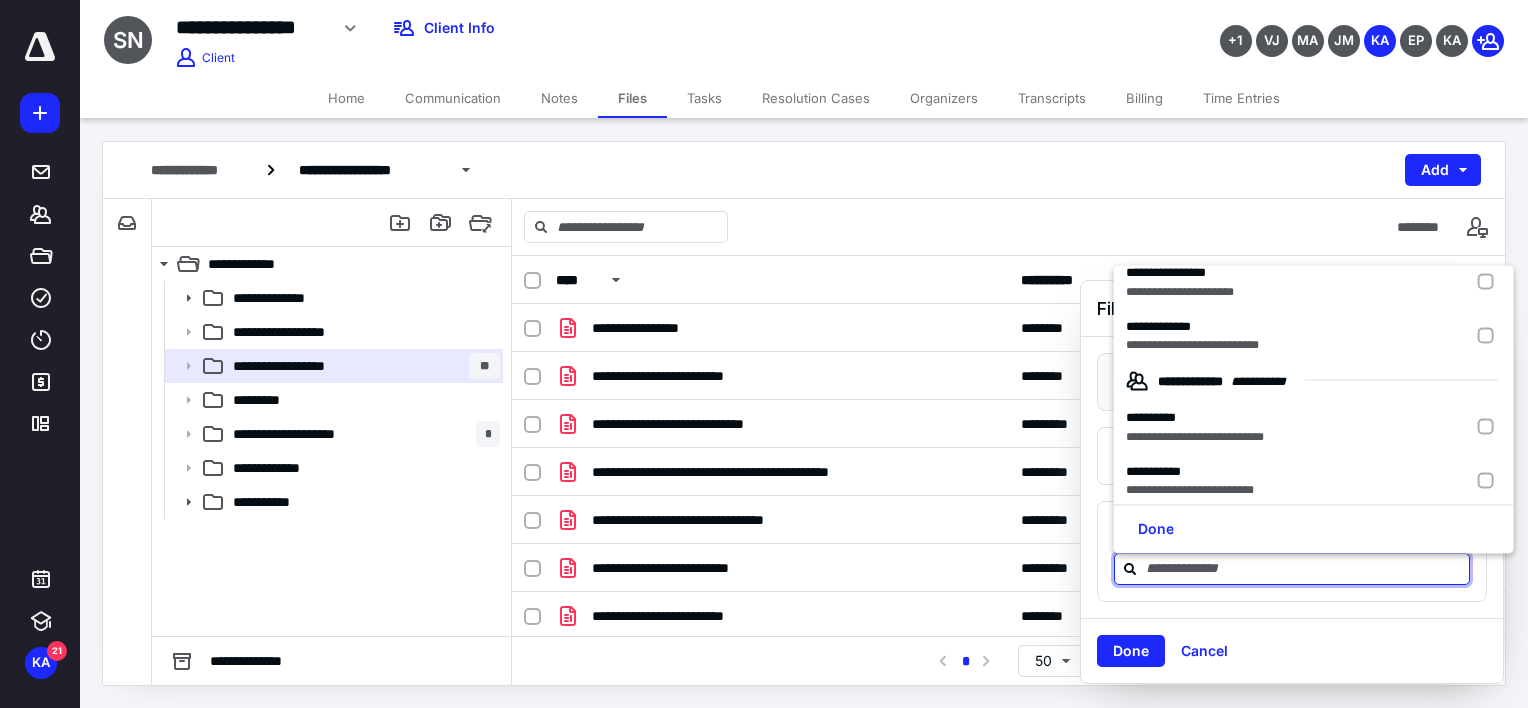scroll, scrollTop: 200, scrollLeft: 0, axis: vertical 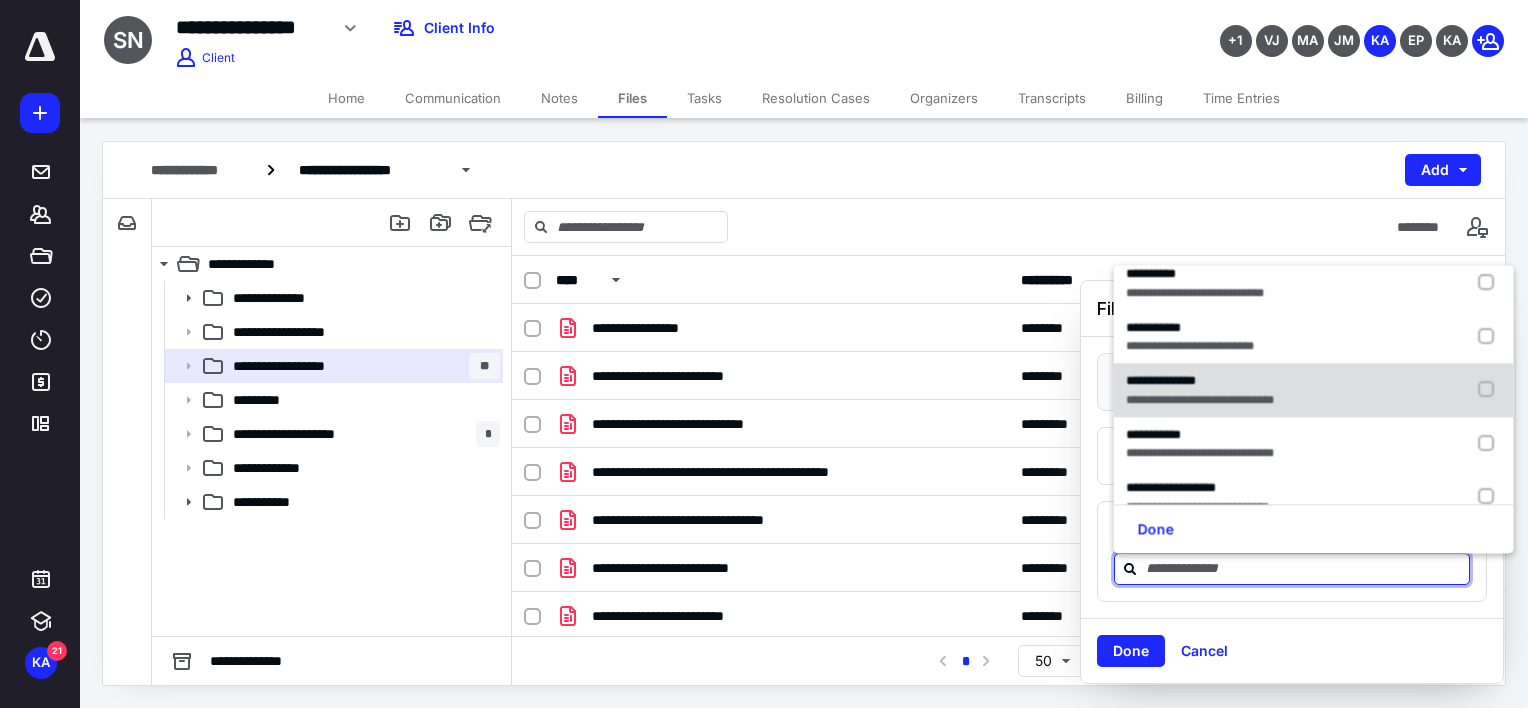 click on "**********" at bounding box center [1200, 400] 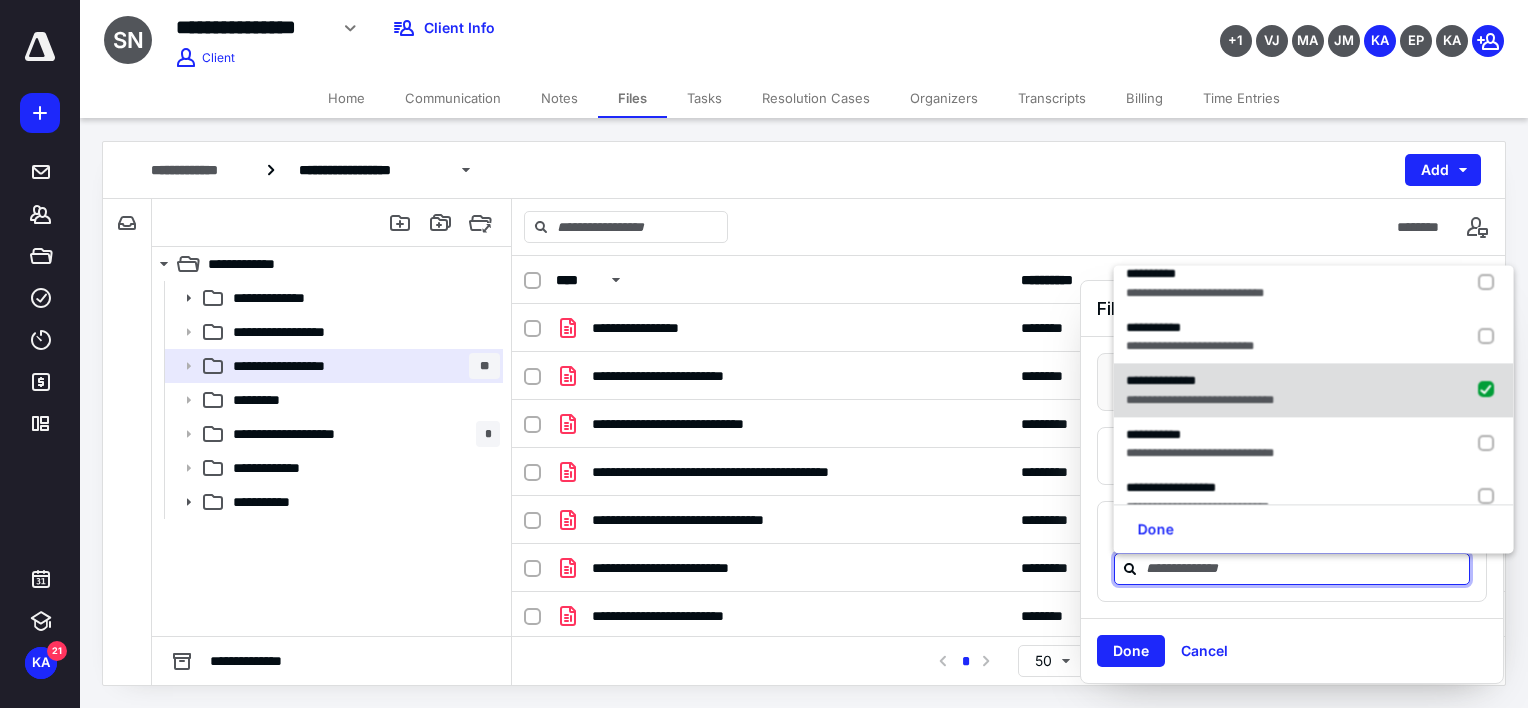 checkbox on "true" 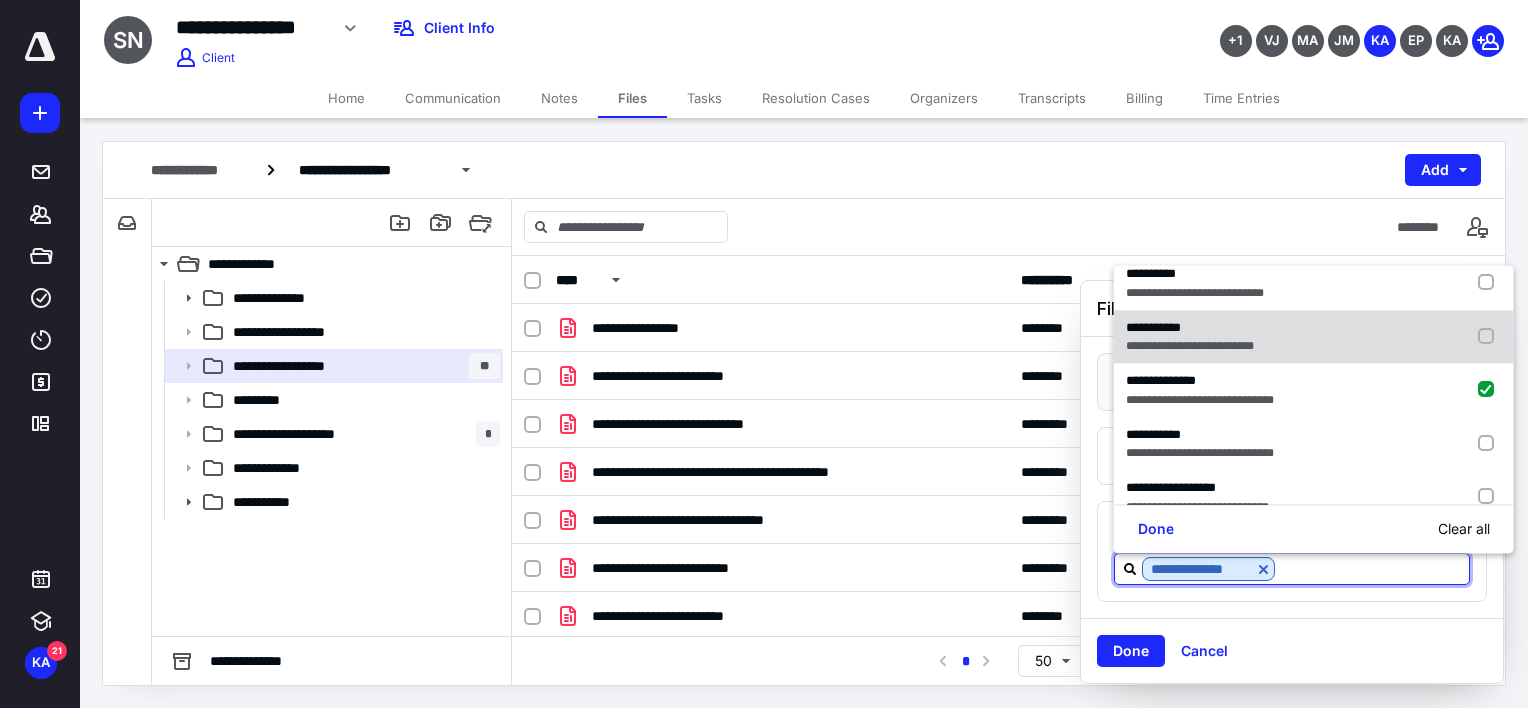 click on "**********" at bounding box center [1314, 337] 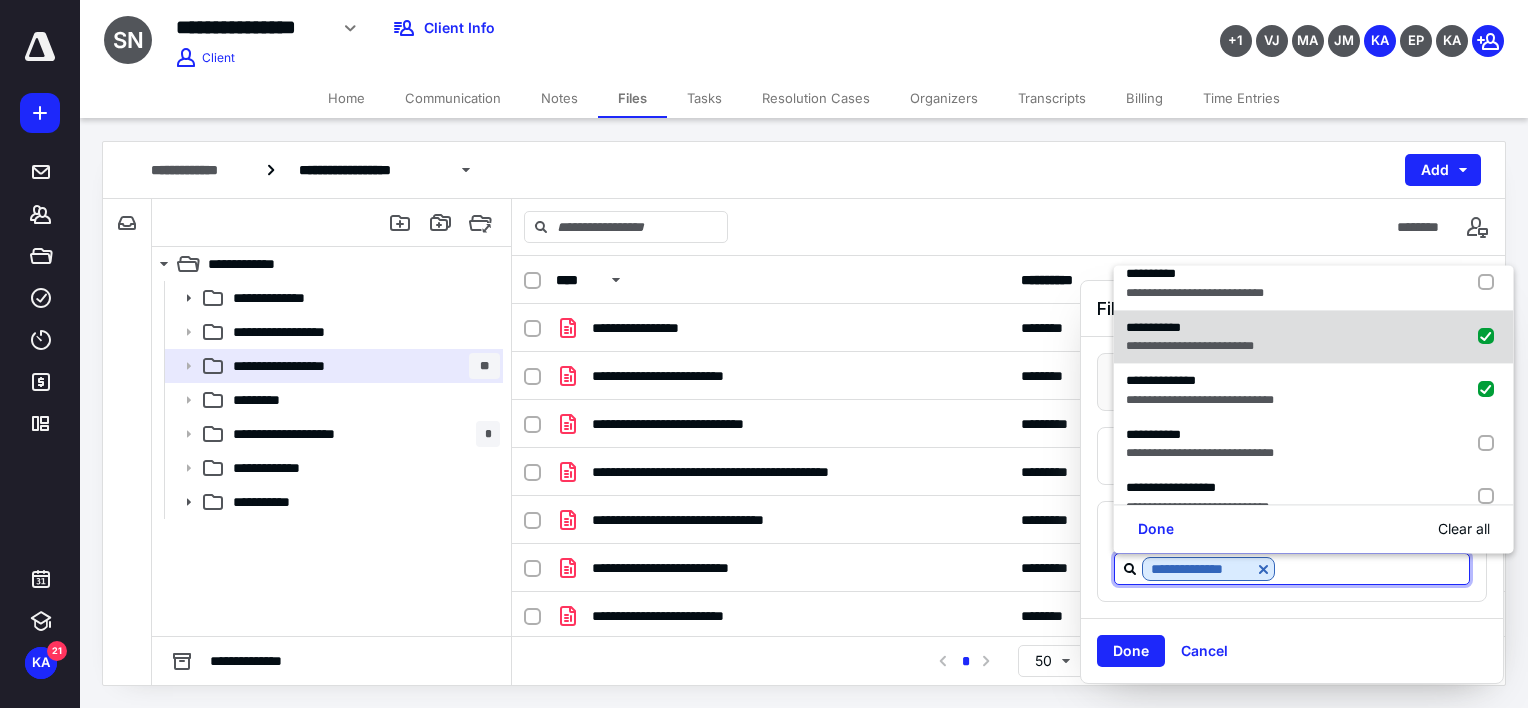 checkbox on "true" 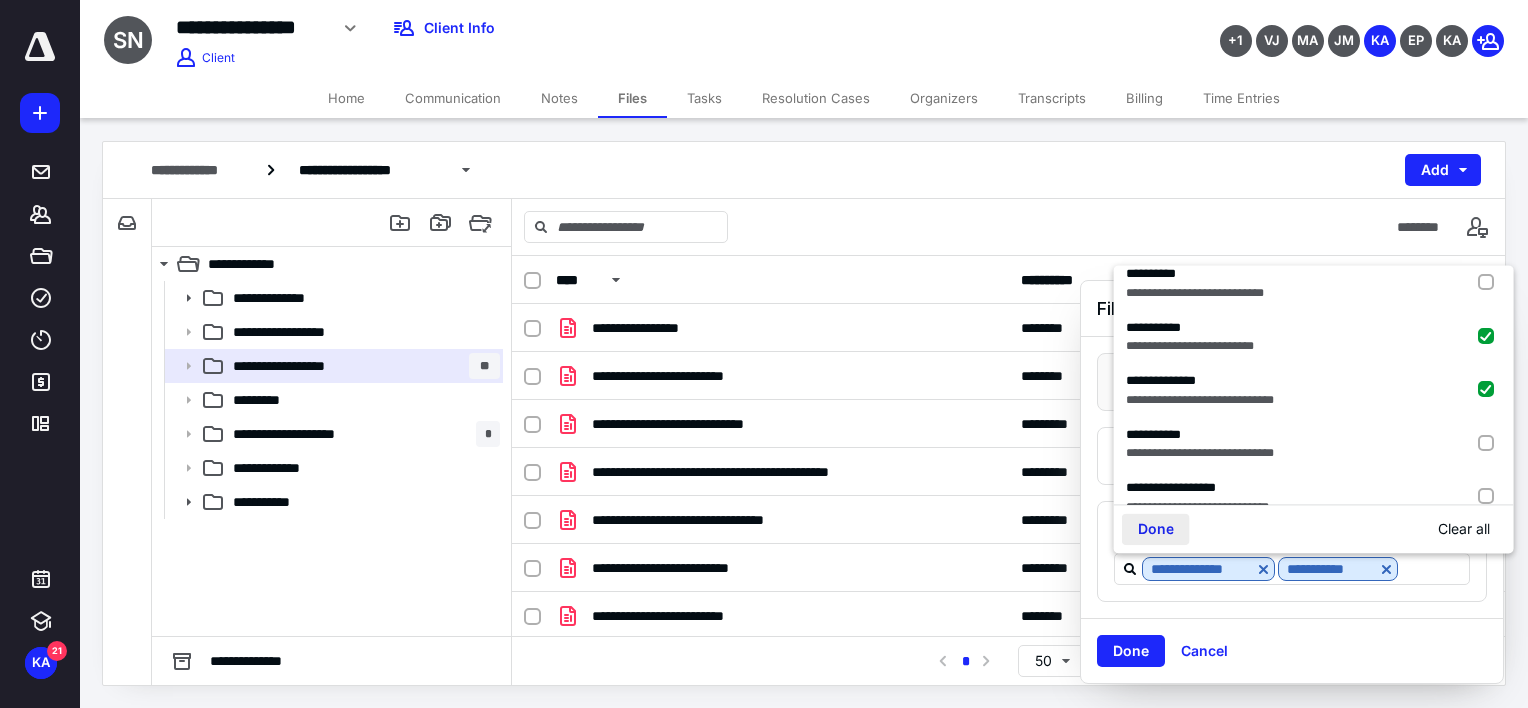 click on "Done" at bounding box center [1156, 530] 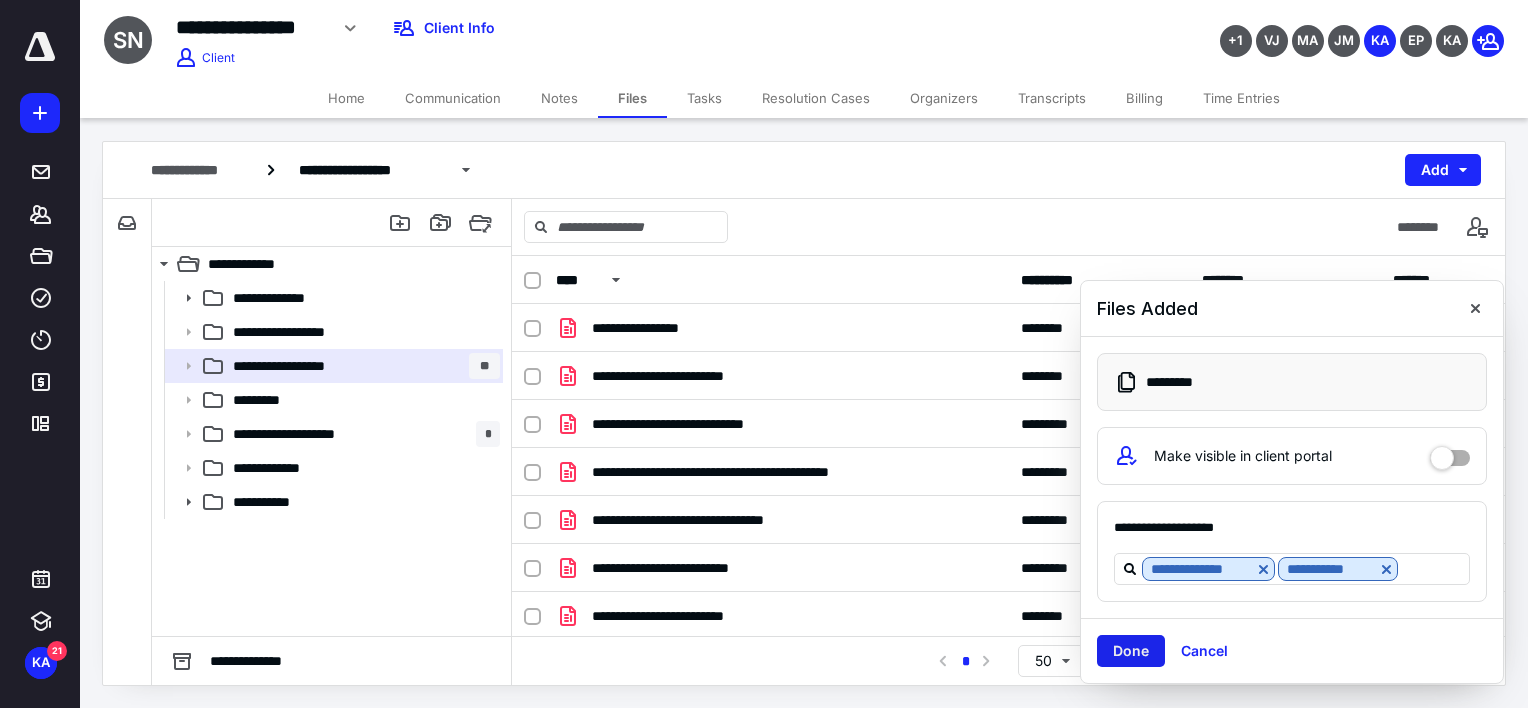 click on "Done" at bounding box center [1131, 651] 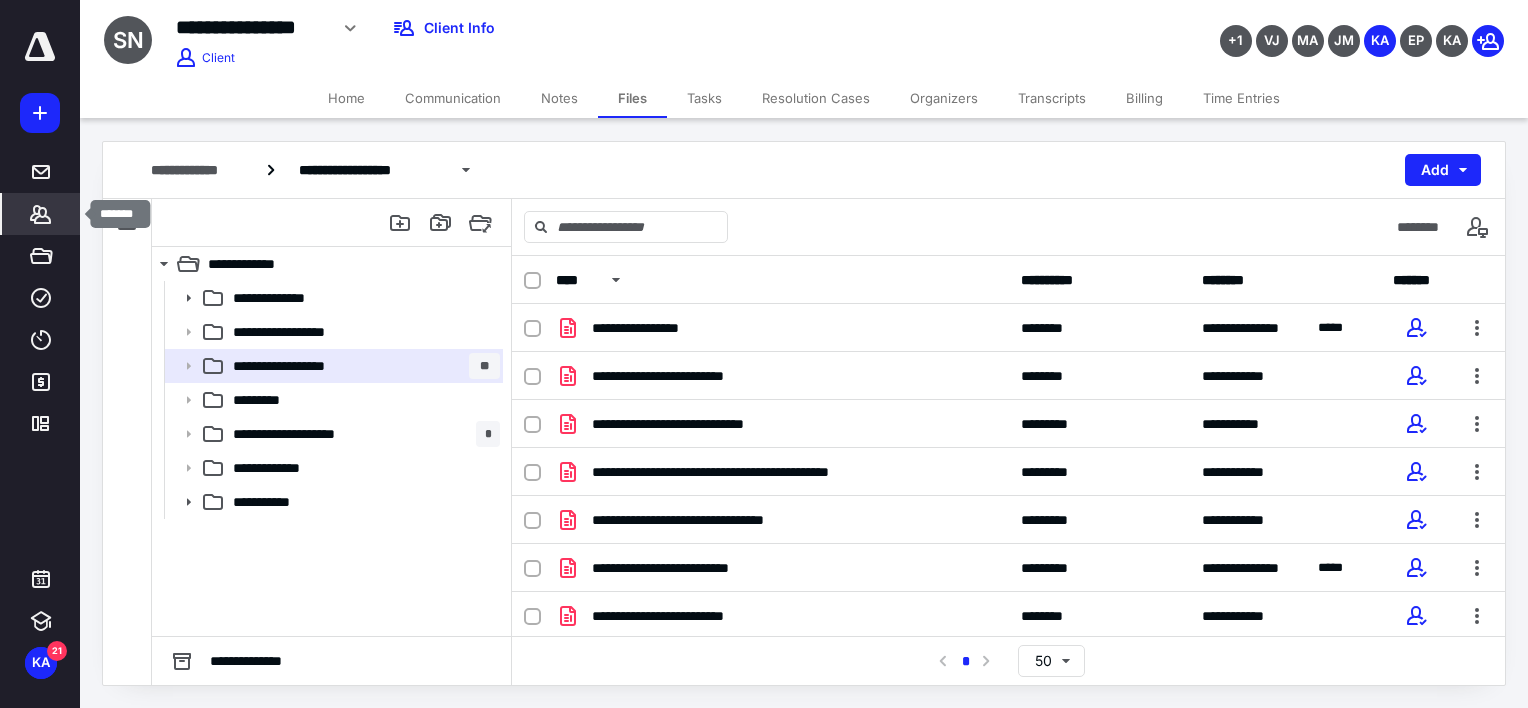 click 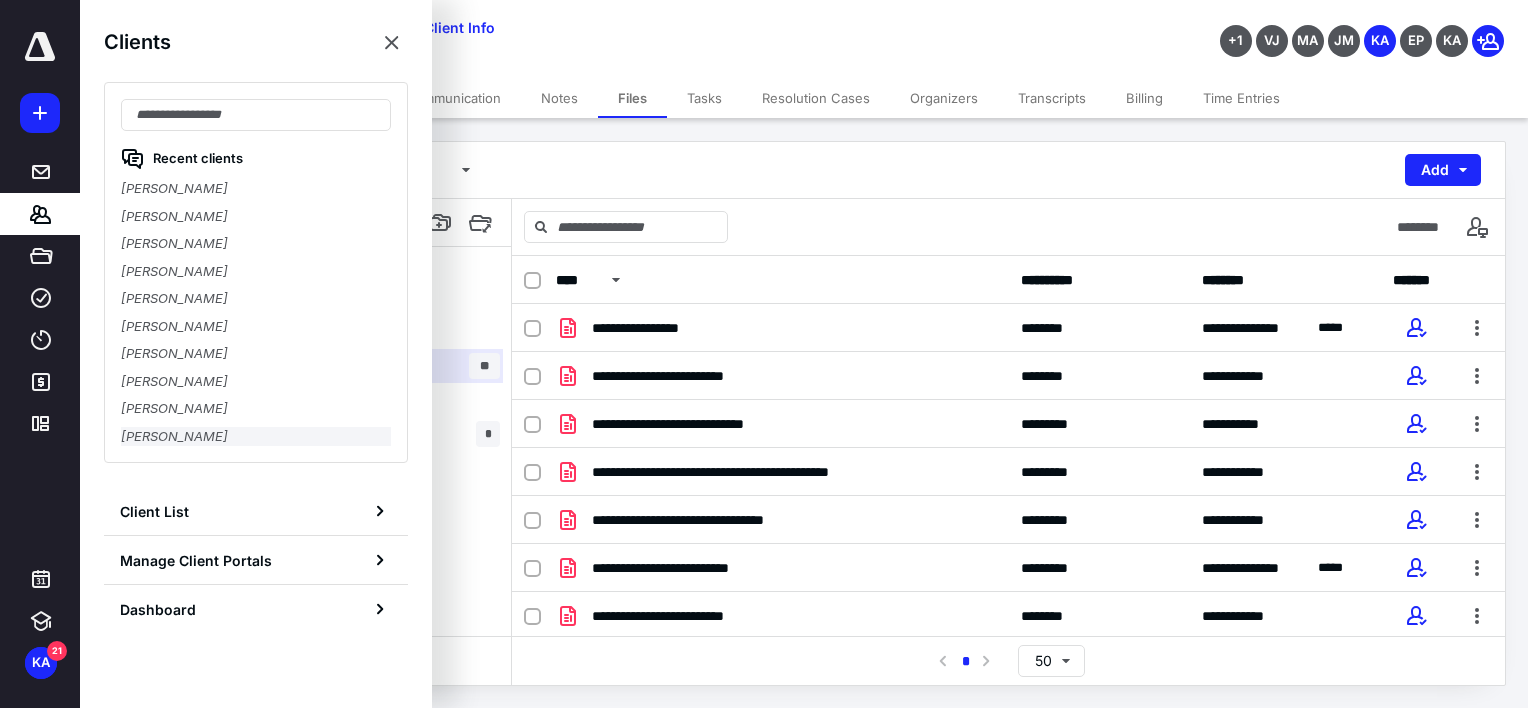 click on "[PERSON_NAME]" at bounding box center [256, 437] 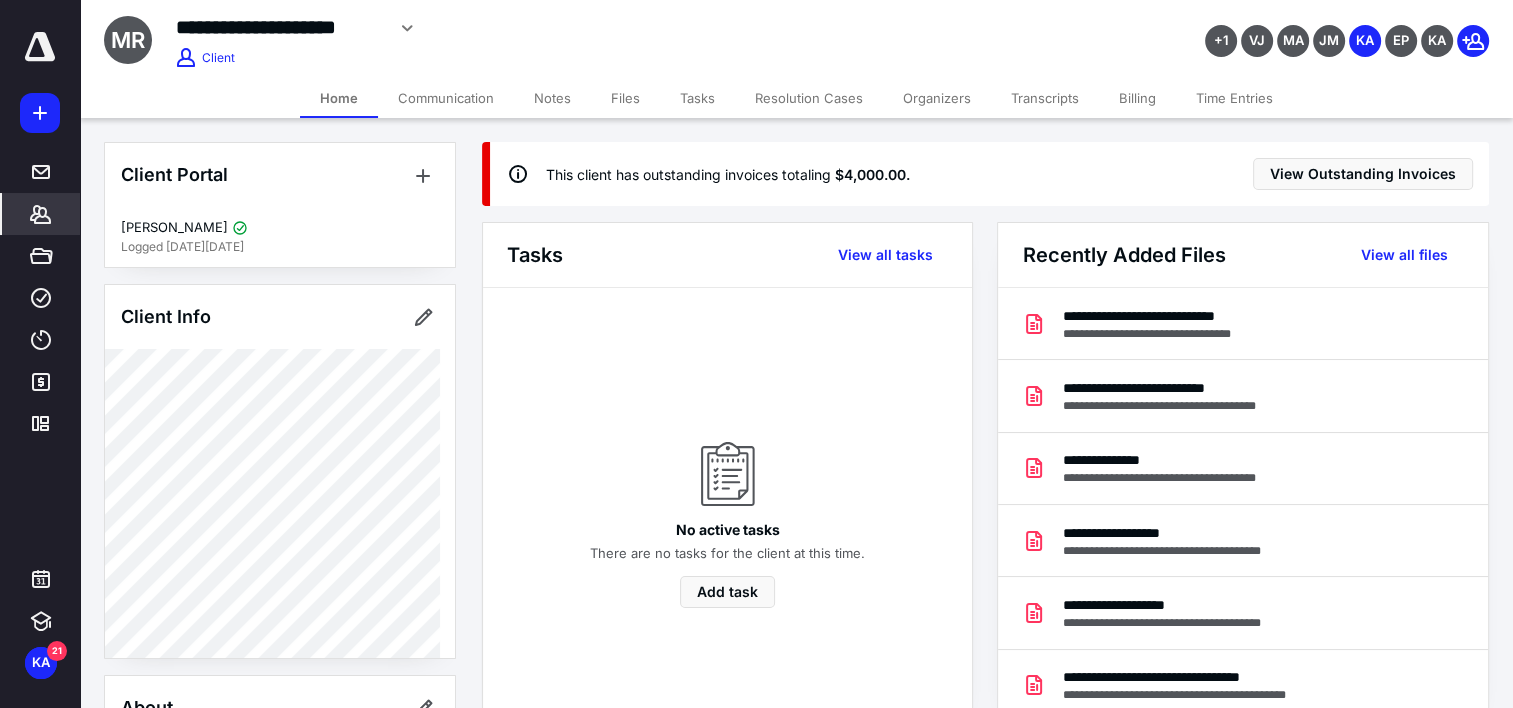 click on "Files" at bounding box center (625, 98) 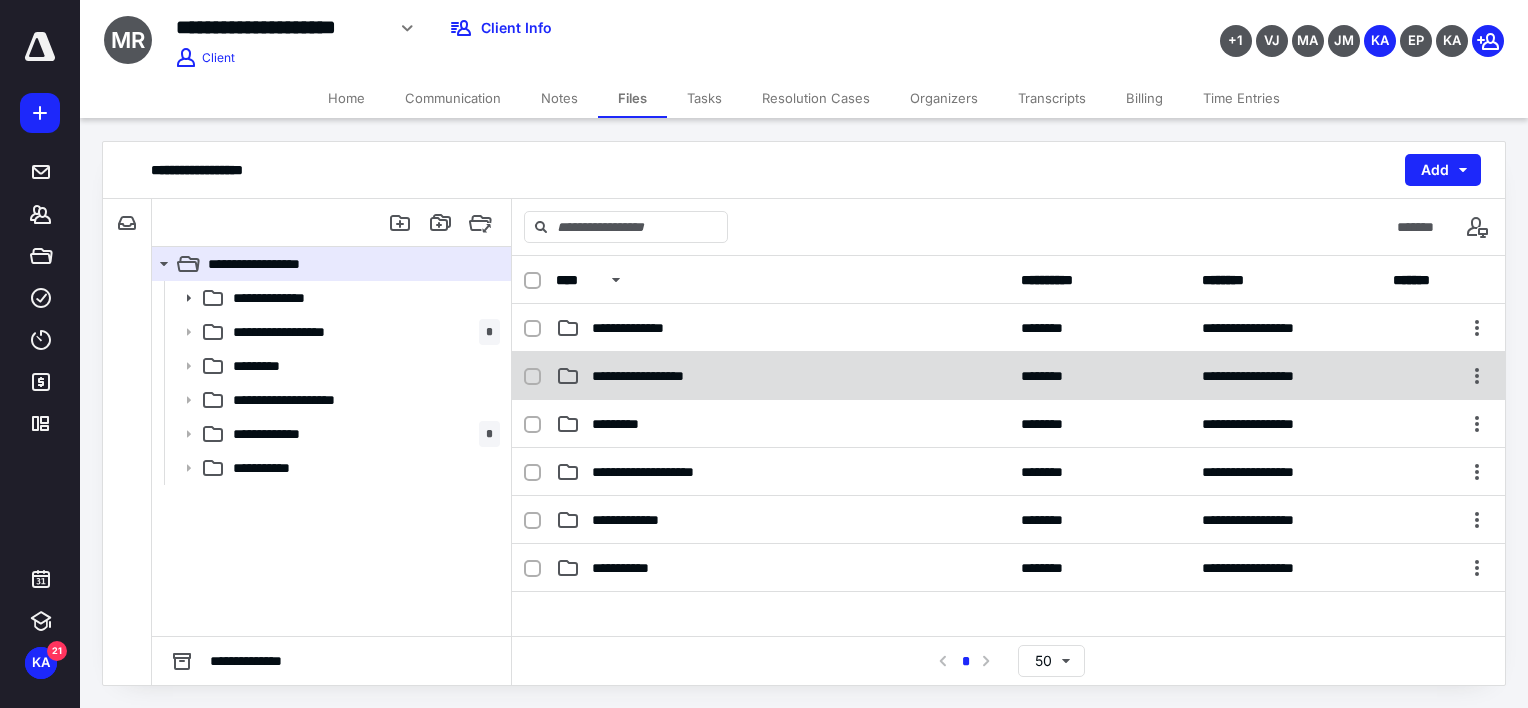 click on "**********" at bounding box center (1008, 376) 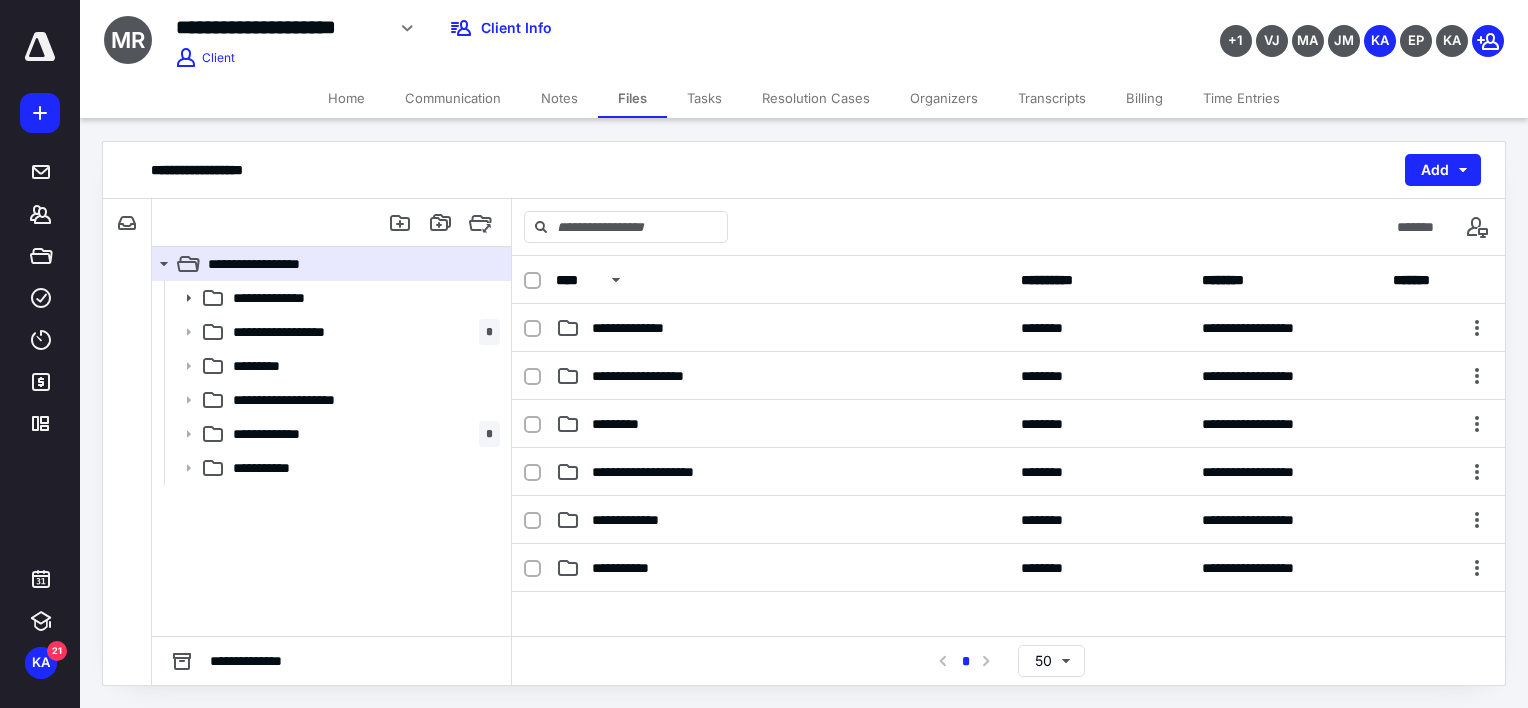 click on "**********" at bounding box center (1008, 376) 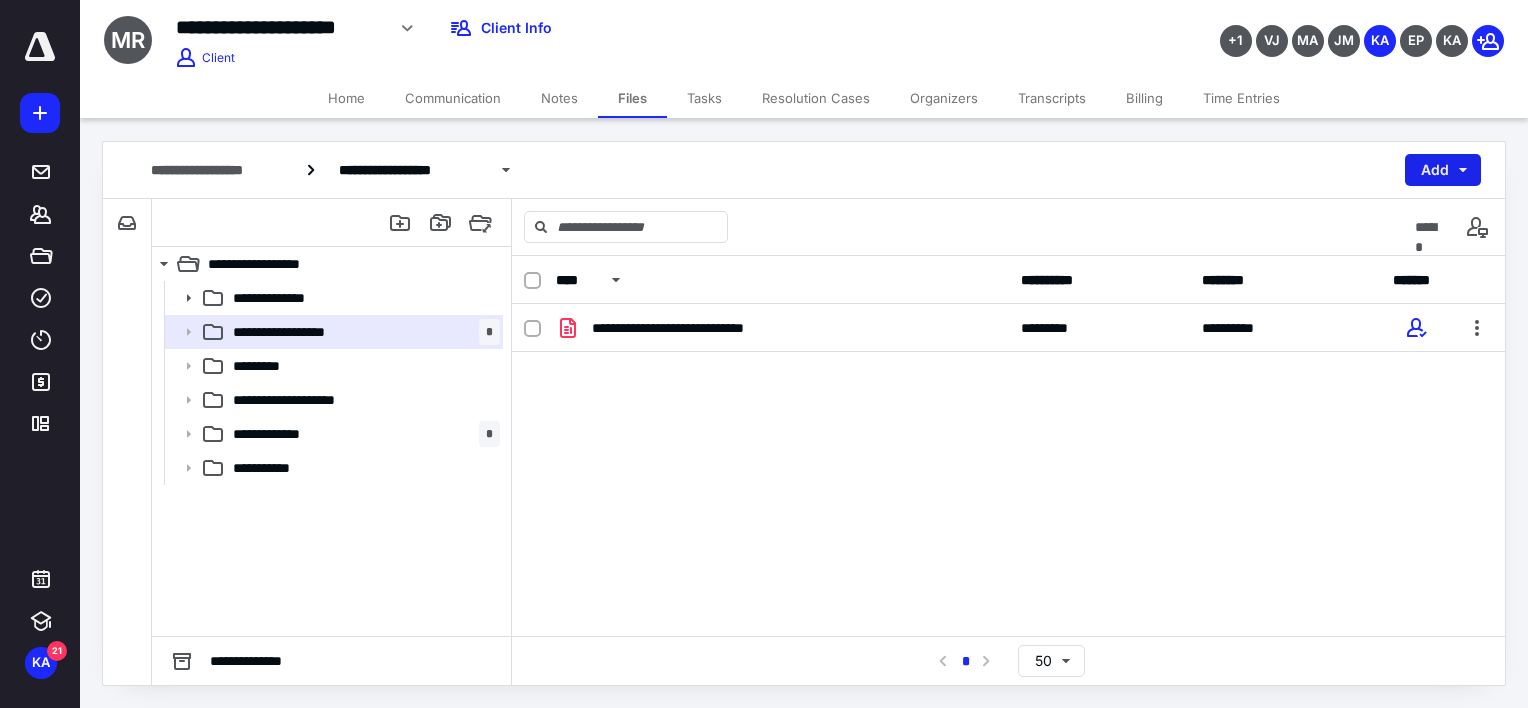 click on "Add" at bounding box center (1443, 170) 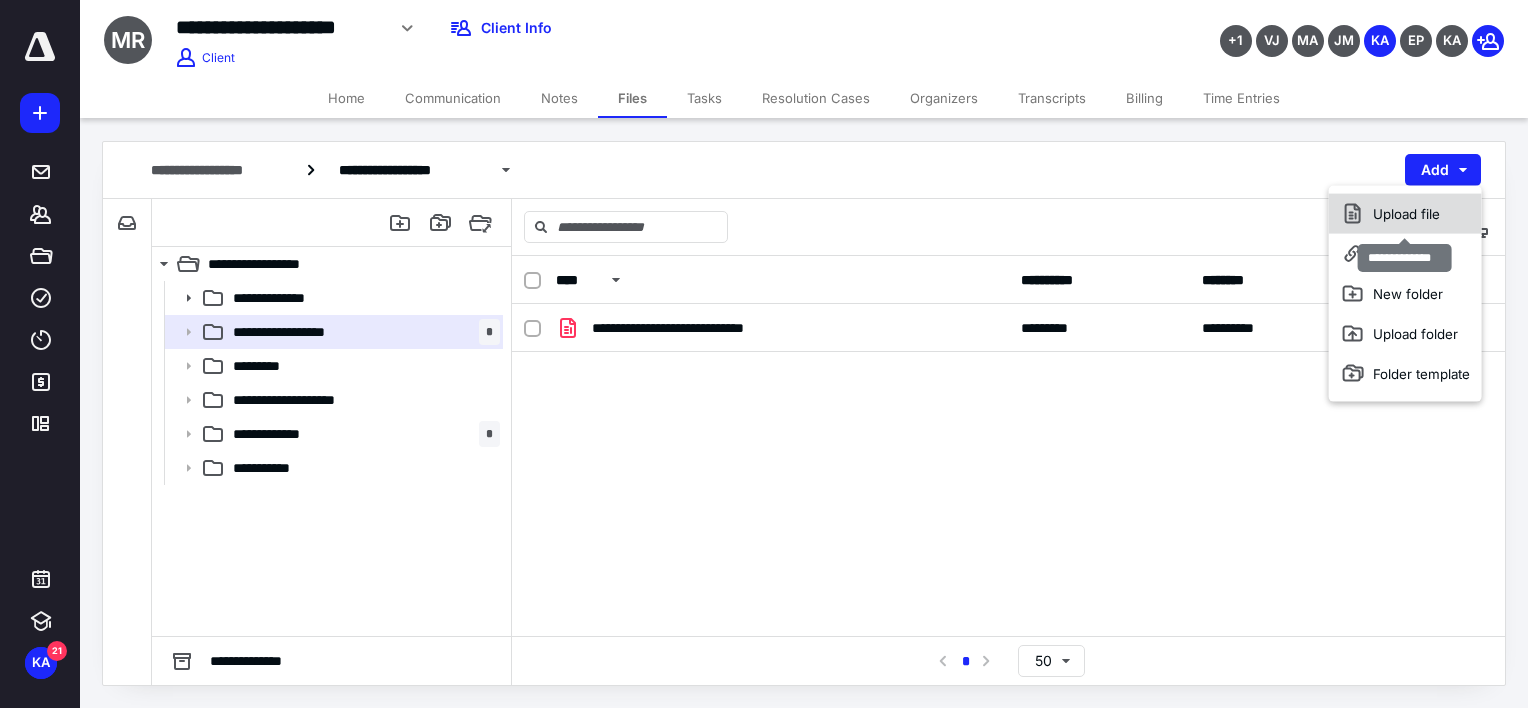 click on "Upload file" at bounding box center (1405, 214) 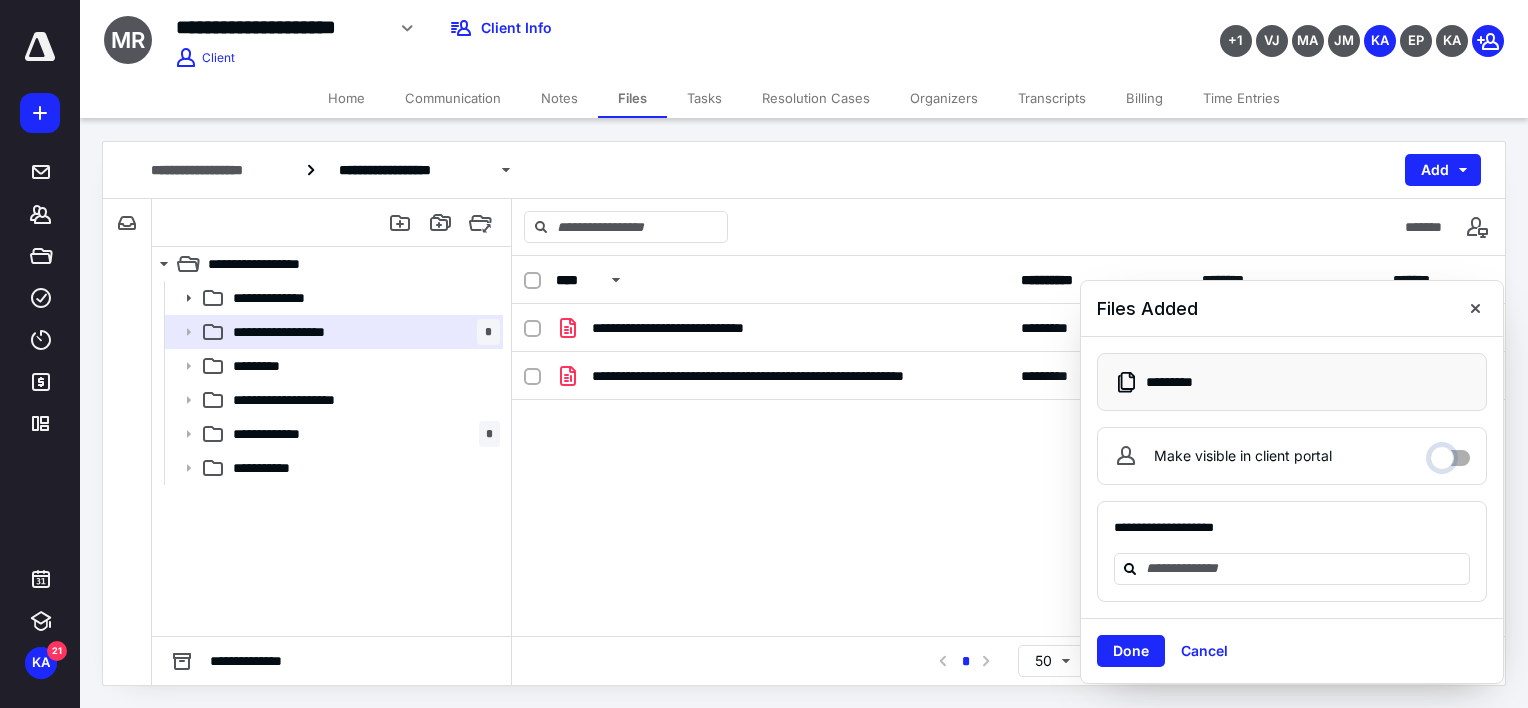 click on "Make visible in client portal" at bounding box center [1450, 453] 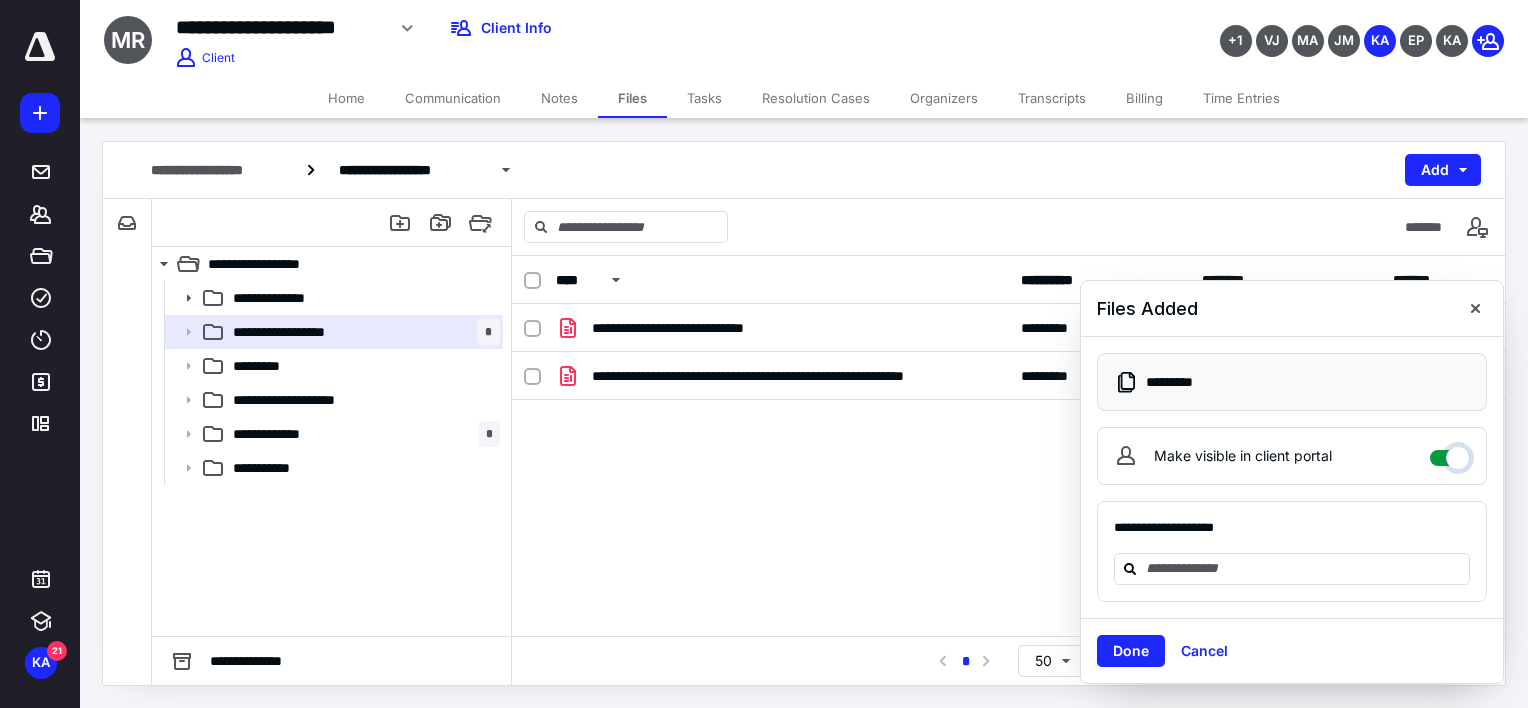 checkbox on "****" 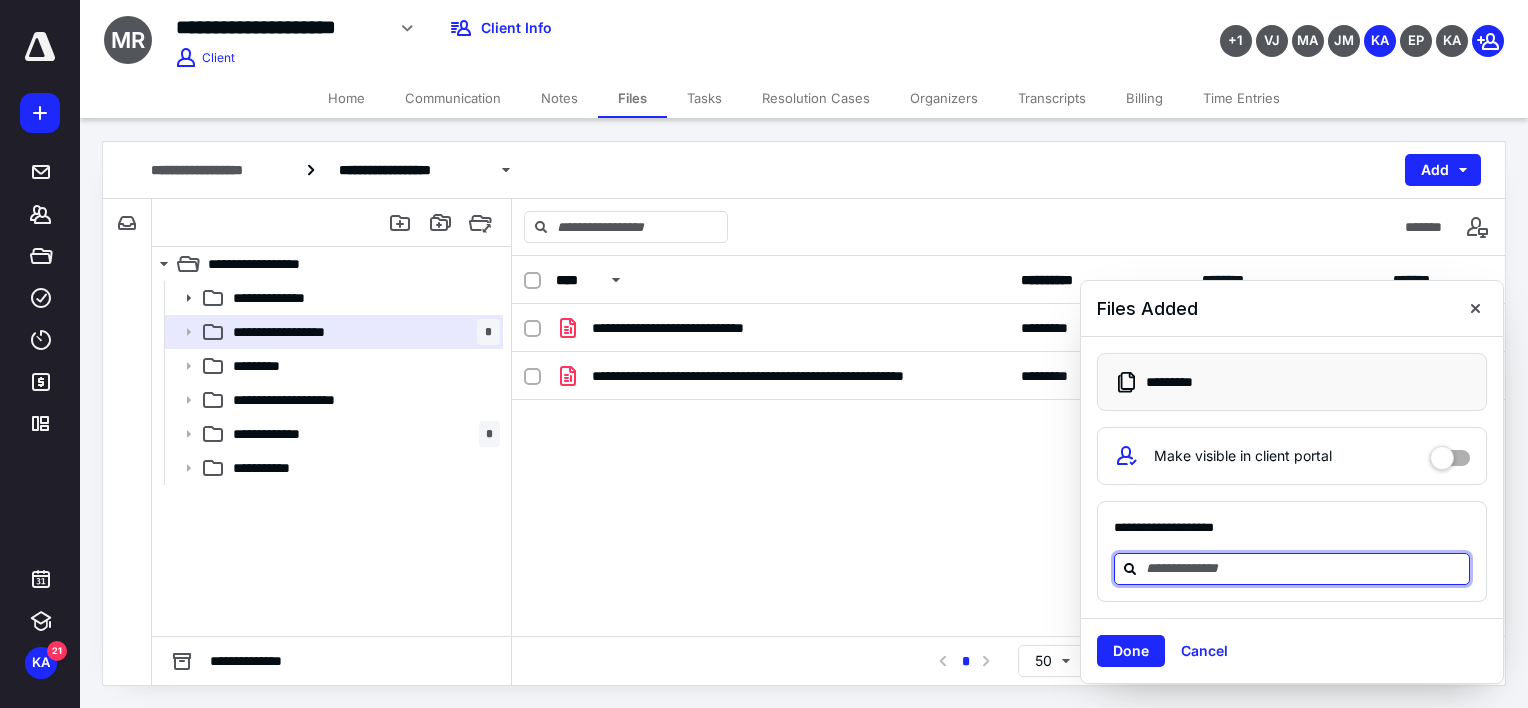 click at bounding box center (1304, 568) 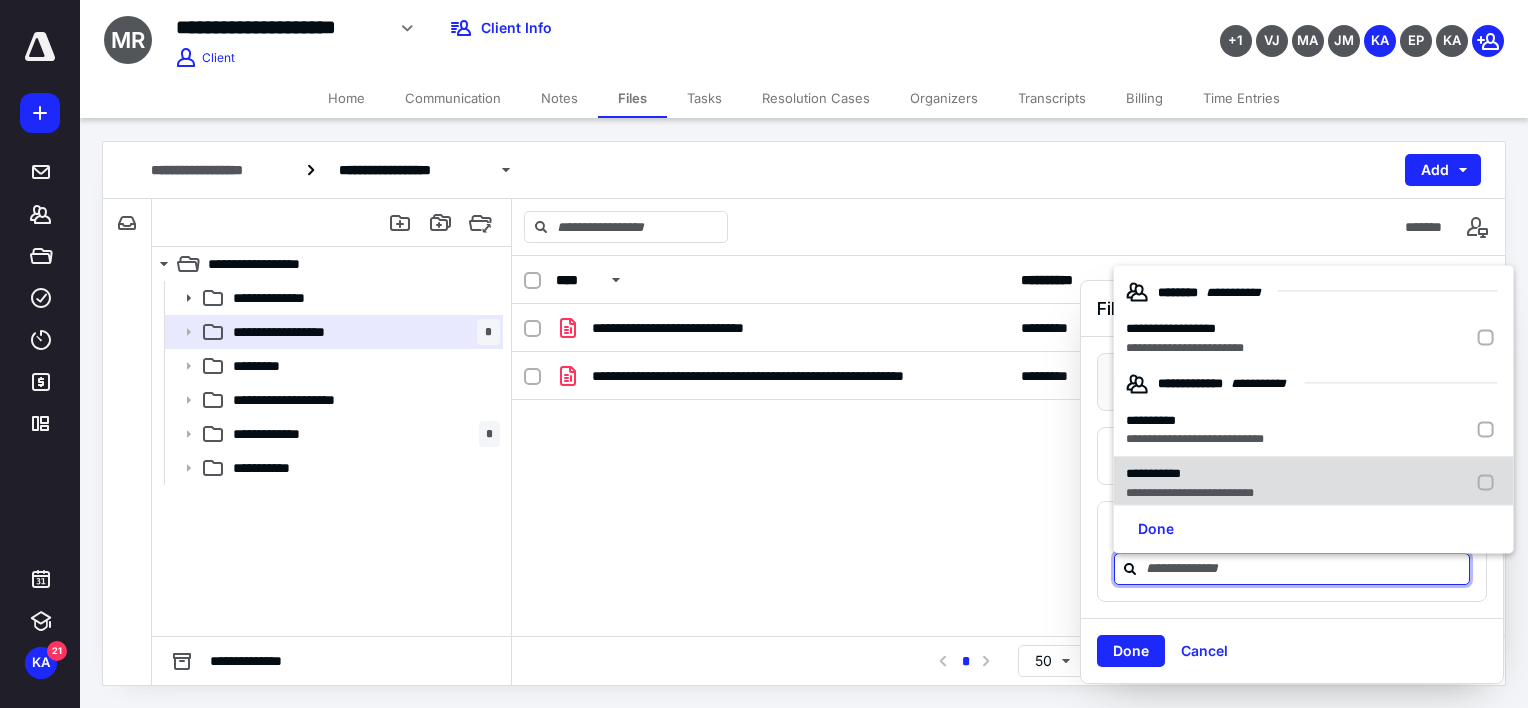 click on "**********" at bounding box center [1314, 483] 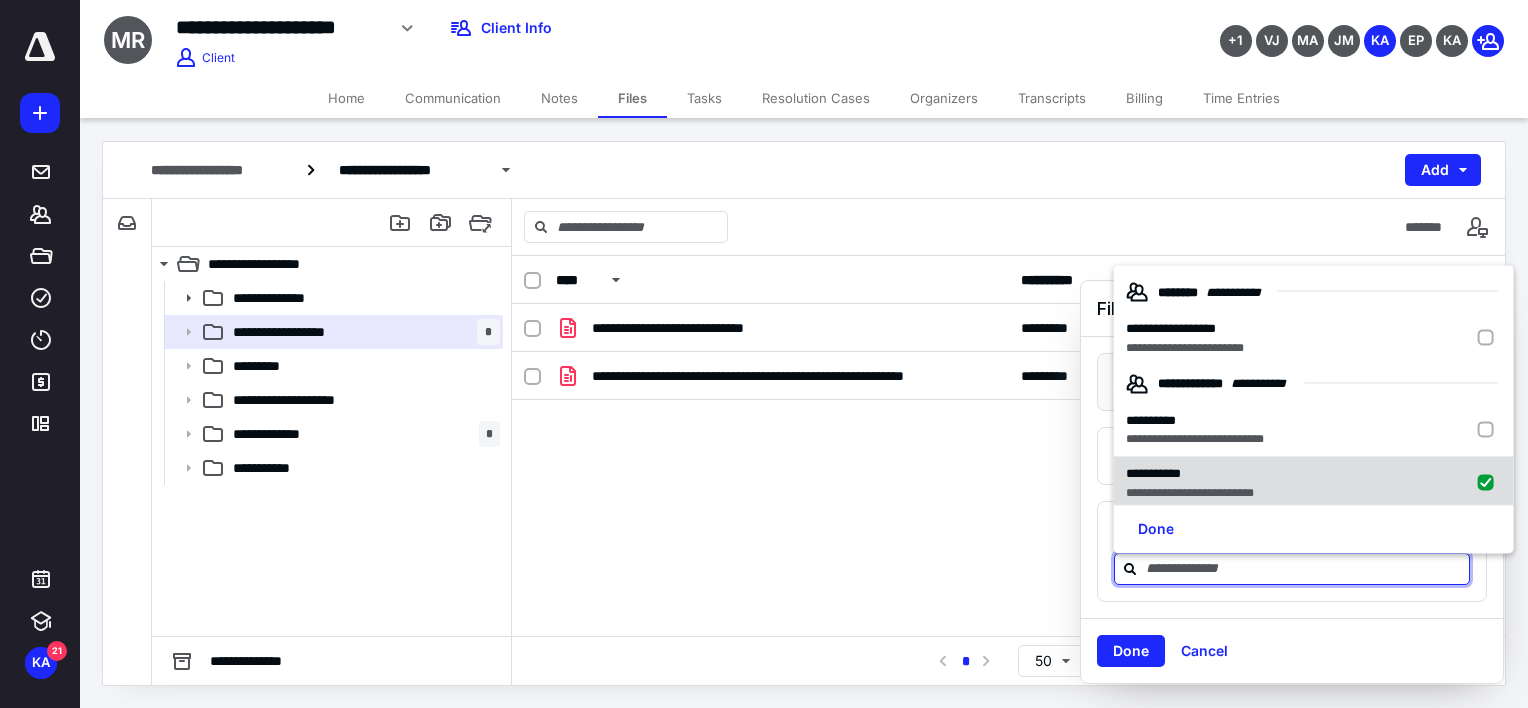 checkbox on "true" 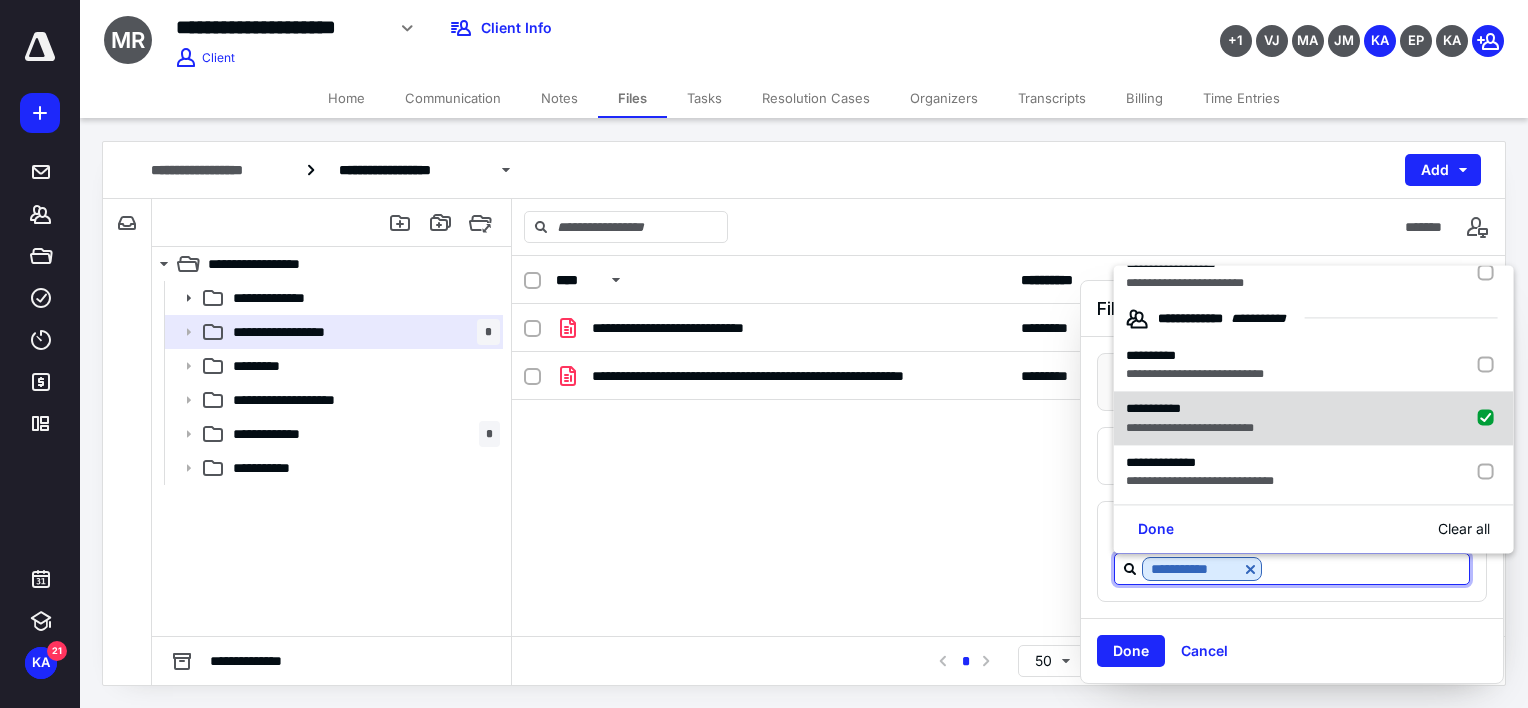 scroll, scrollTop: 100, scrollLeft: 0, axis: vertical 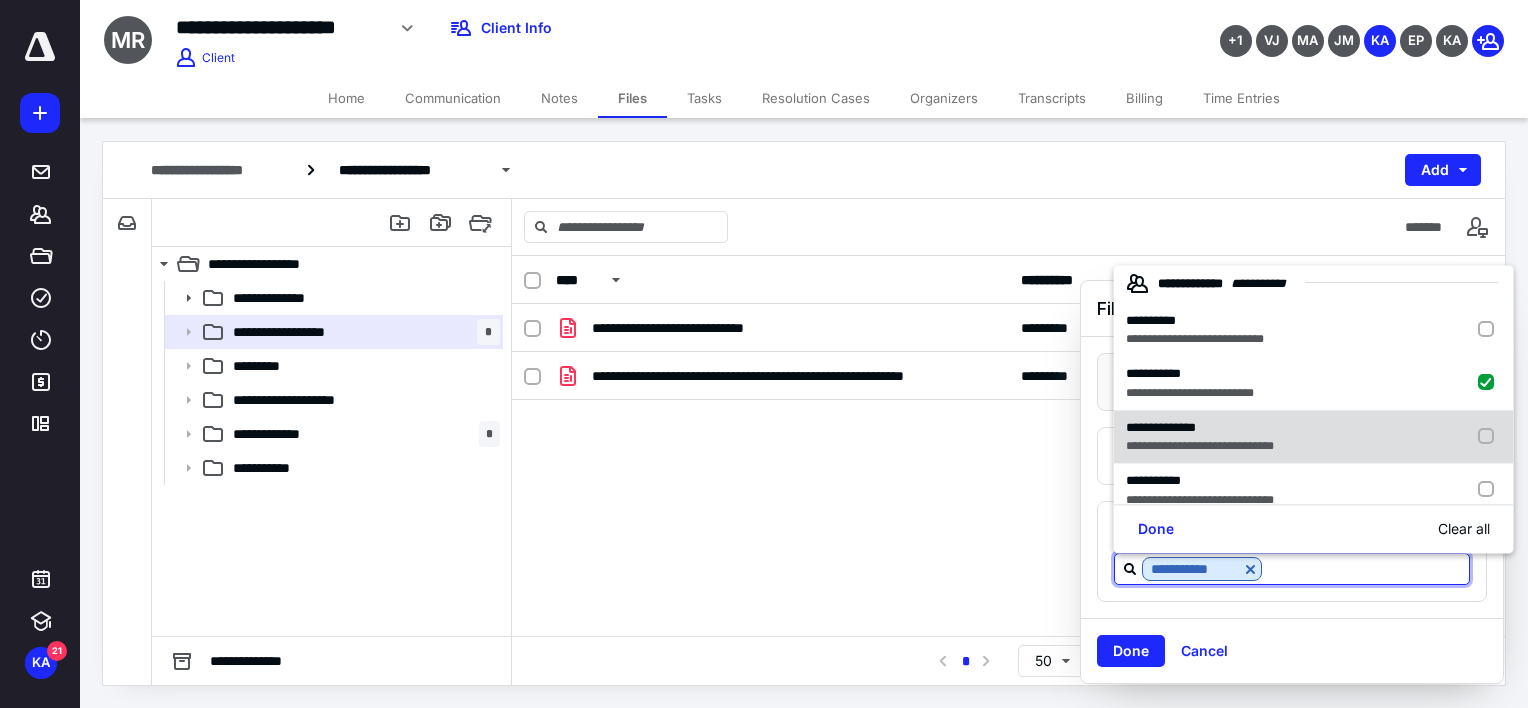 click on "**********" at bounding box center [1314, 437] 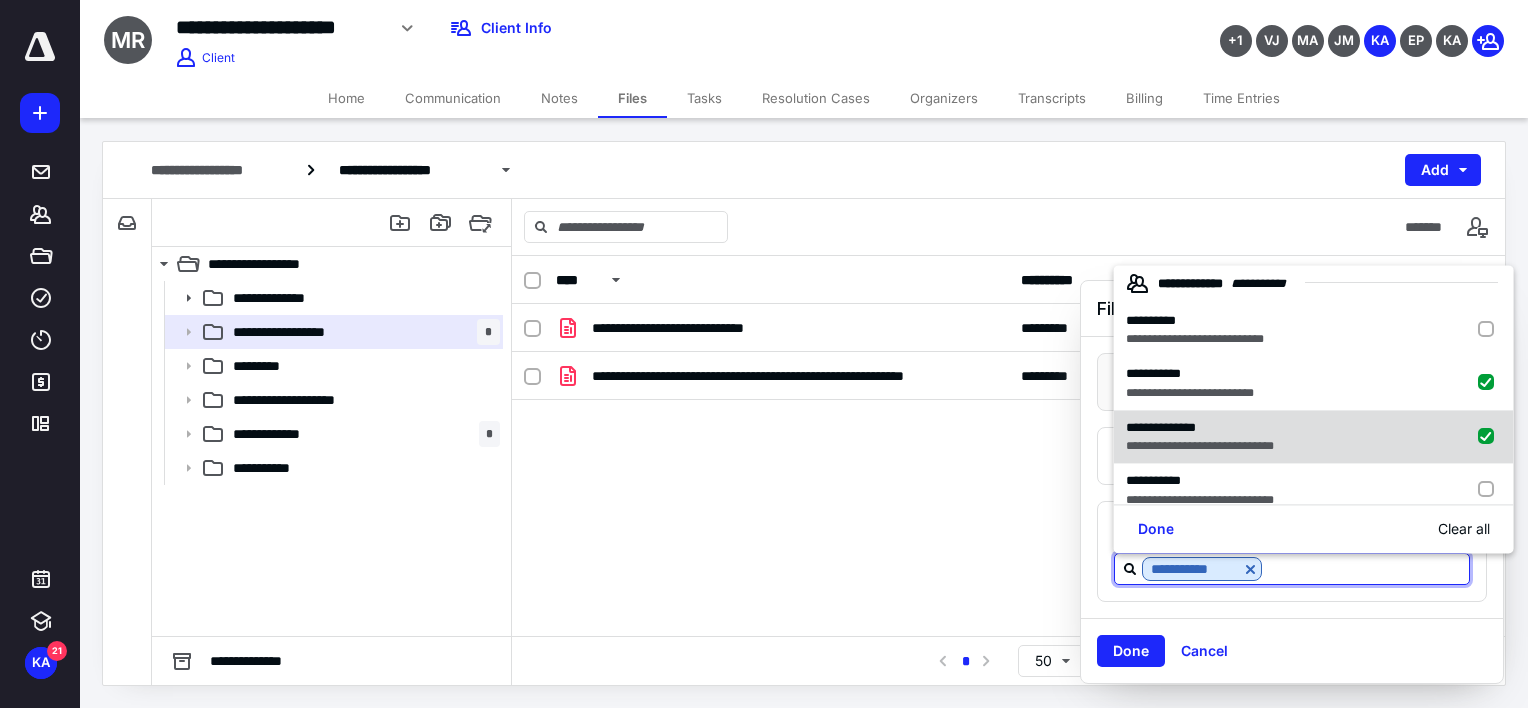 checkbox on "true" 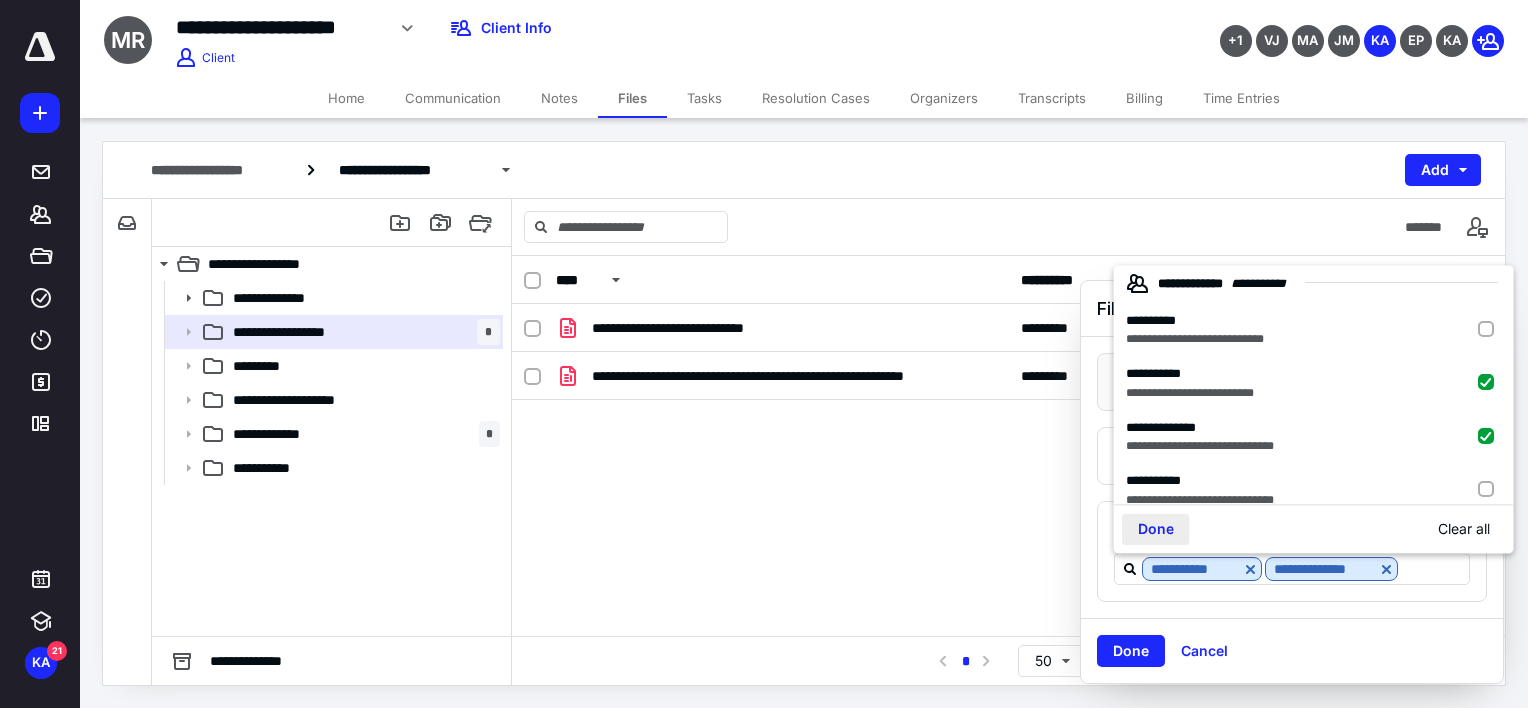 click on "Done" at bounding box center (1156, 530) 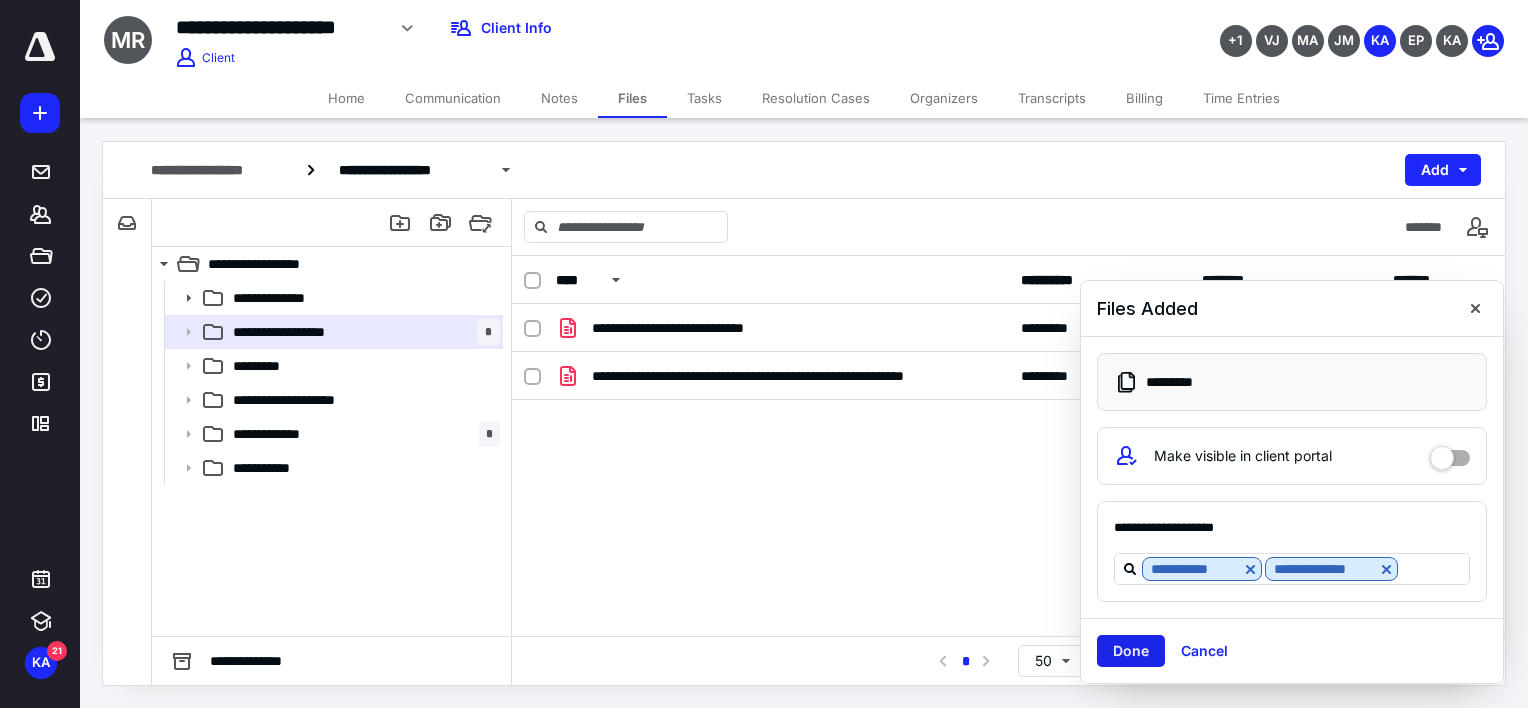 click on "Done" at bounding box center [1131, 651] 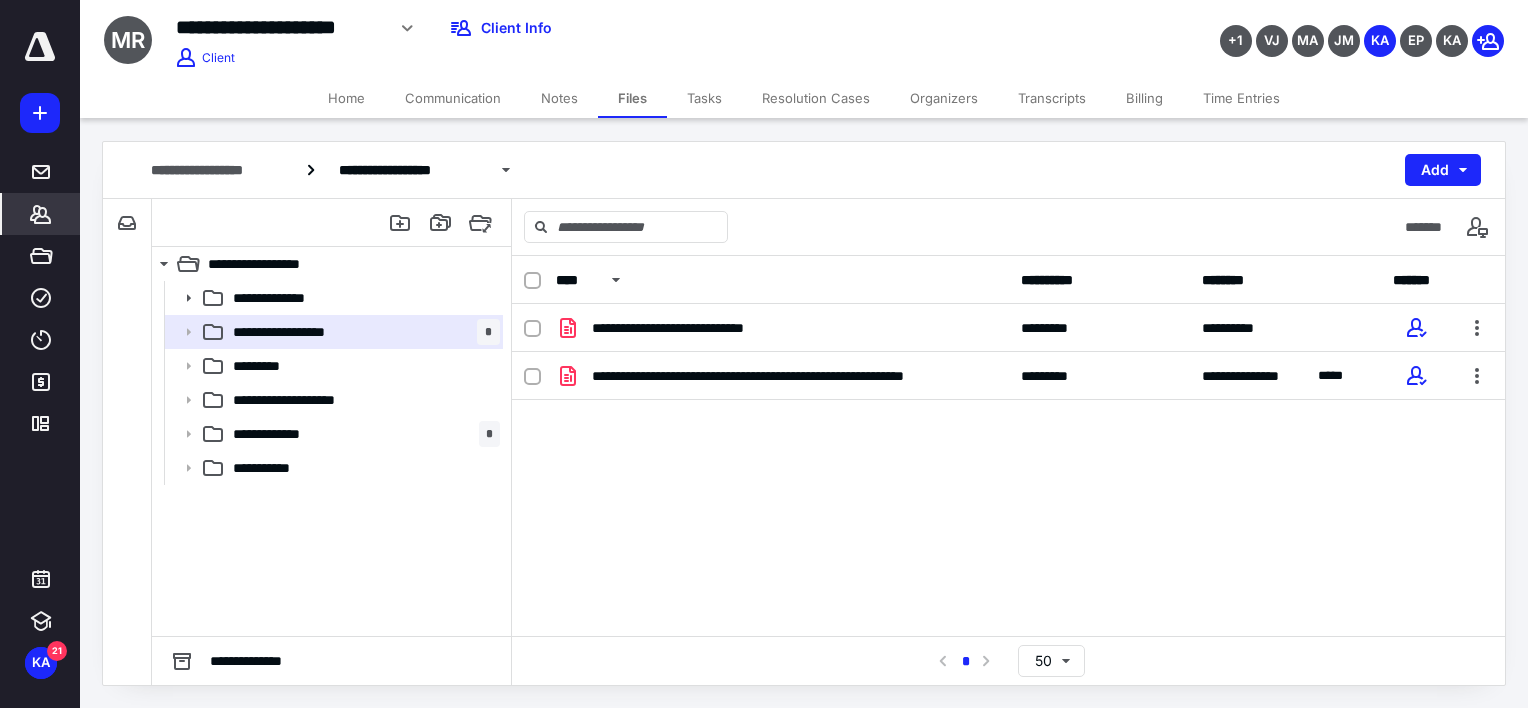 click 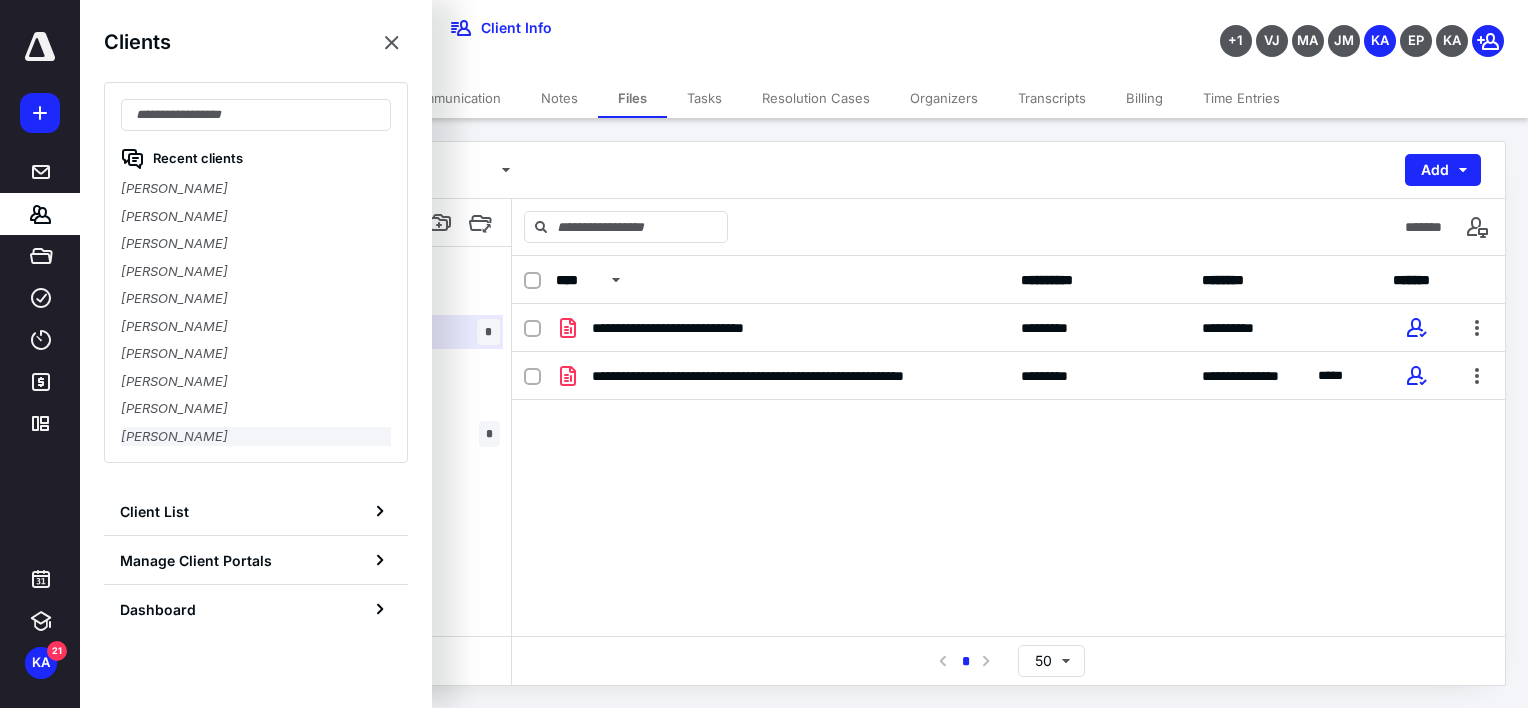 click on "[PERSON_NAME]" at bounding box center (256, 437) 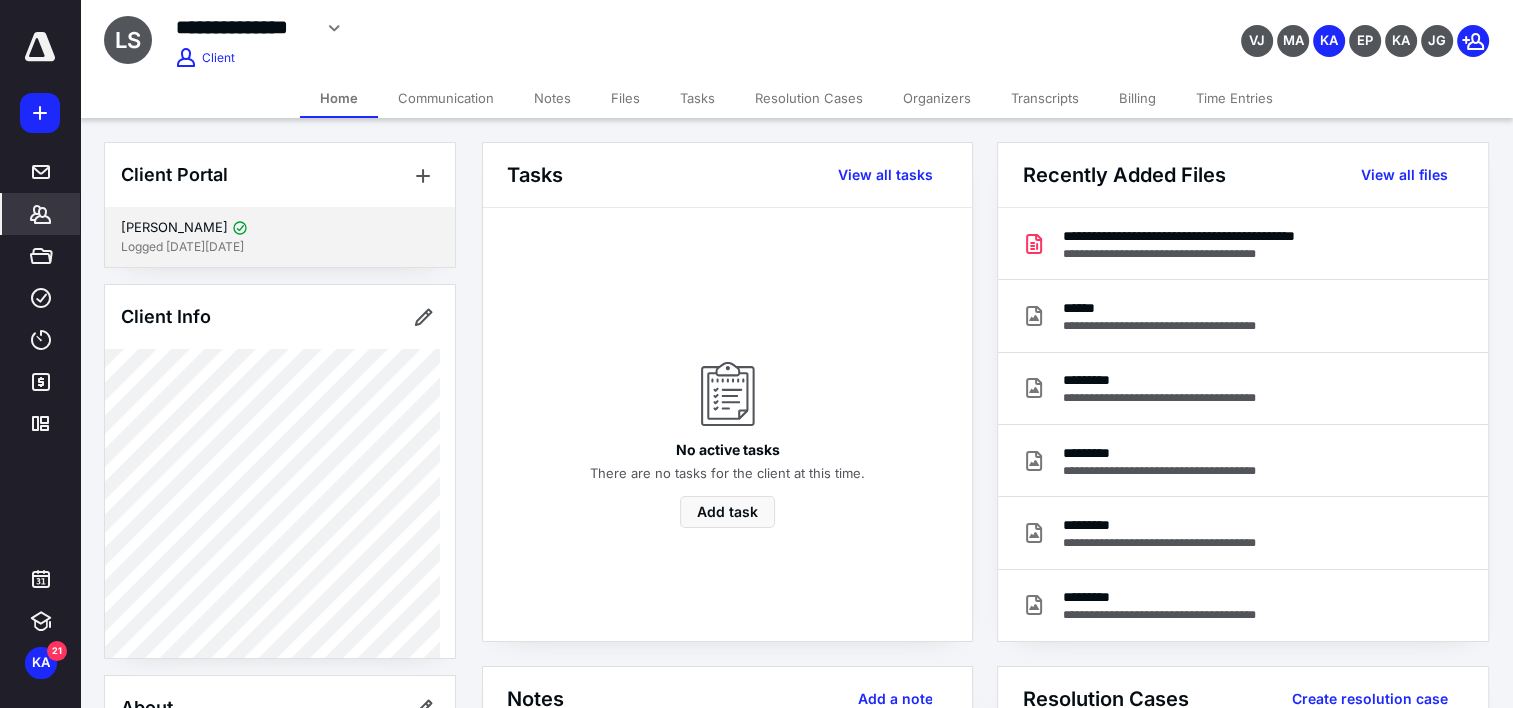 click on "[PERSON_NAME]" at bounding box center [280, 228] 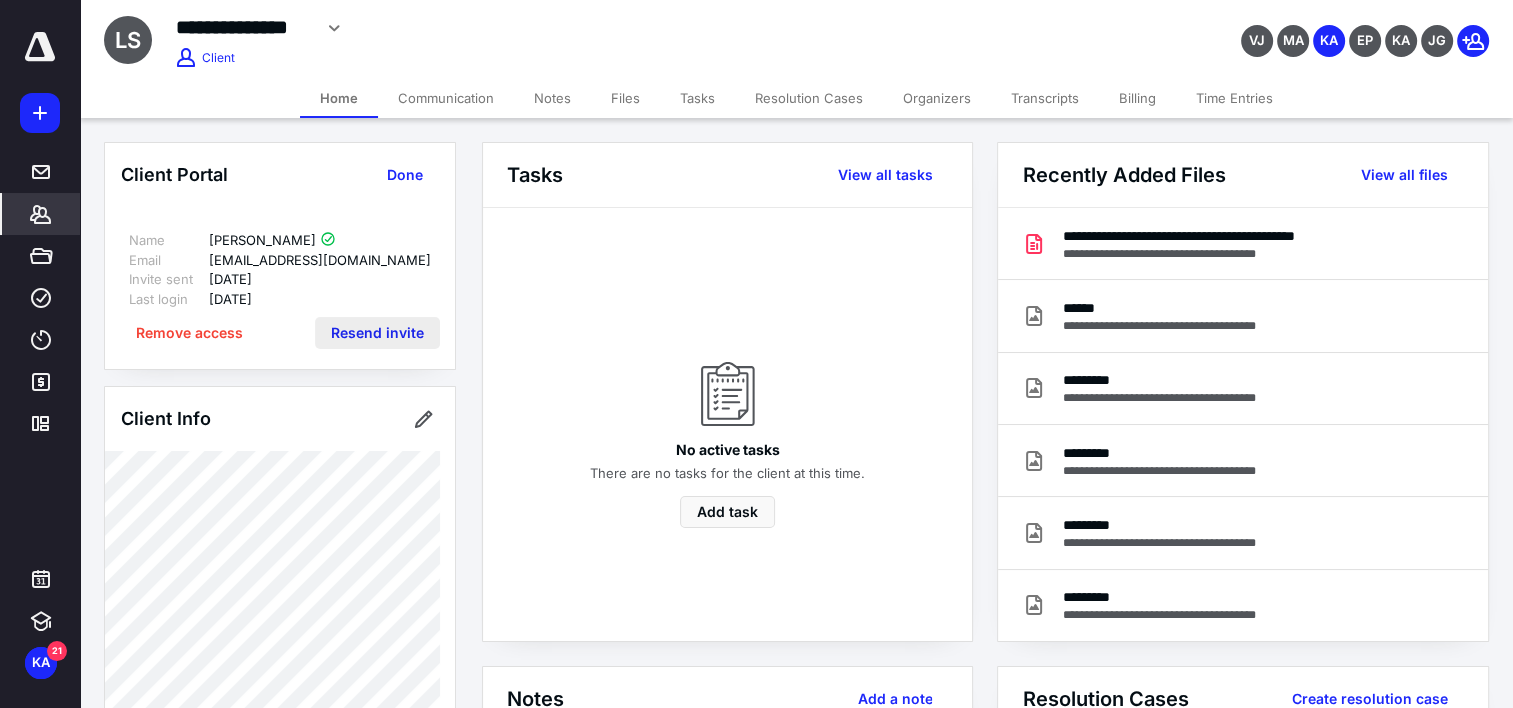 drag, startPoint x: 400, startPoint y: 328, endPoint x: 386, endPoint y: 318, distance: 17.20465 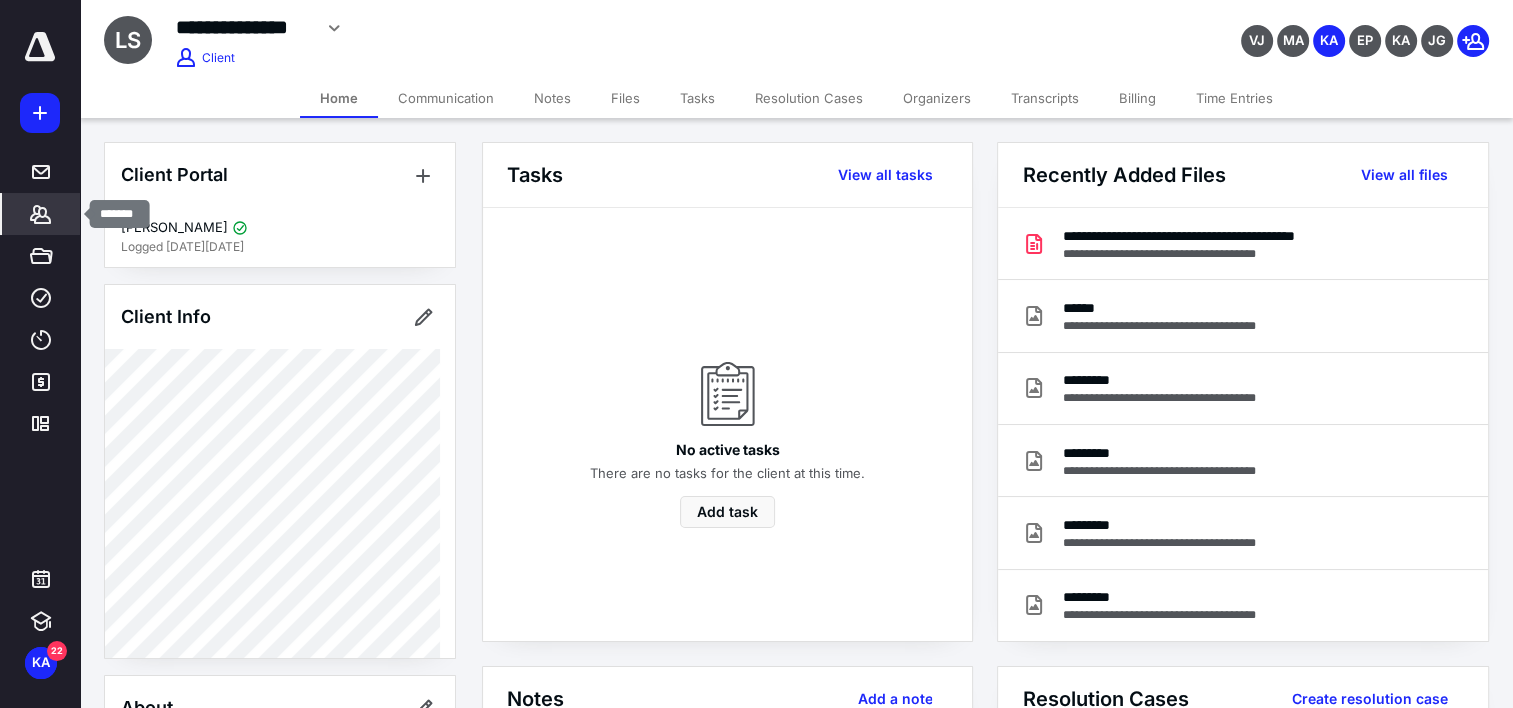 click 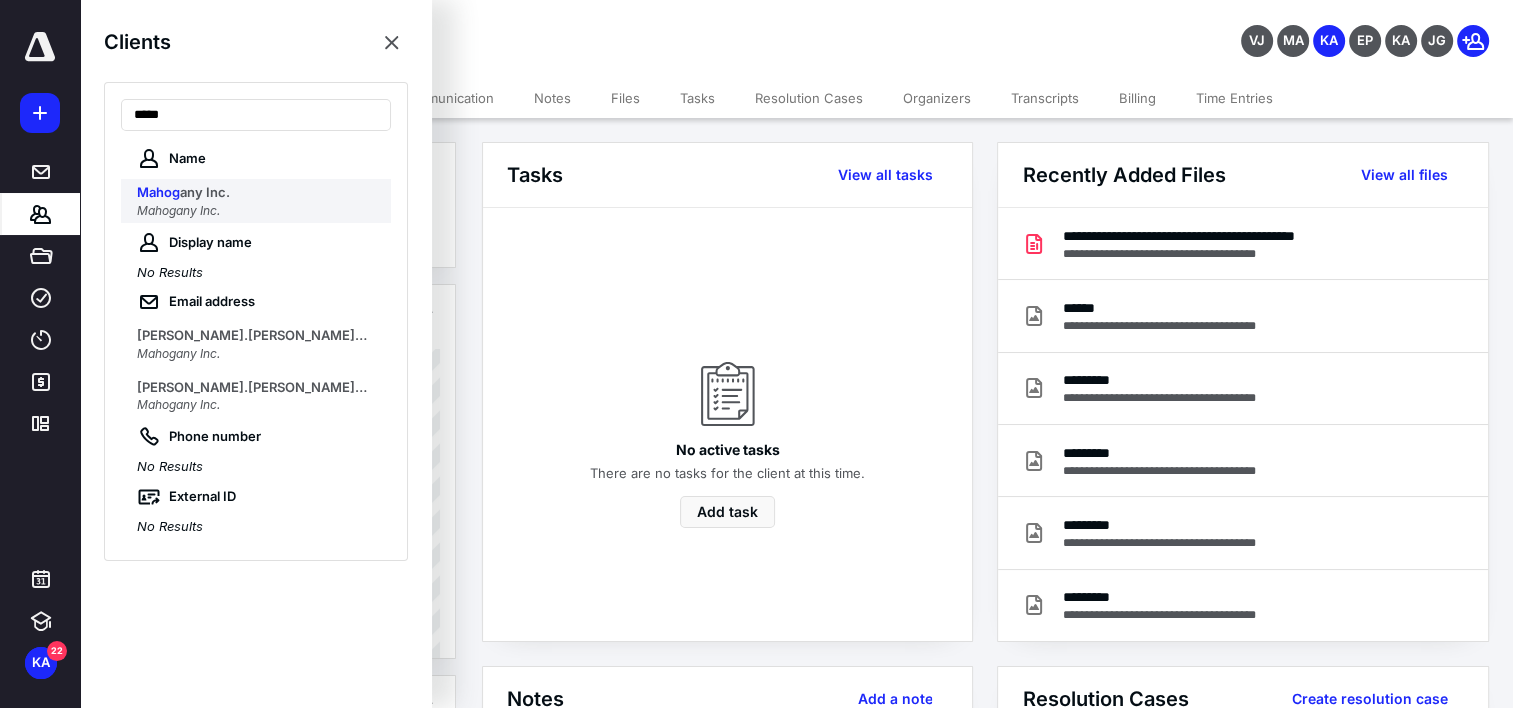 type on "*****" 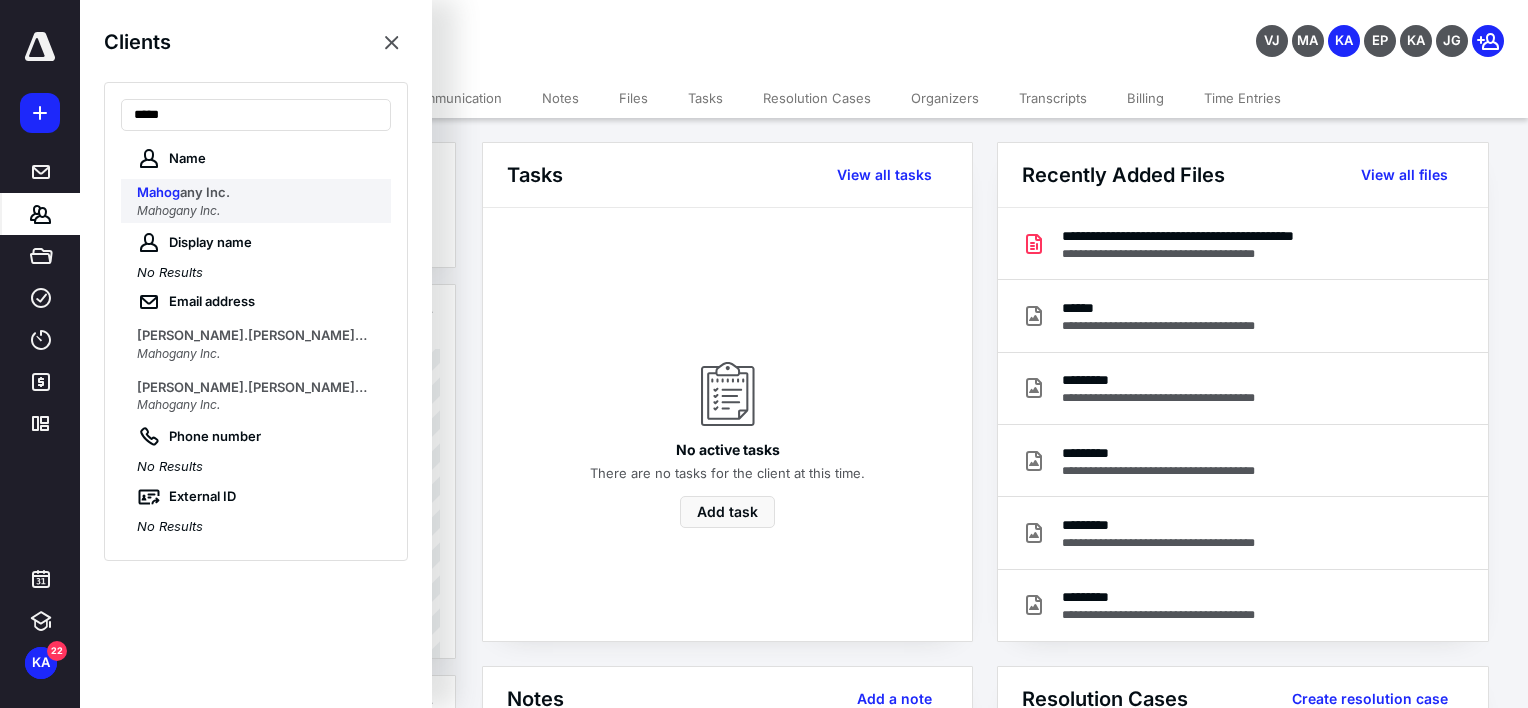 click on "**********" at bounding box center (756, 884) 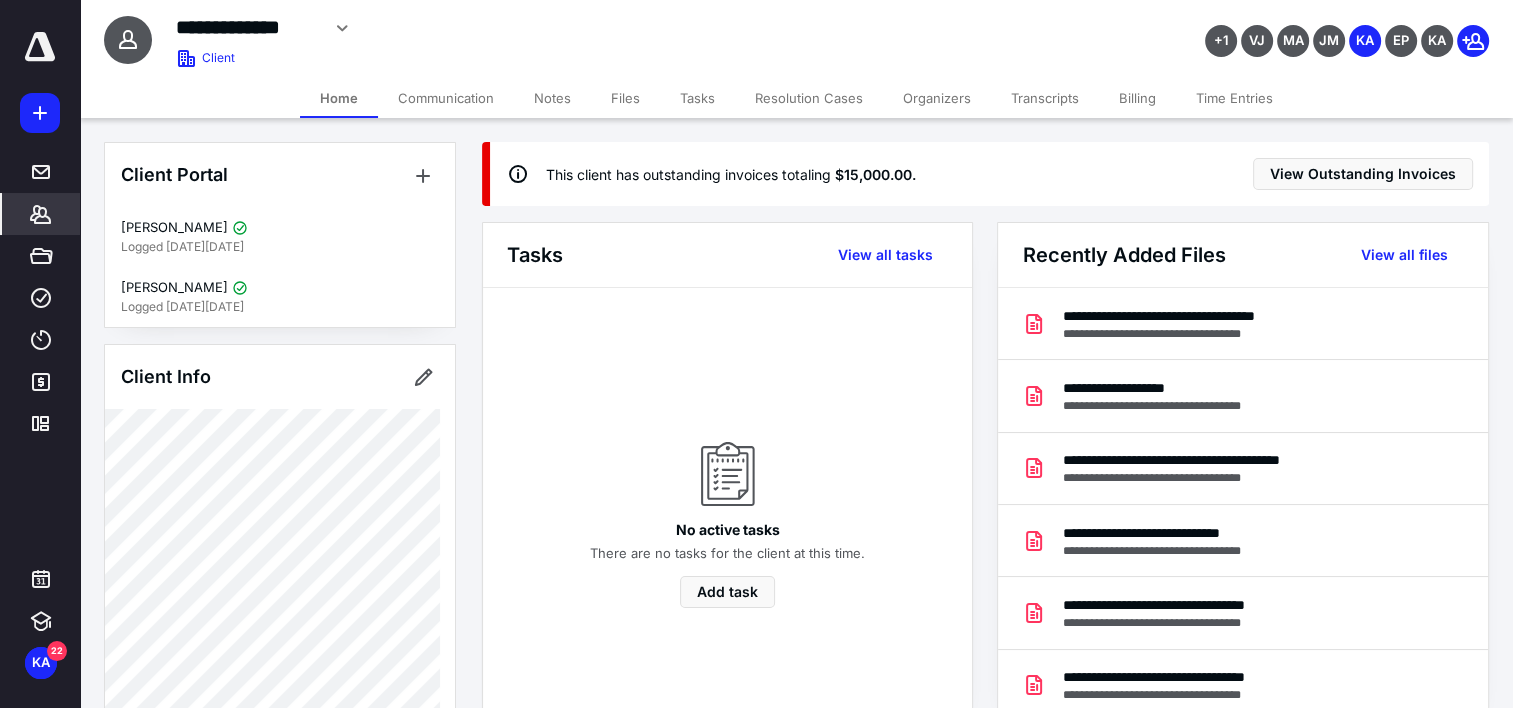 click on "Files" at bounding box center (625, 98) 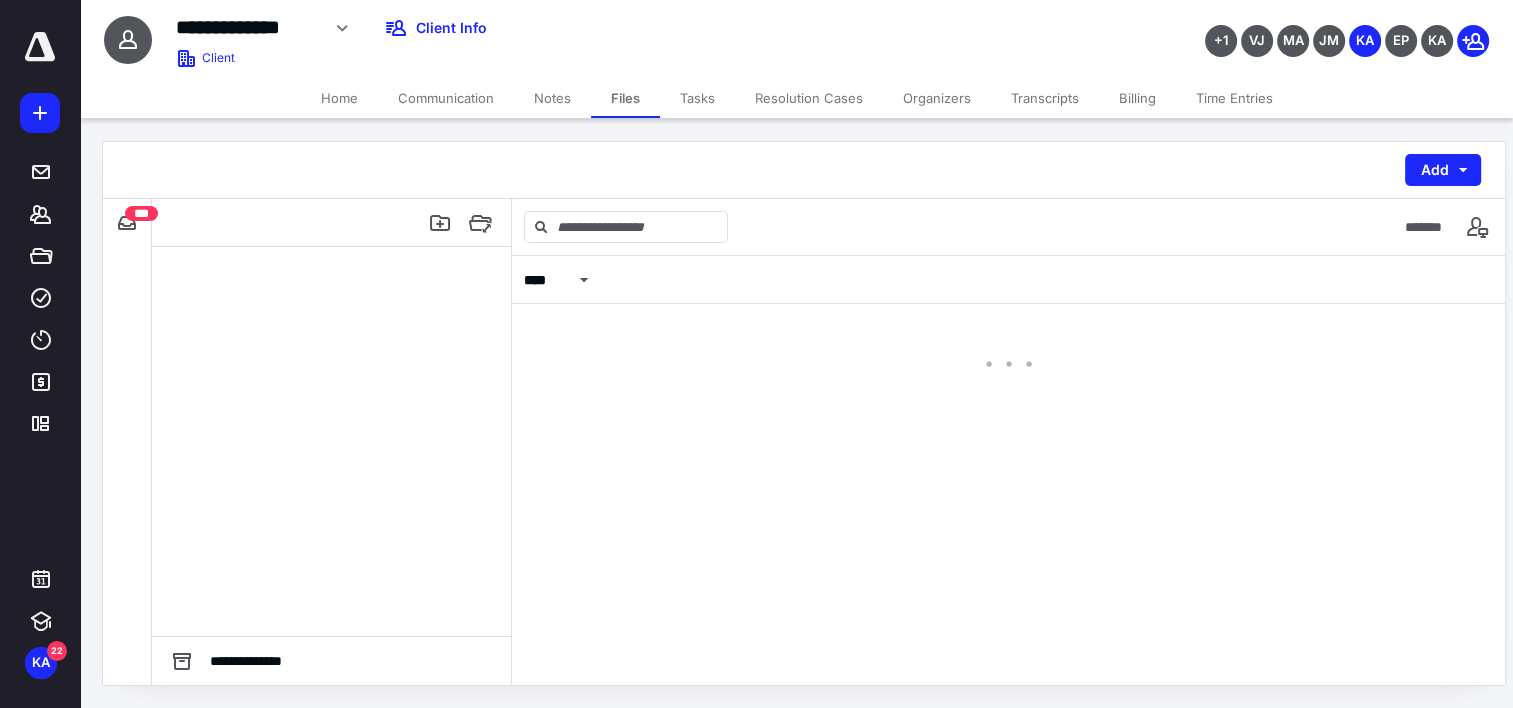 click on "Files" at bounding box center (625, 98) 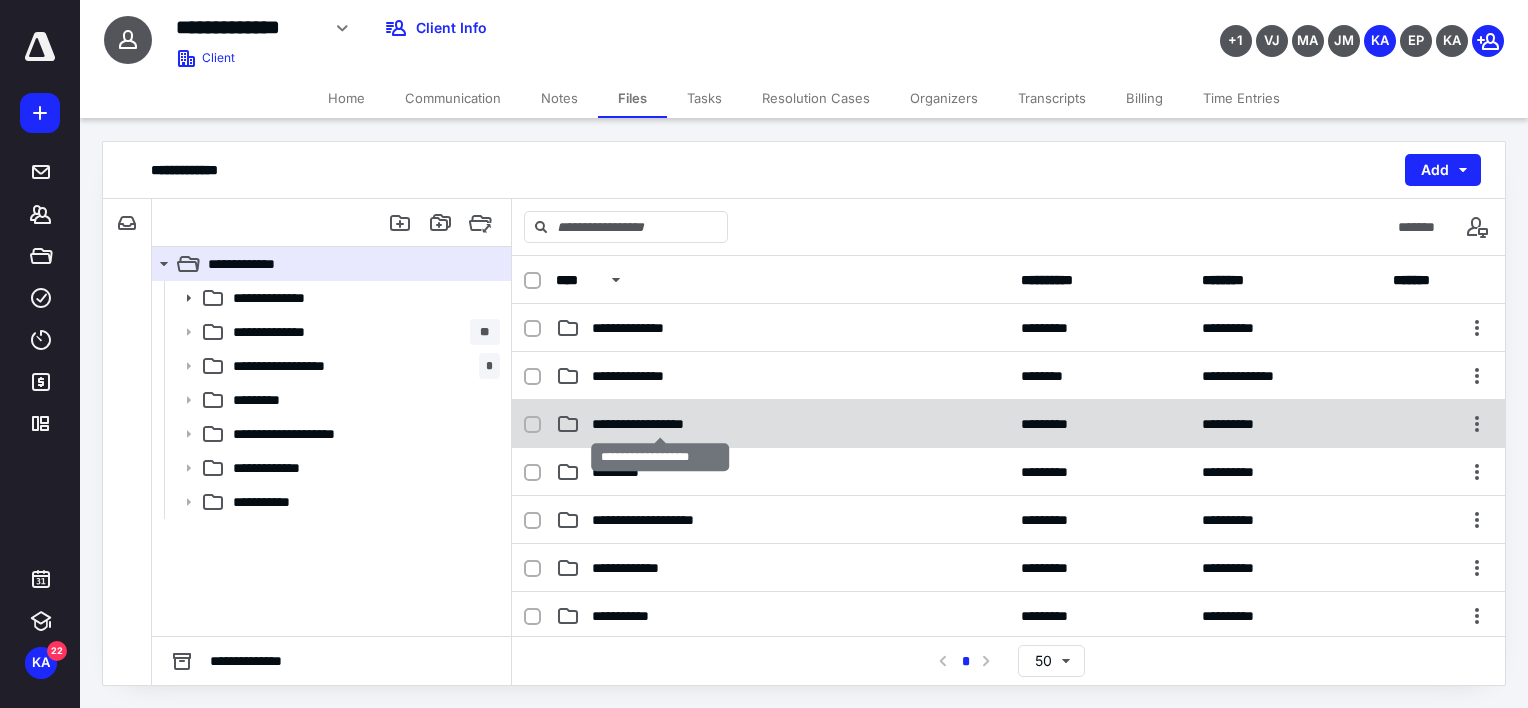 click on "**********" at bounding box center [660, 424] 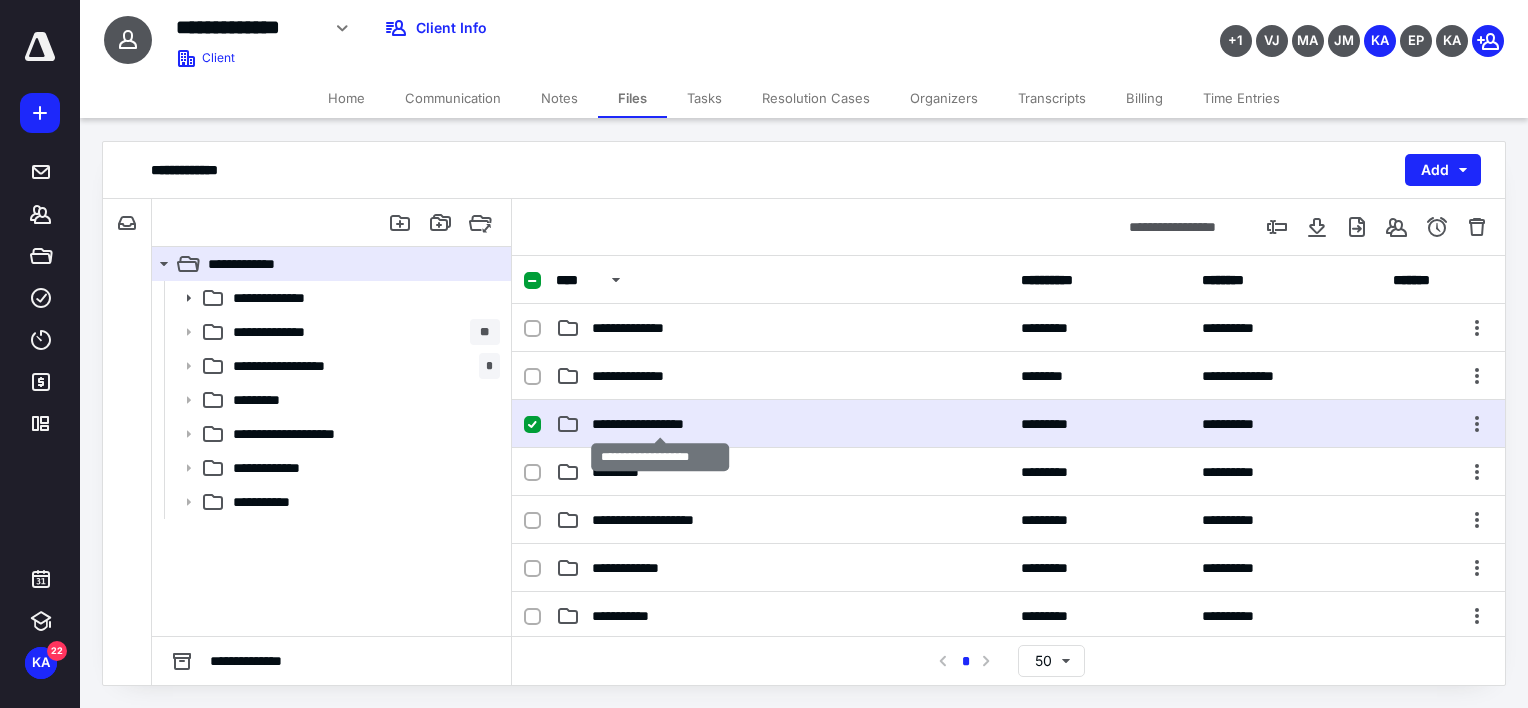 click on "**********" at bounding box center [660, 424] 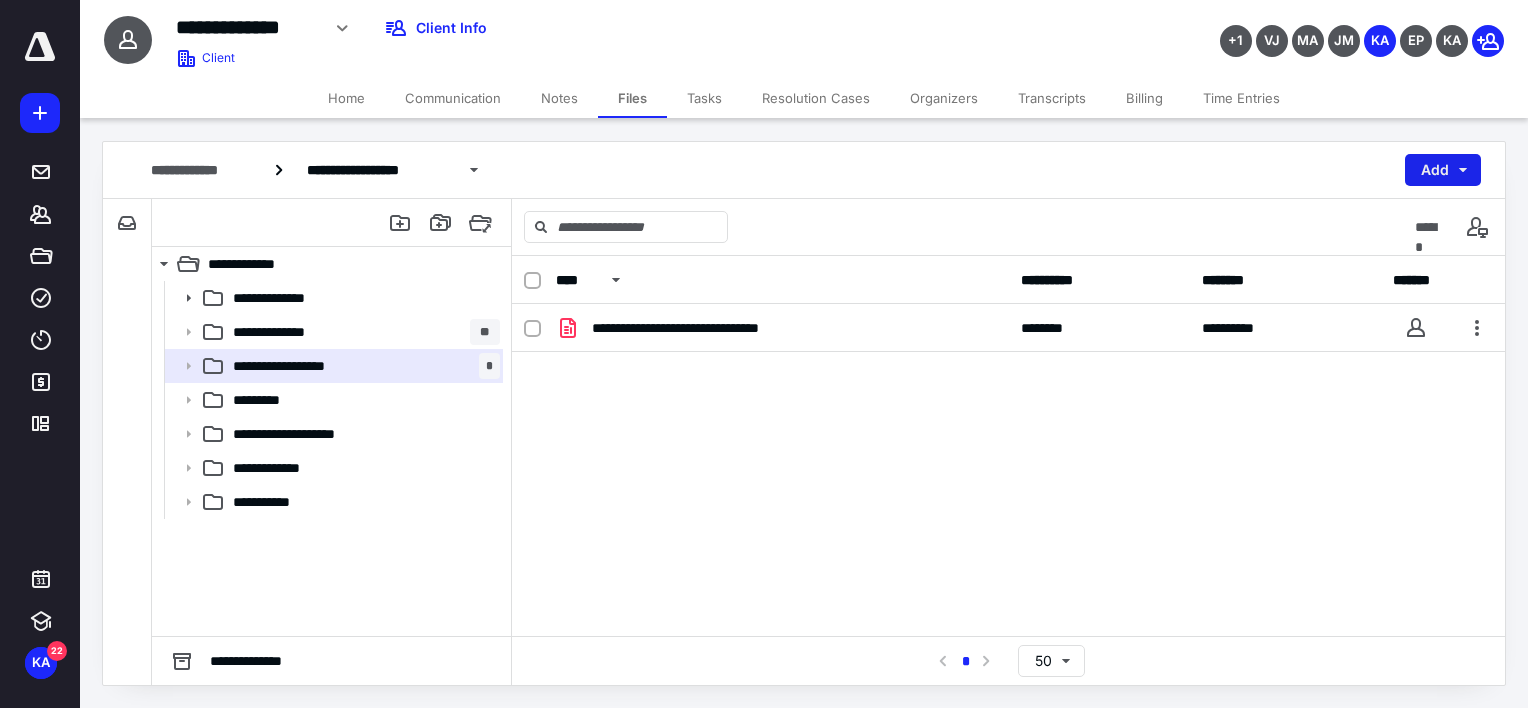 click on "Add" at bounding box center [1443, 170] 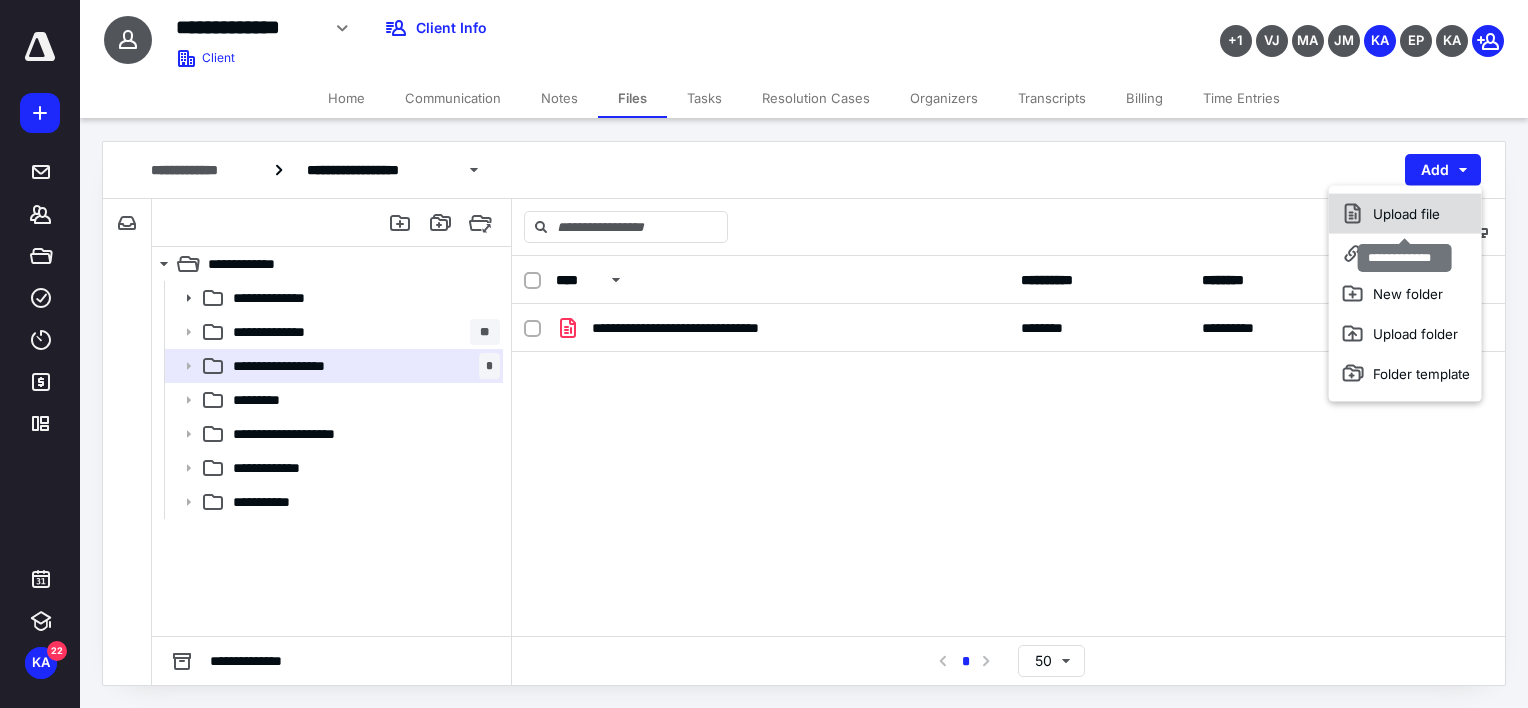 click on "Upload file" at bounding box center [1405, 214] 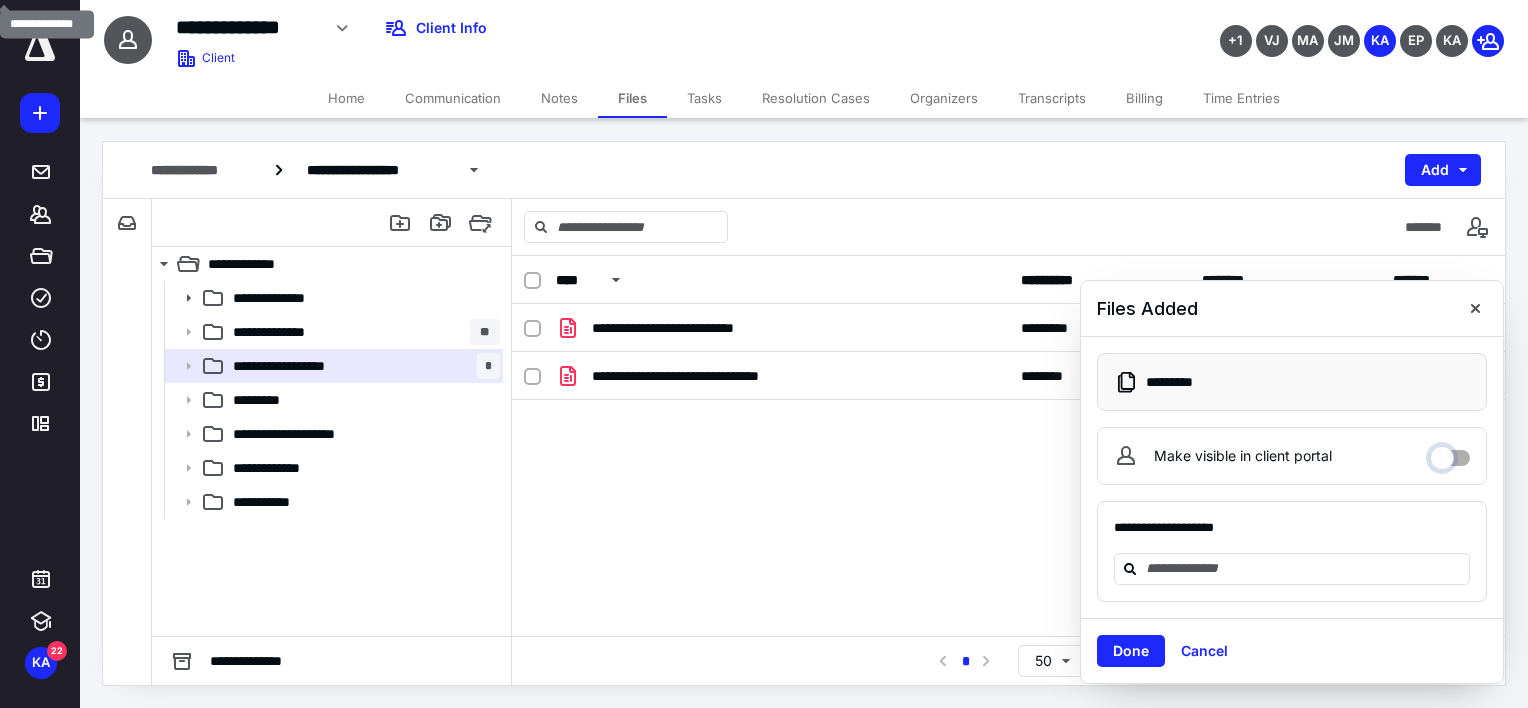 click on "Make visible in client portal" at bounding box center (1450, 453) 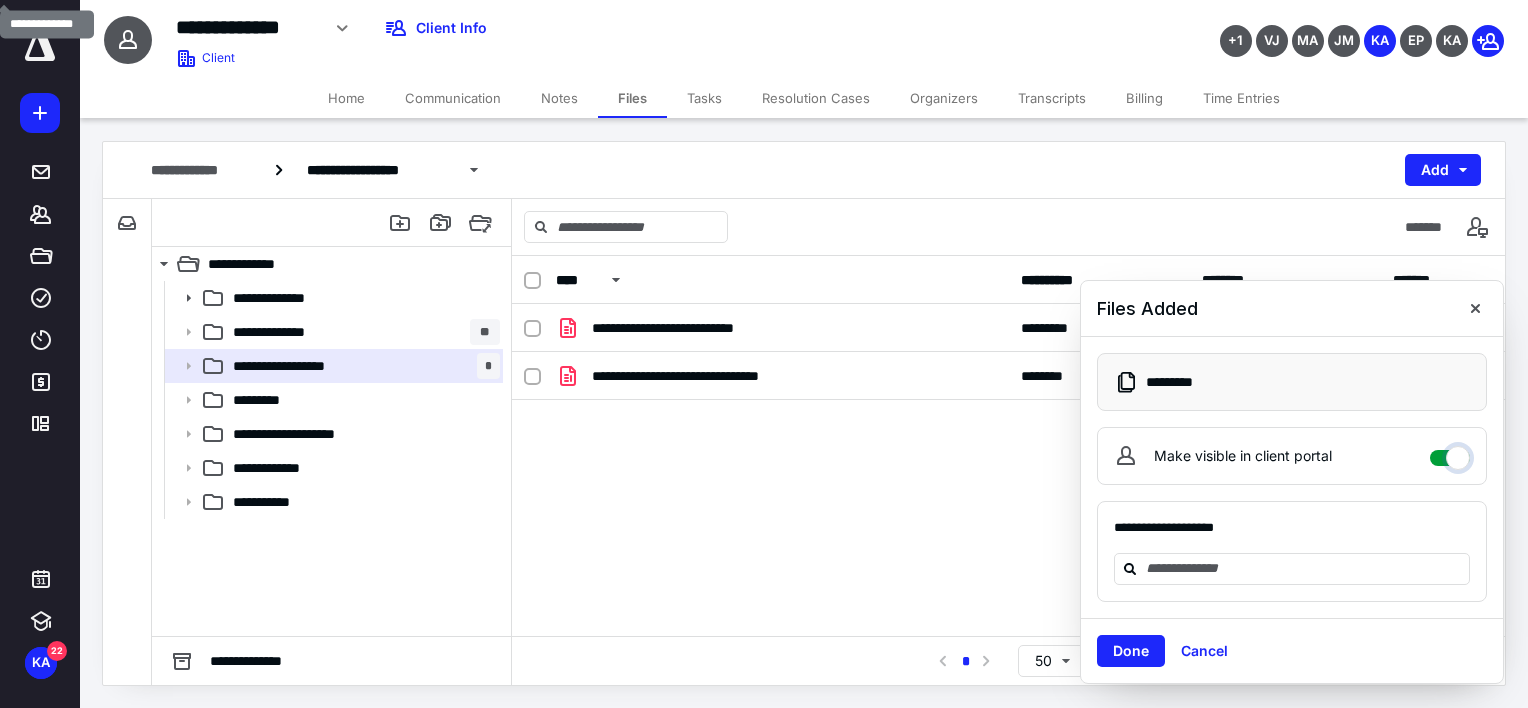 checkbox on "****" 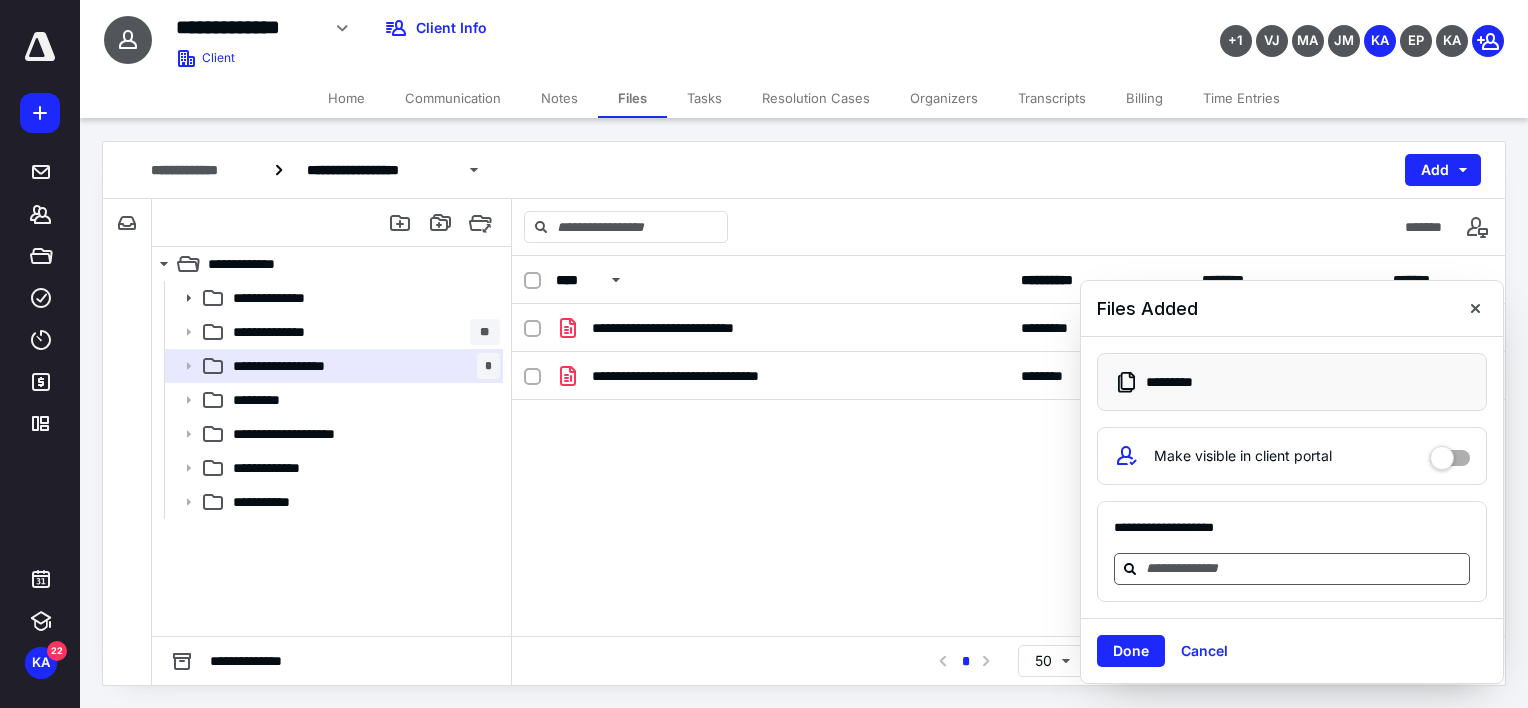 click at bounding box center [1292, 569] 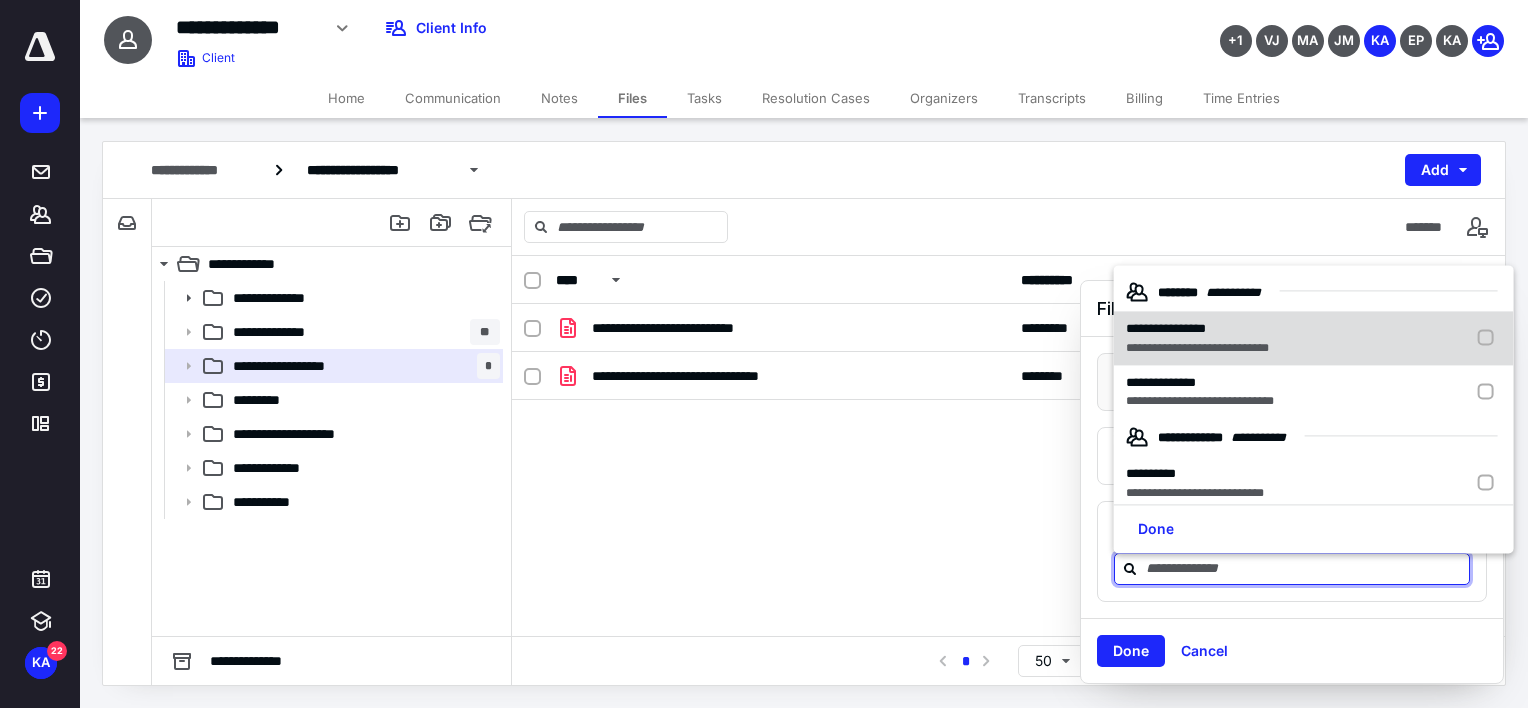 click on "**********" at bounding box center [1314, 338] 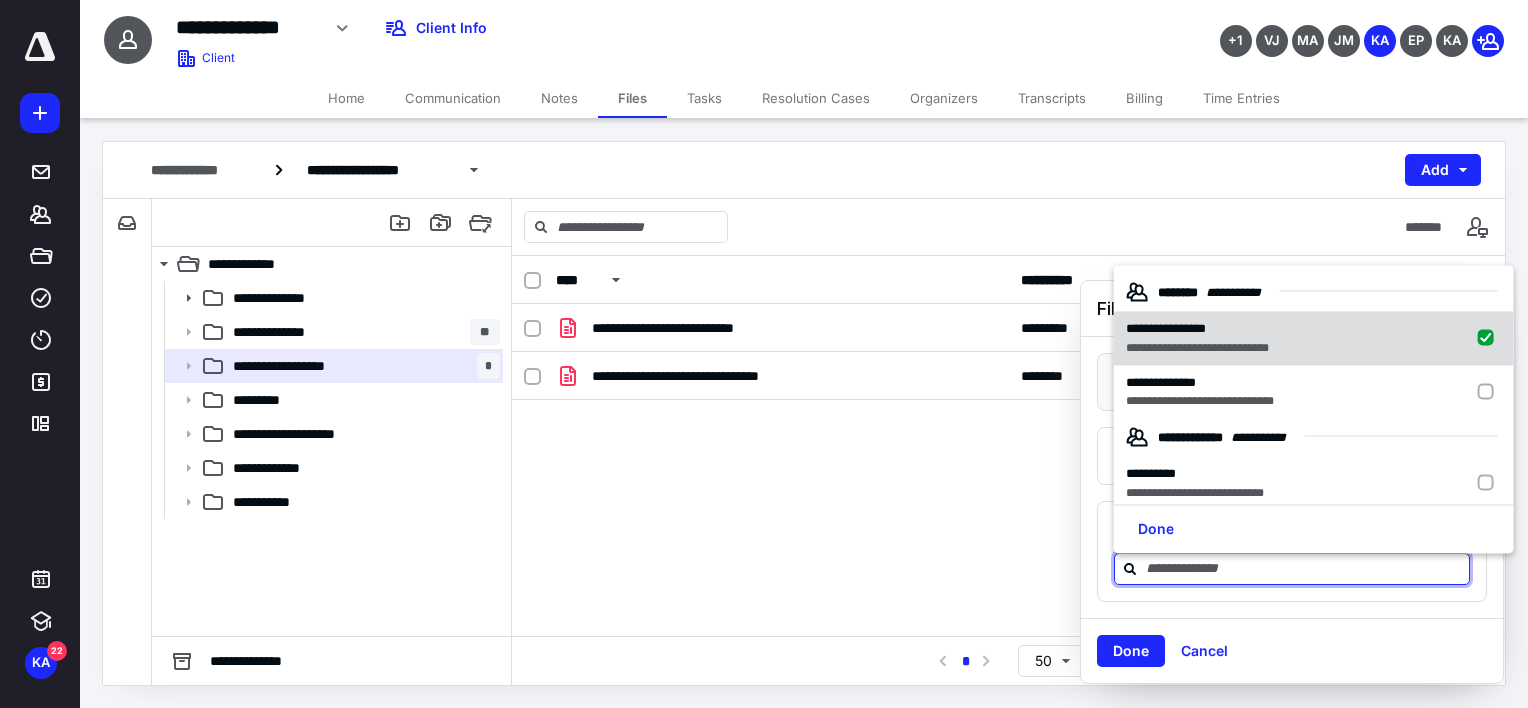 checkbox on "true" 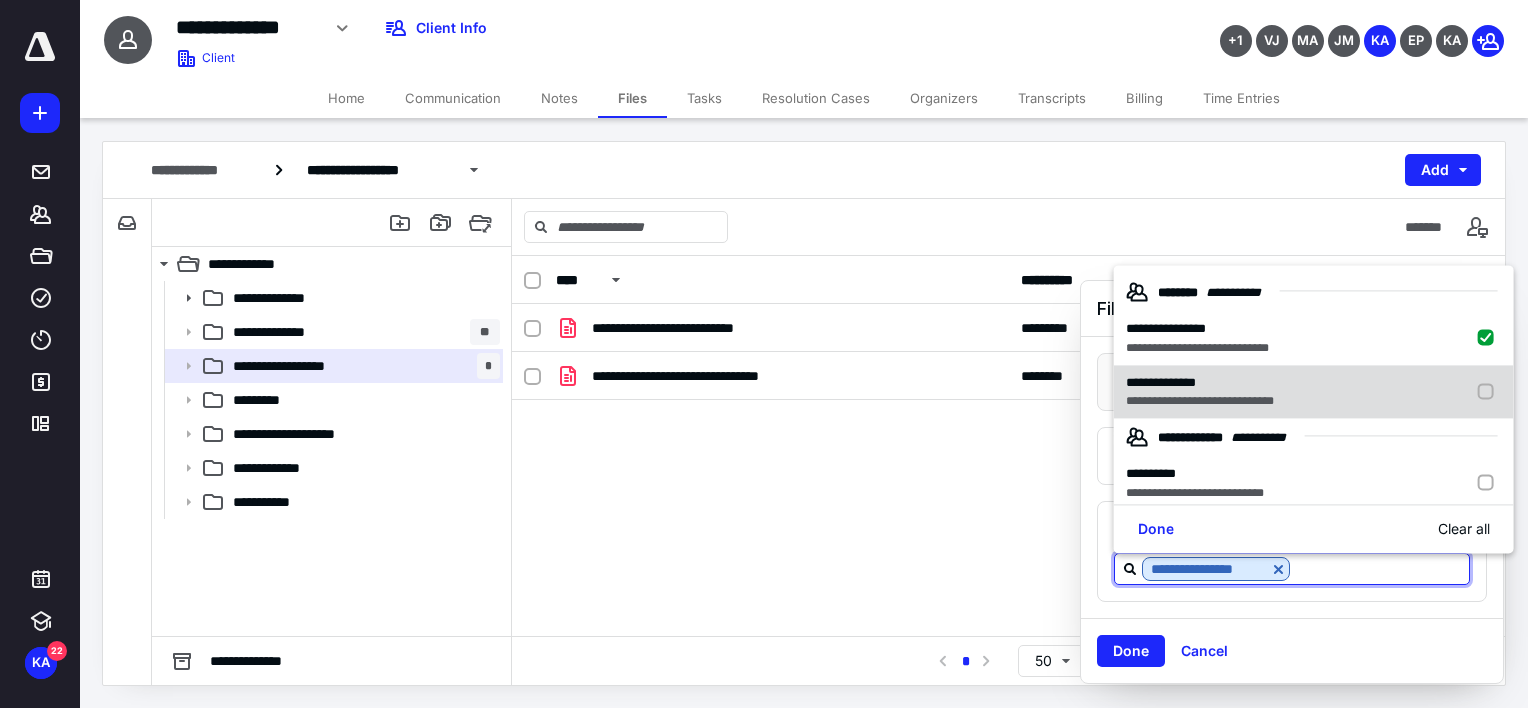 click on "**********" at bounding box center (1200, 383) 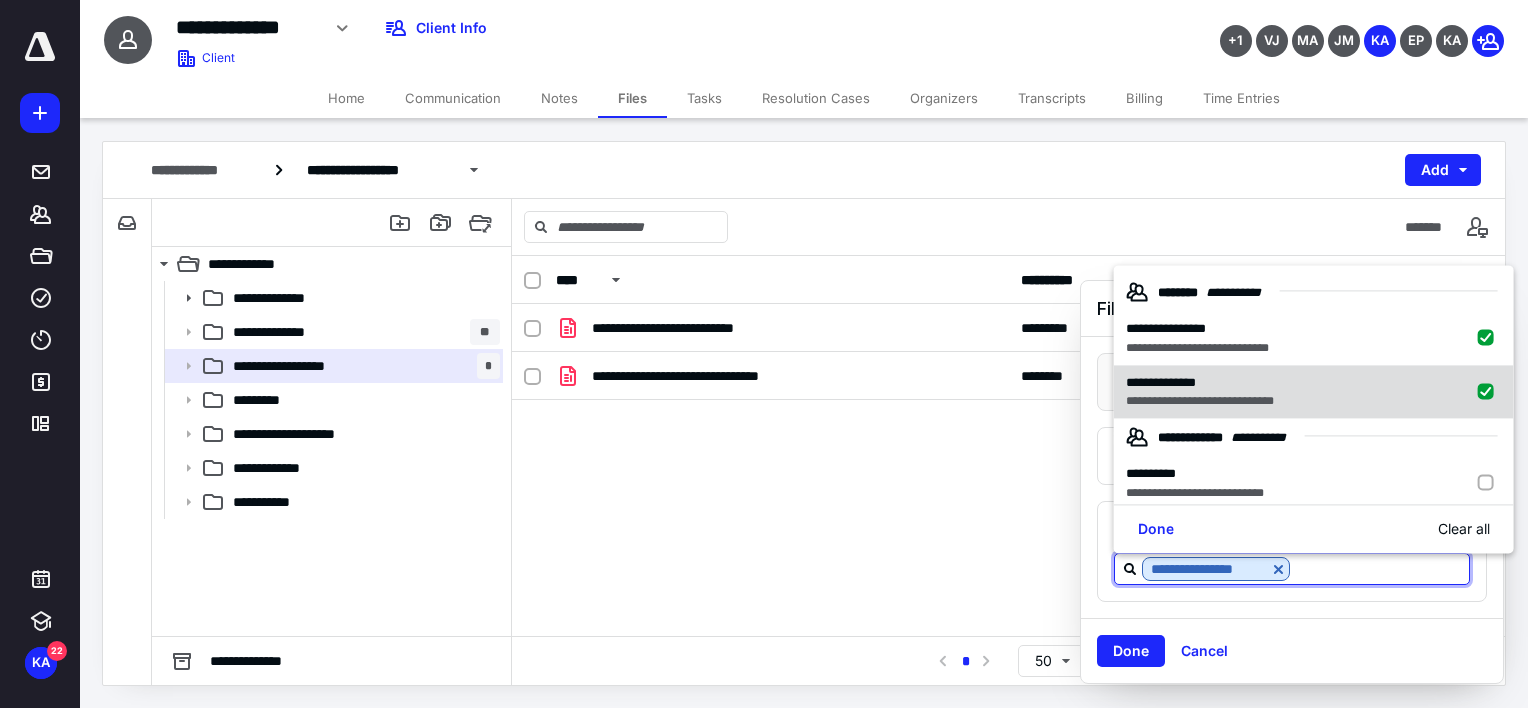 checkbox on "true" 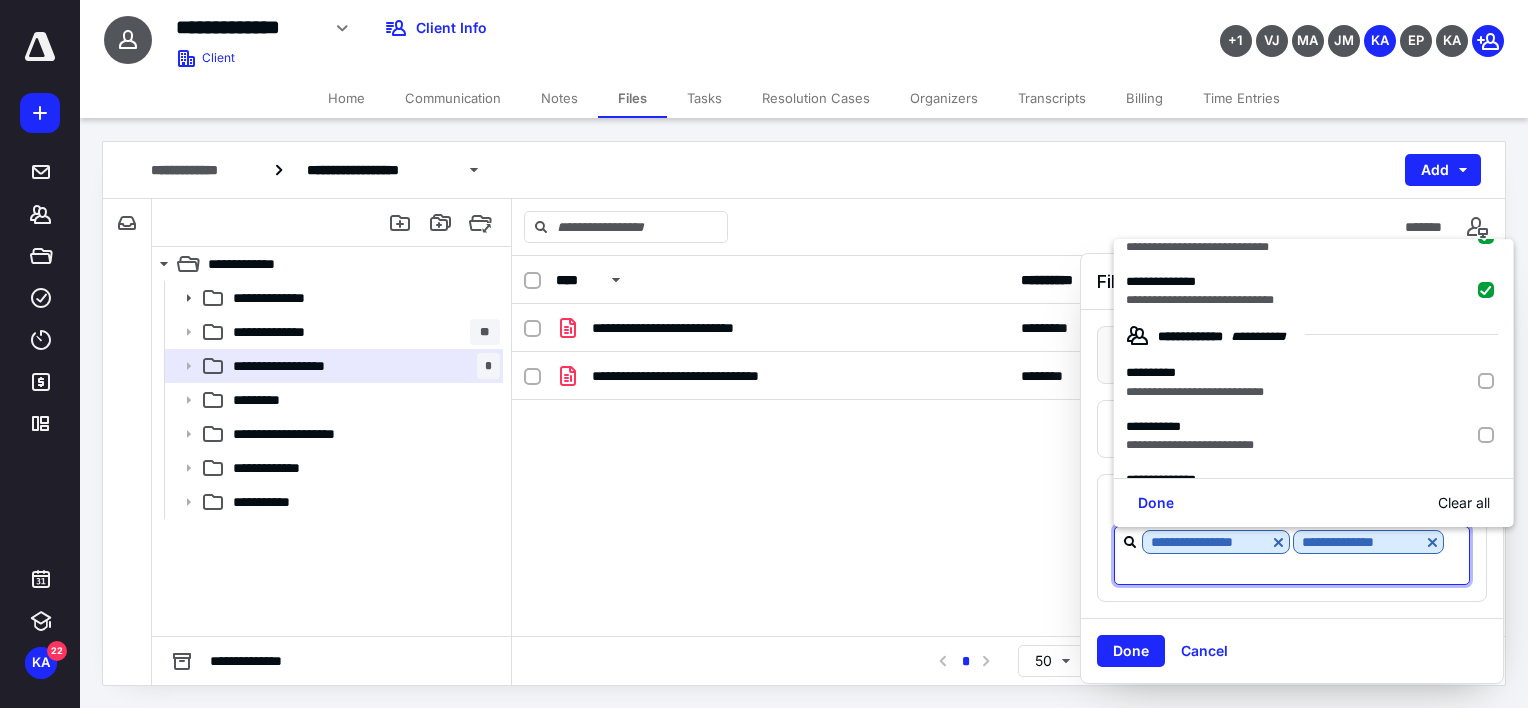 scroll, scrollTop: 200, scrollLeft: 0, axis: vertical 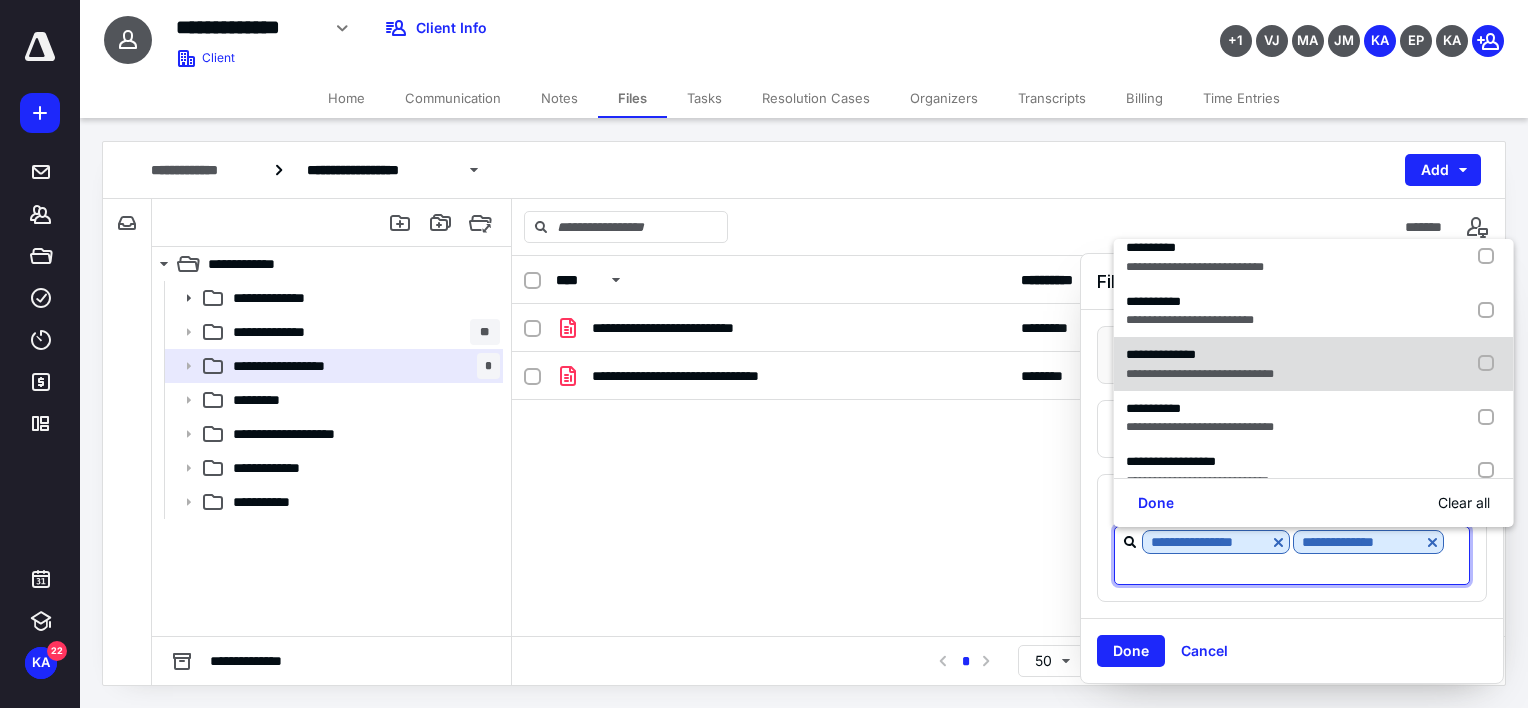 click on "**********" at bounding box center [1314, 364] 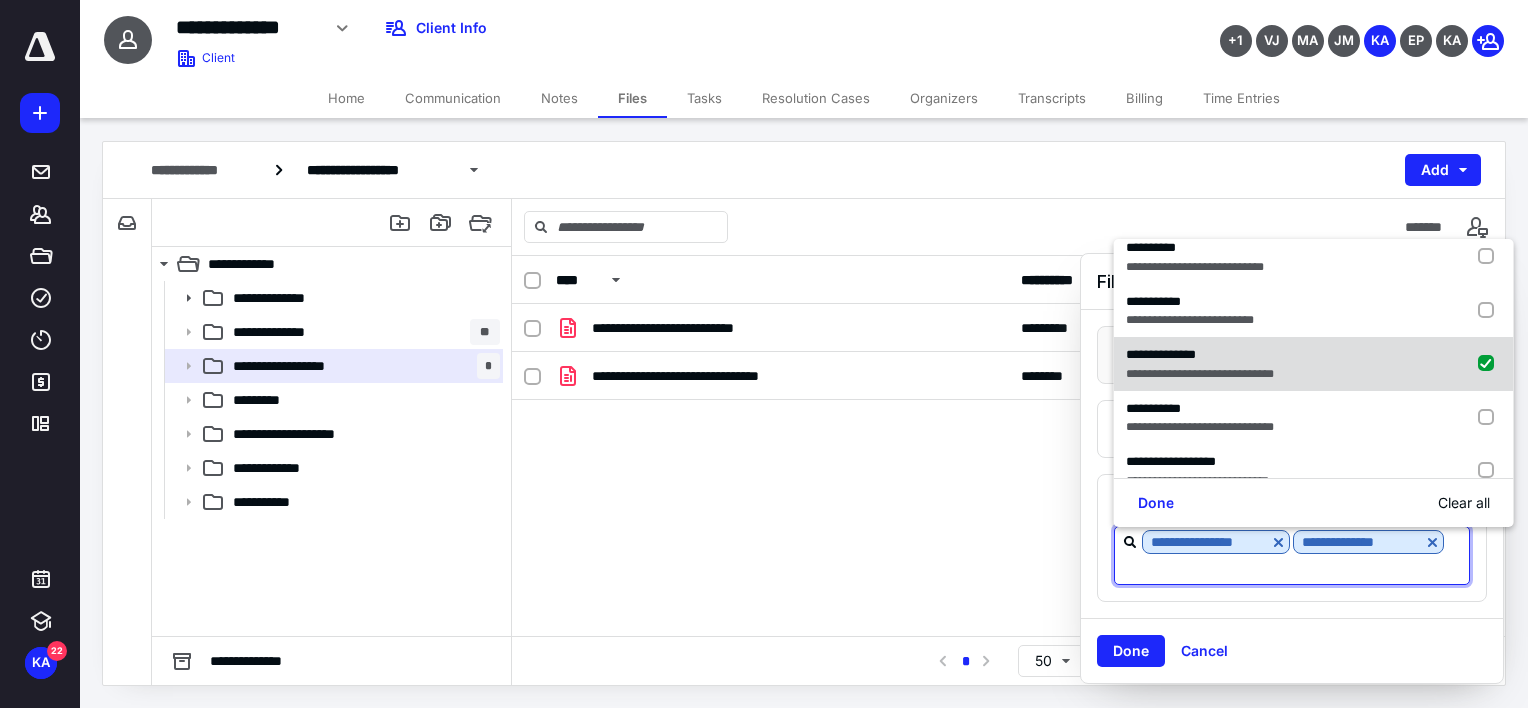 checkbox on "true" 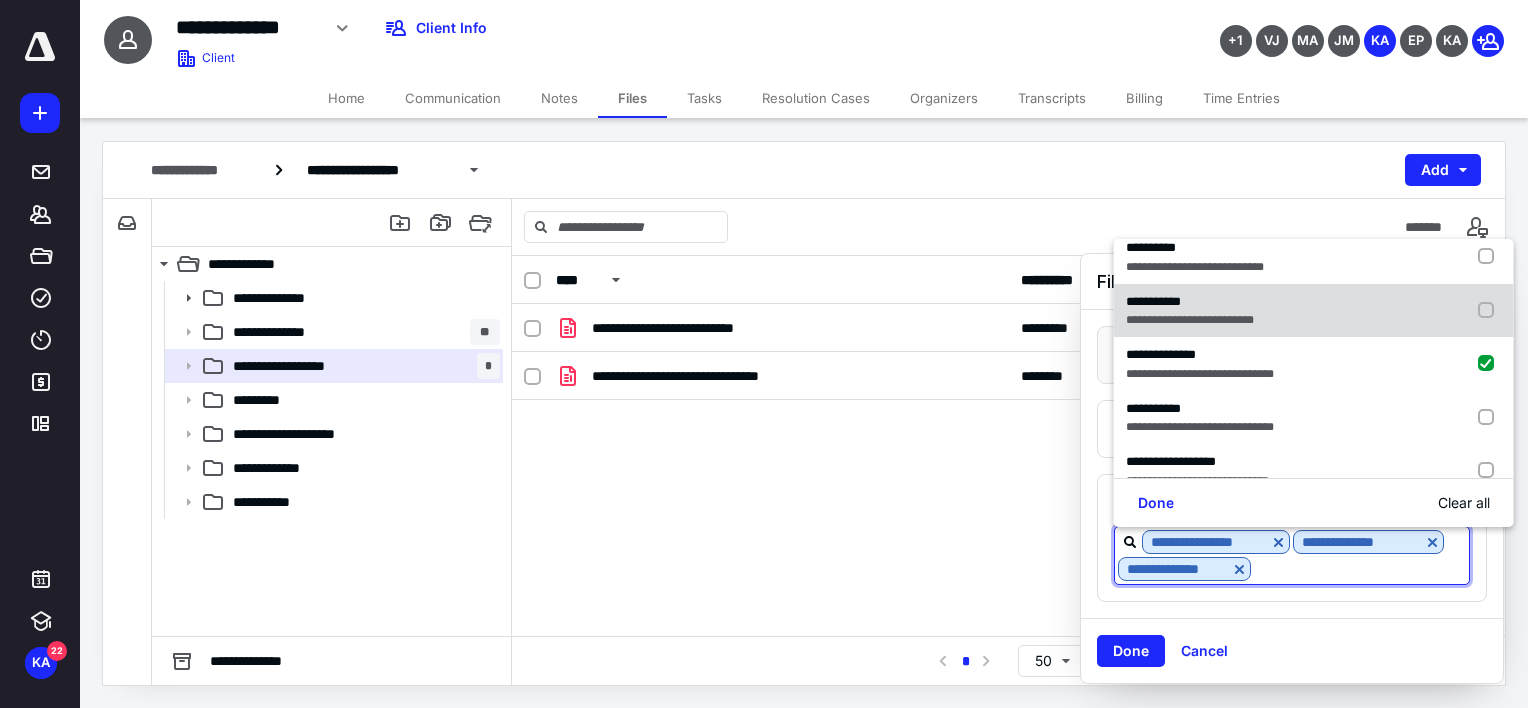 click on "**********" at bounding box center (1314, 311) 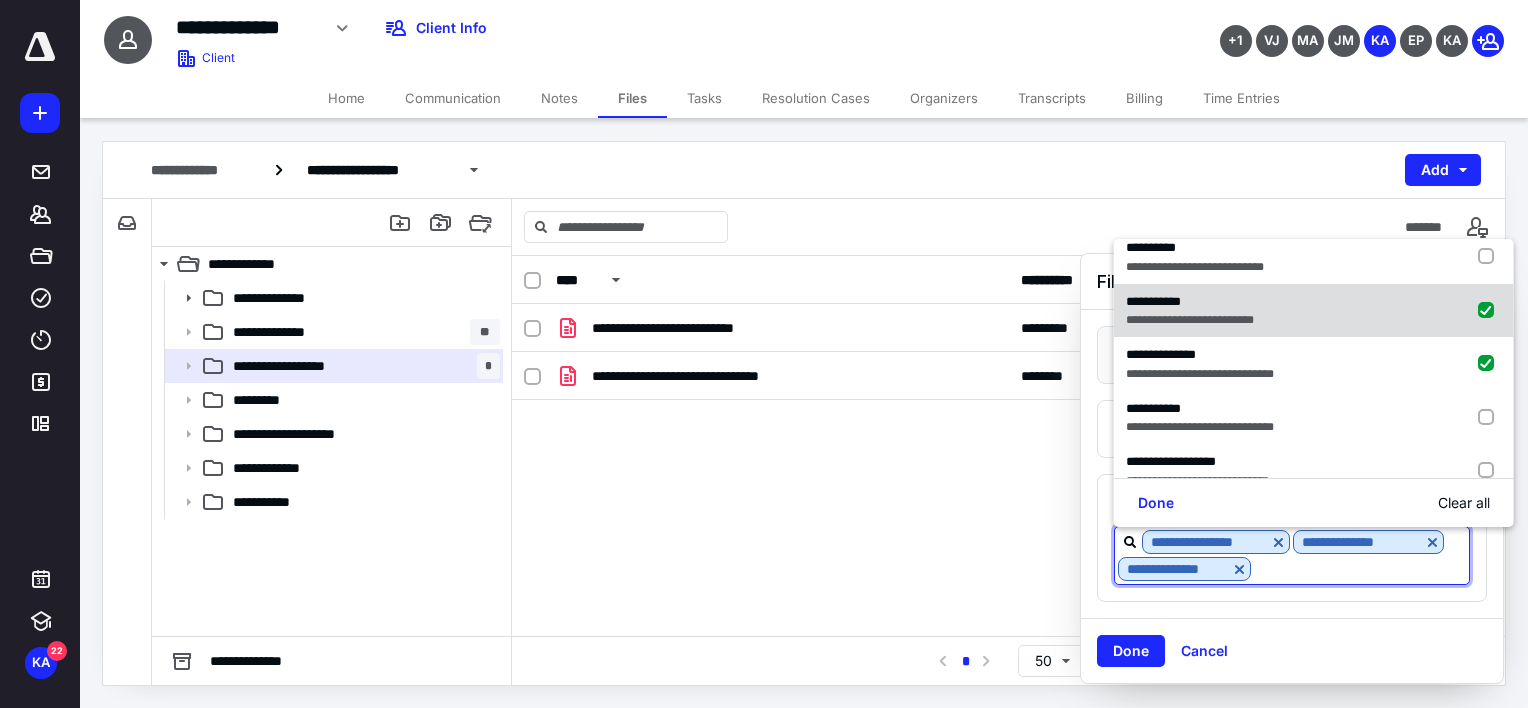 checkbox on "true" 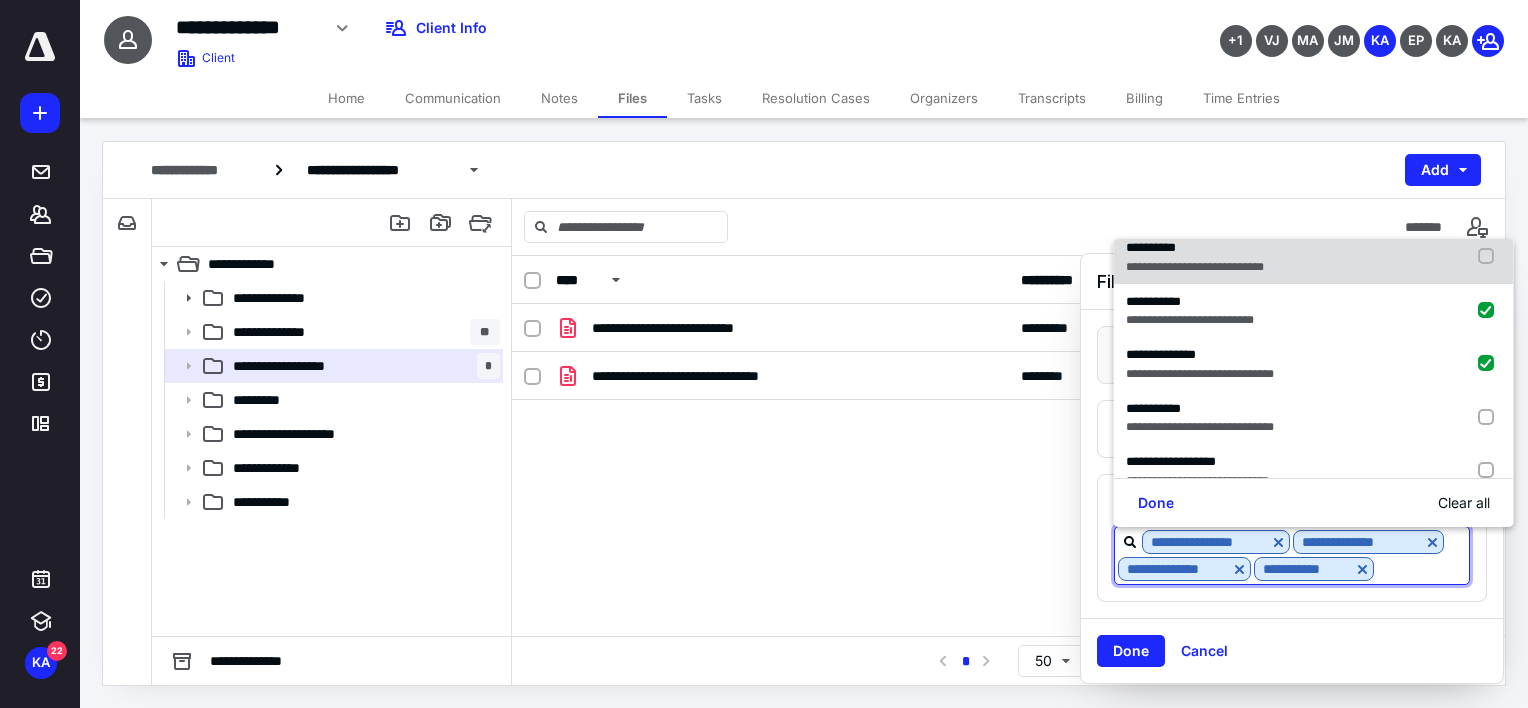 click on "**********" at bounding box center (1314, 257) 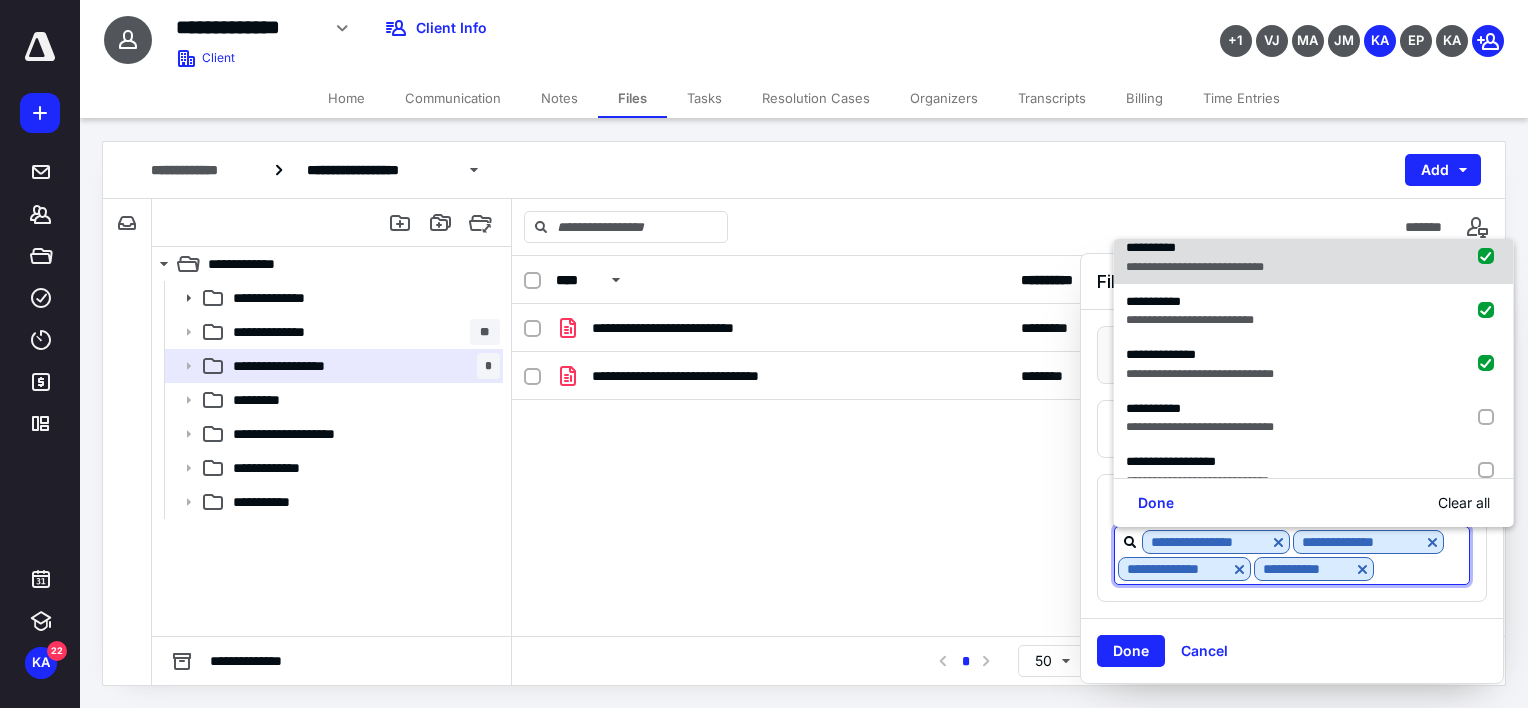 checkbox on "true" 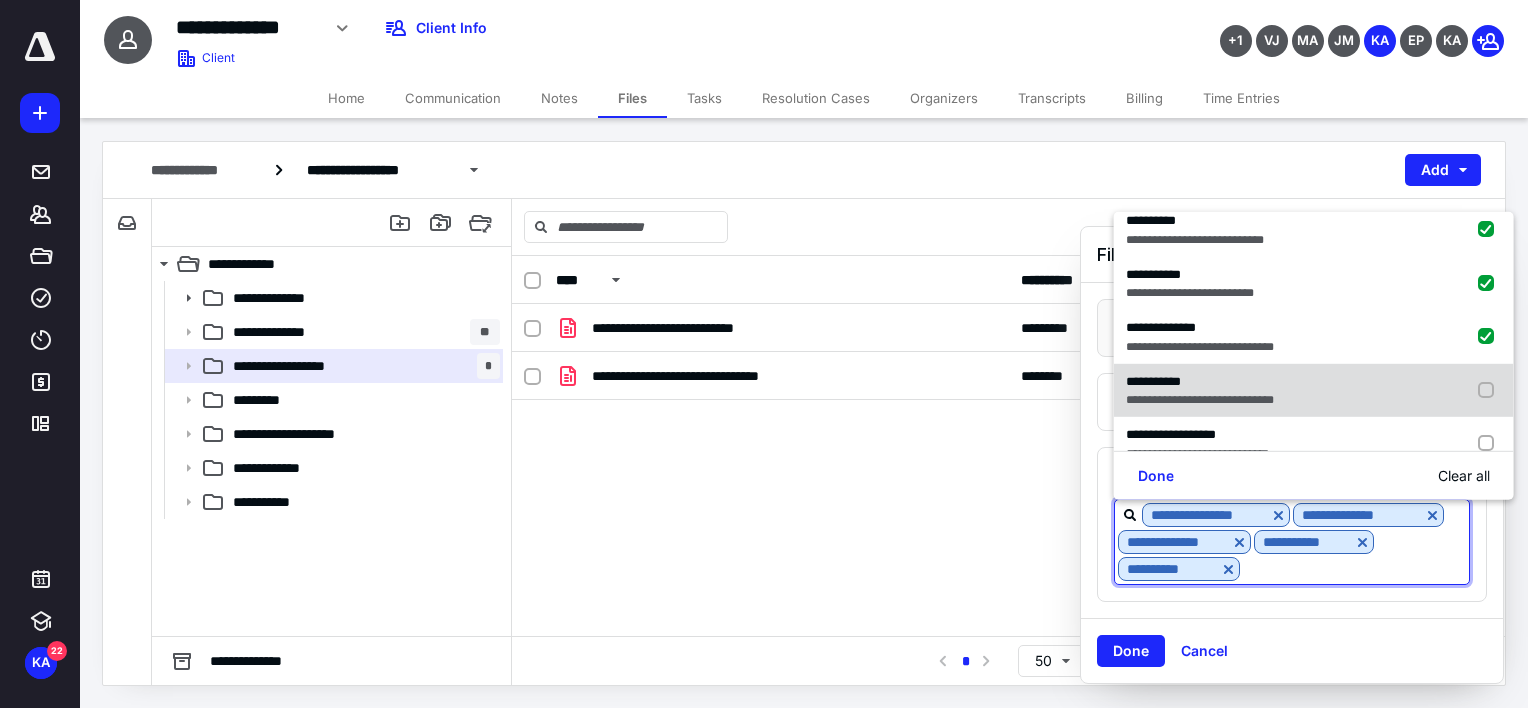 click on "**********" at bounding box center (1200, 381) 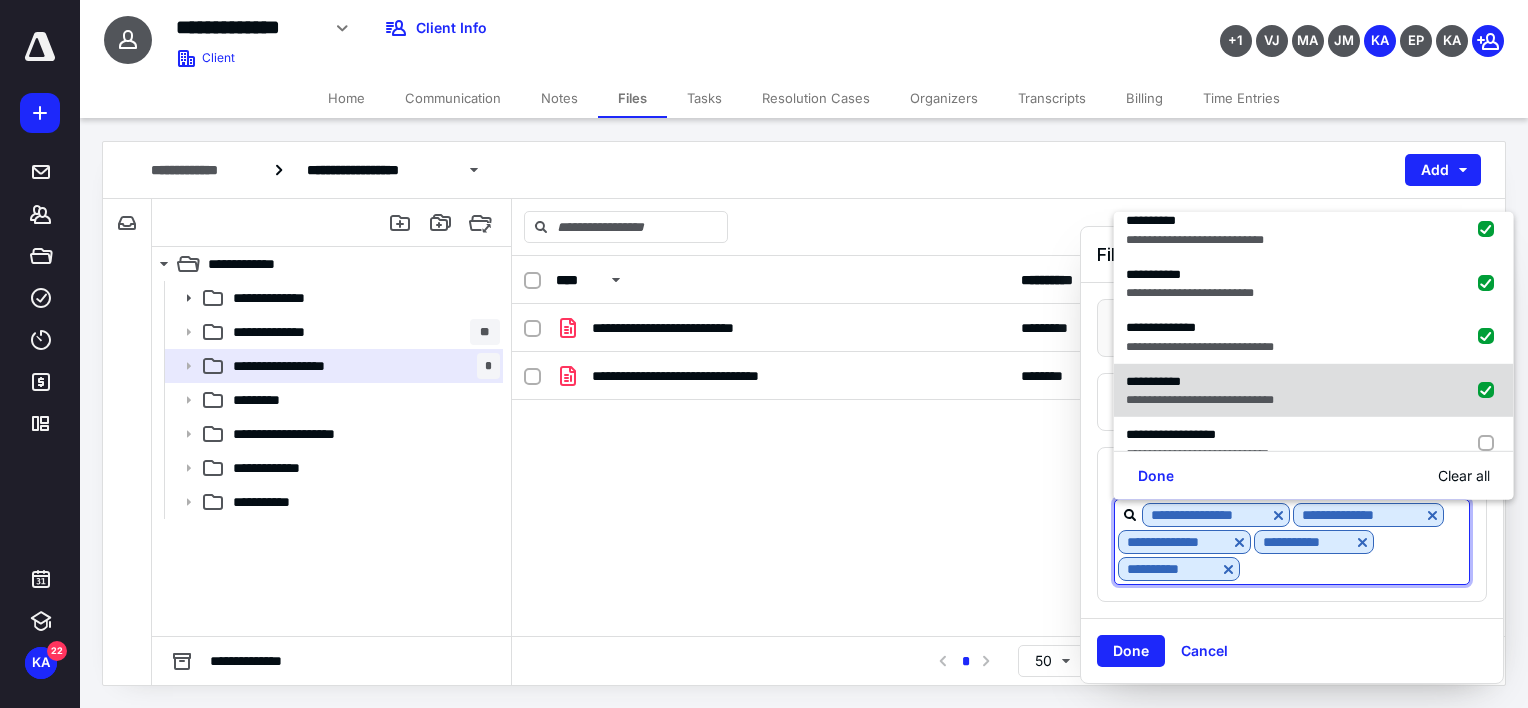 checkbox on "true" 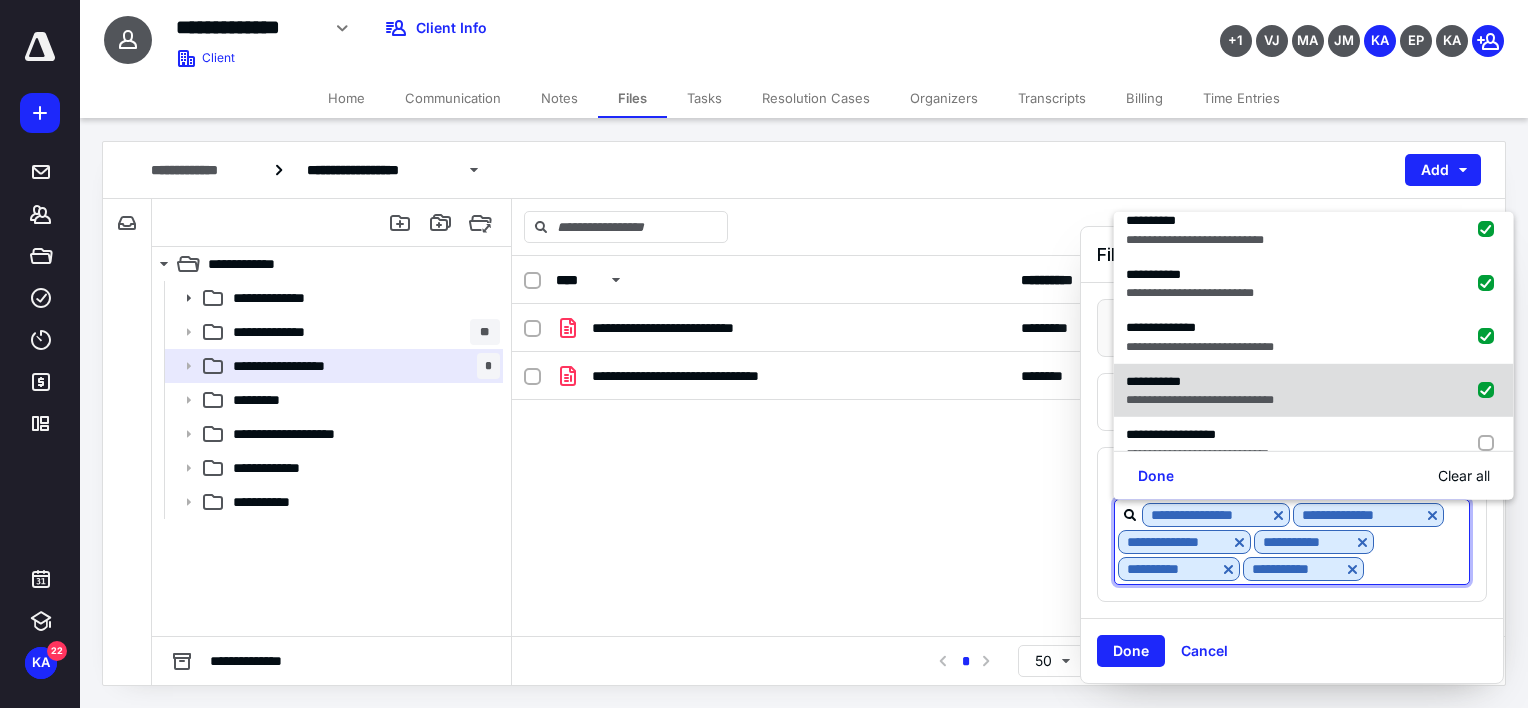 scroll, scrollTop: 280, scrollLeft: 0, axis: vertical 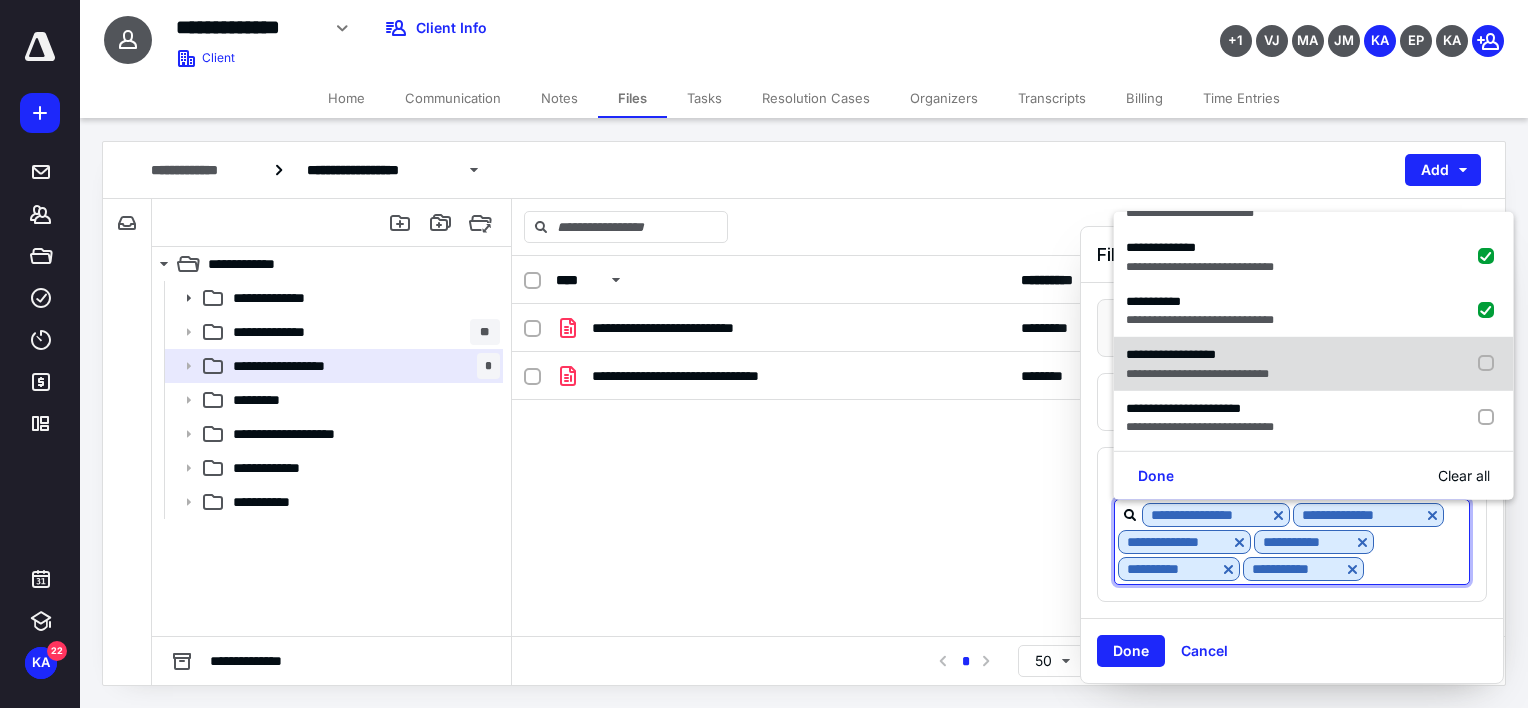 click on "**********" at bounding box center (1197, 373) 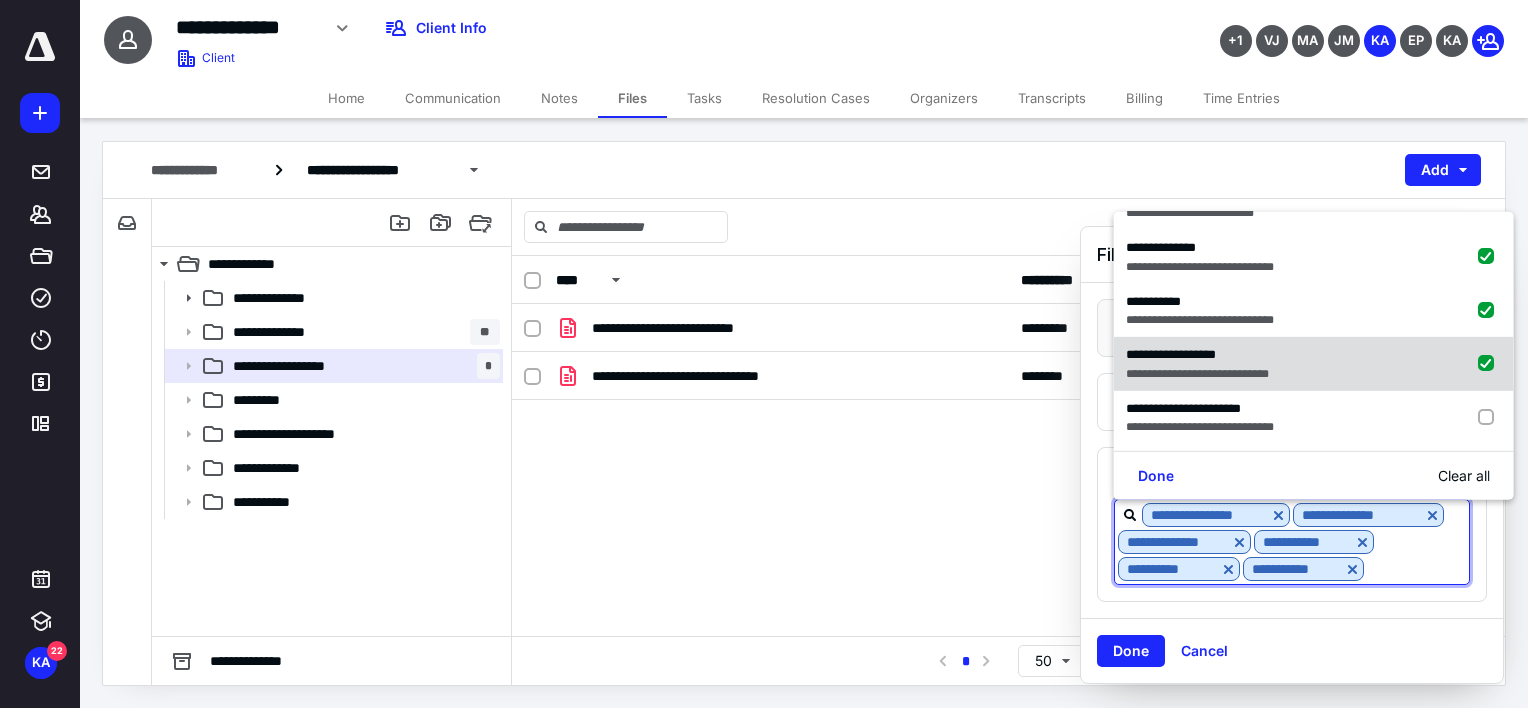 checkbox on "true" 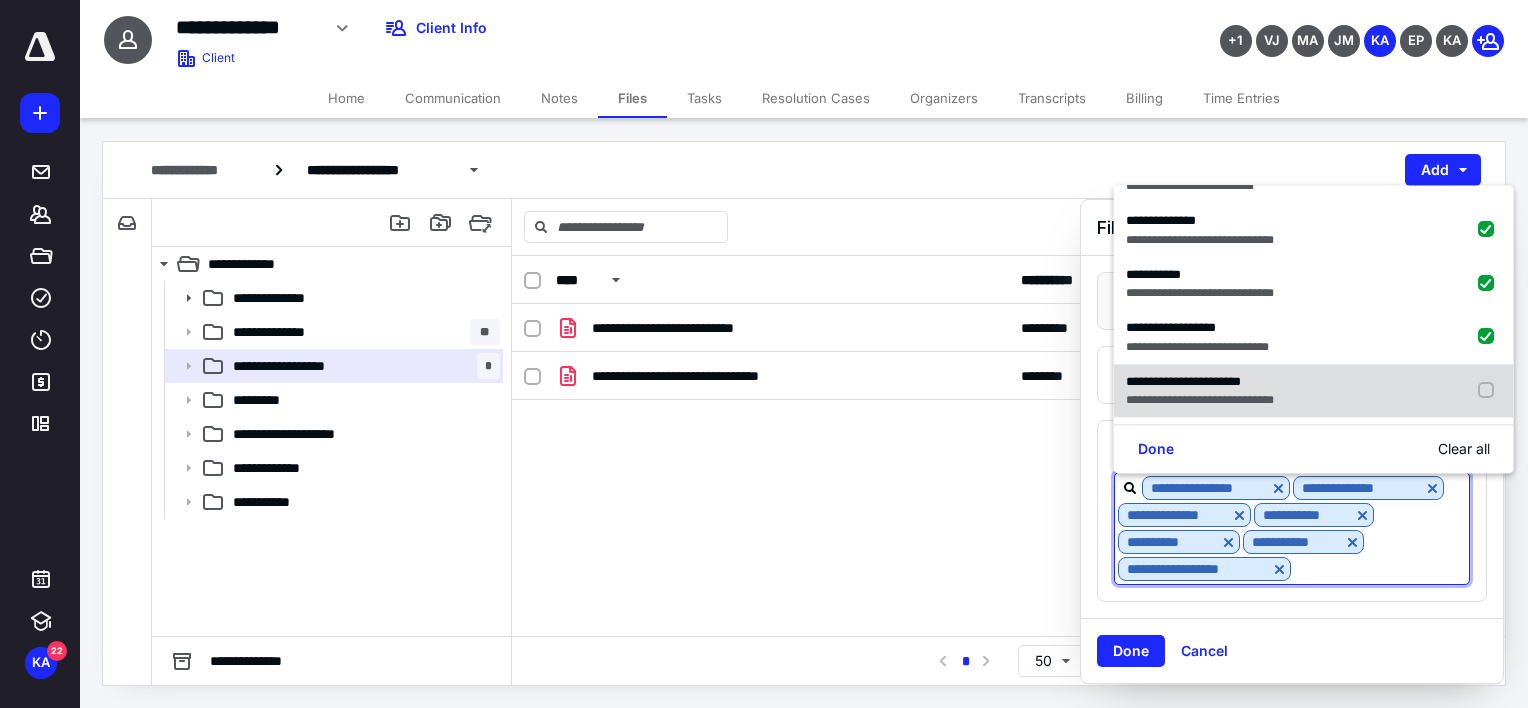 click on "**********" at bounding box center (1183, 381) 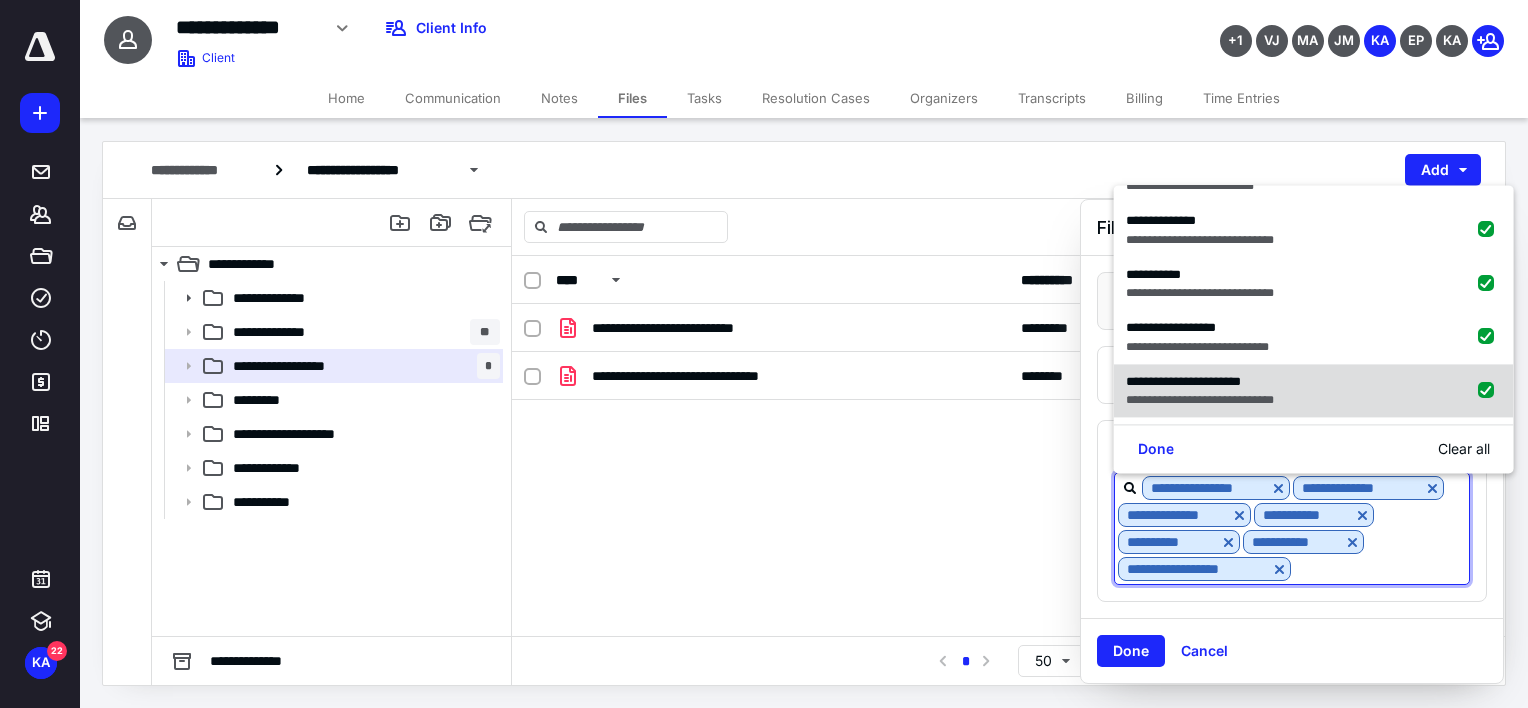 checkbox on "true" 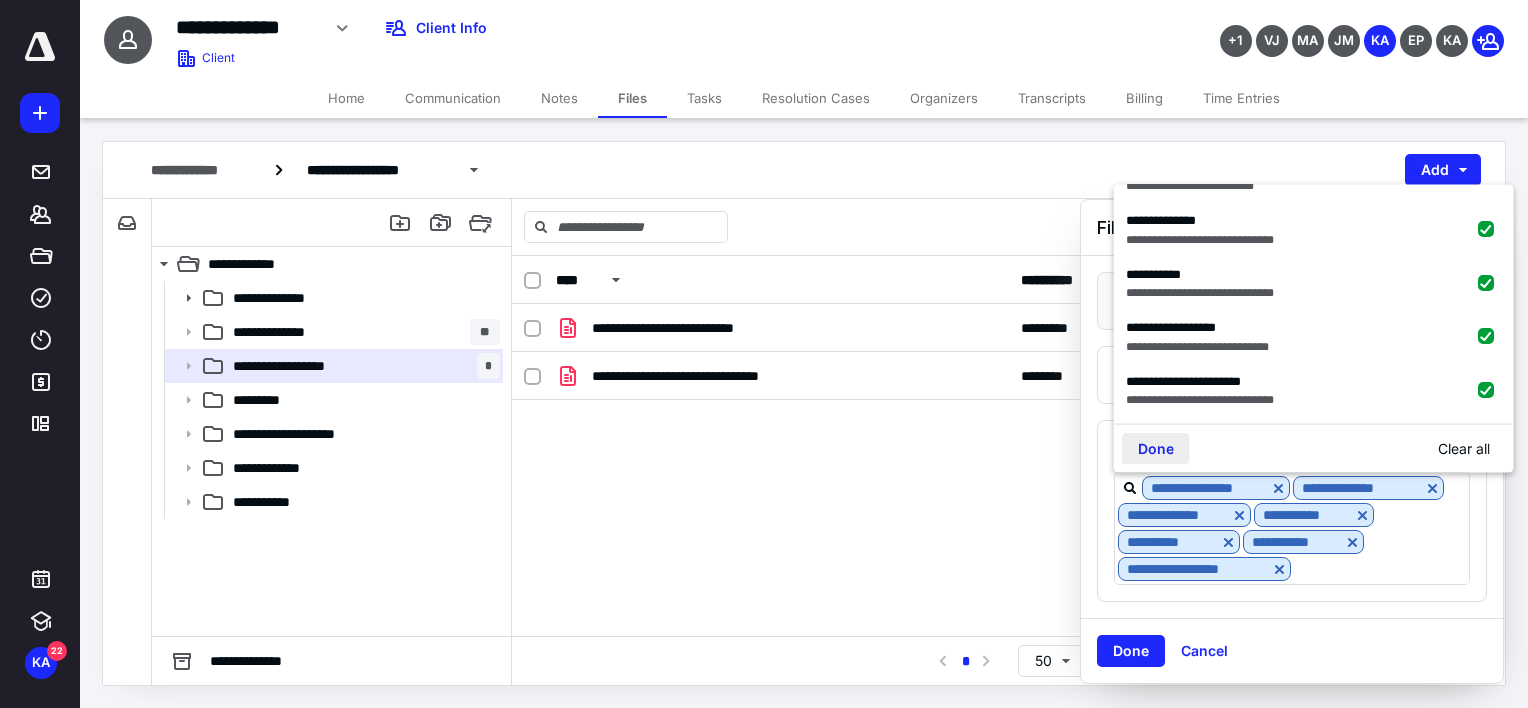 click on "Done" at bounding box center [1156, 449] 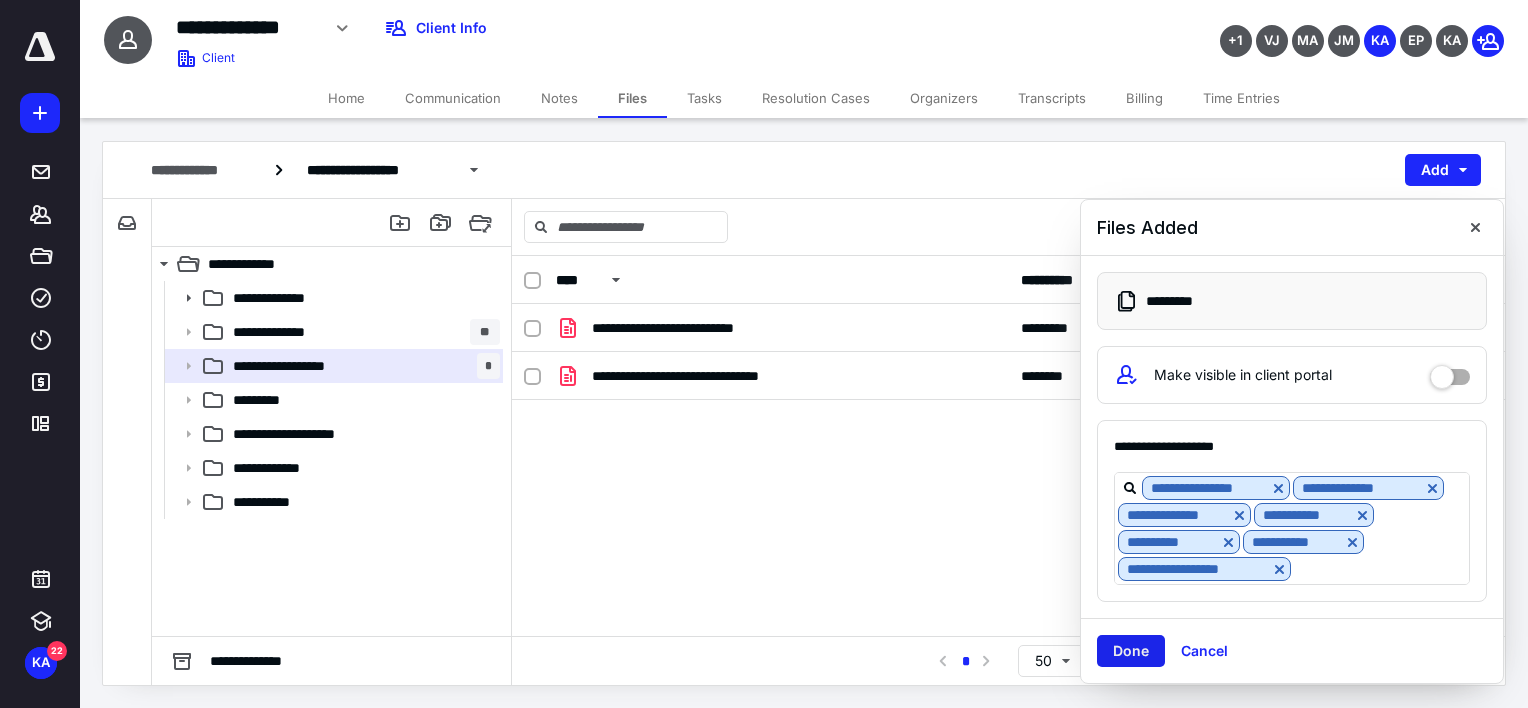 click on "Done" at bounding box center [1131, 651] 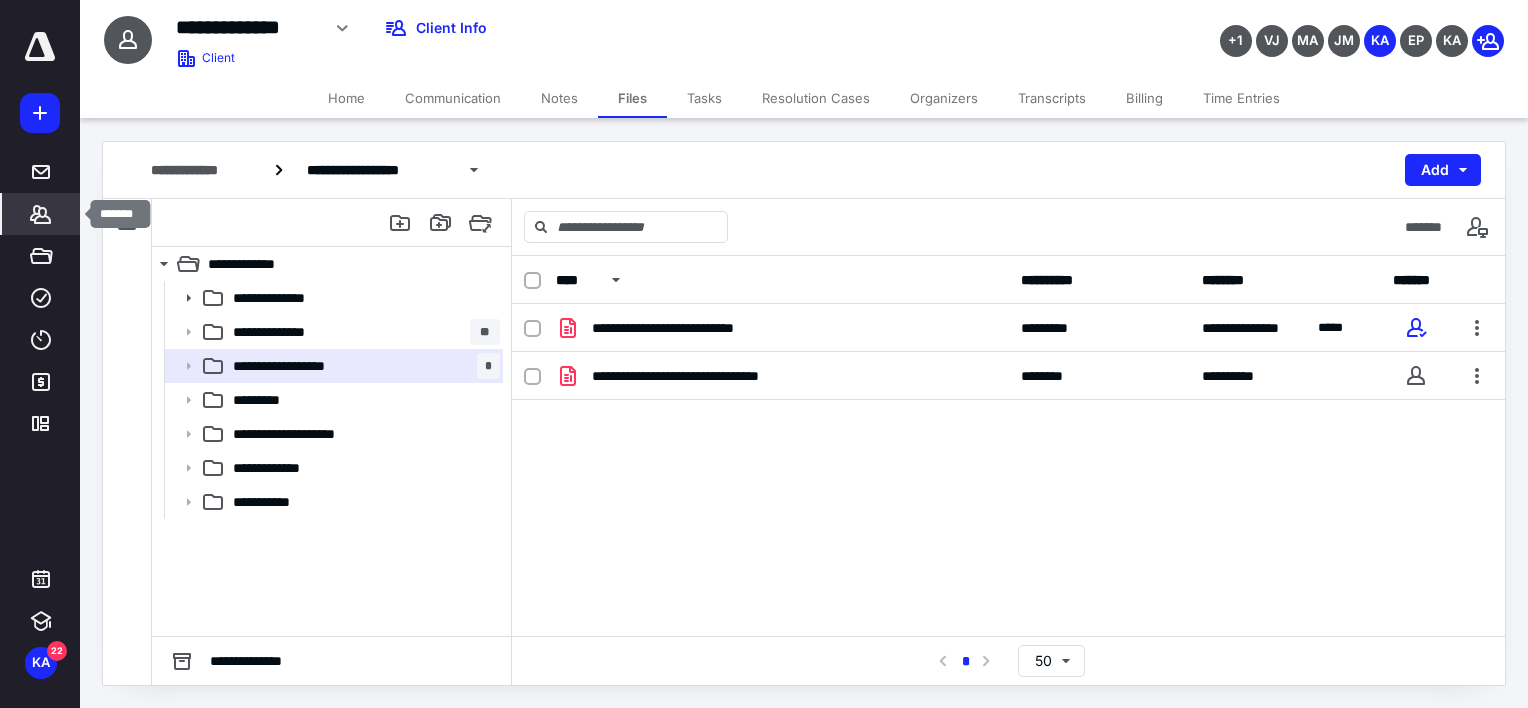 click 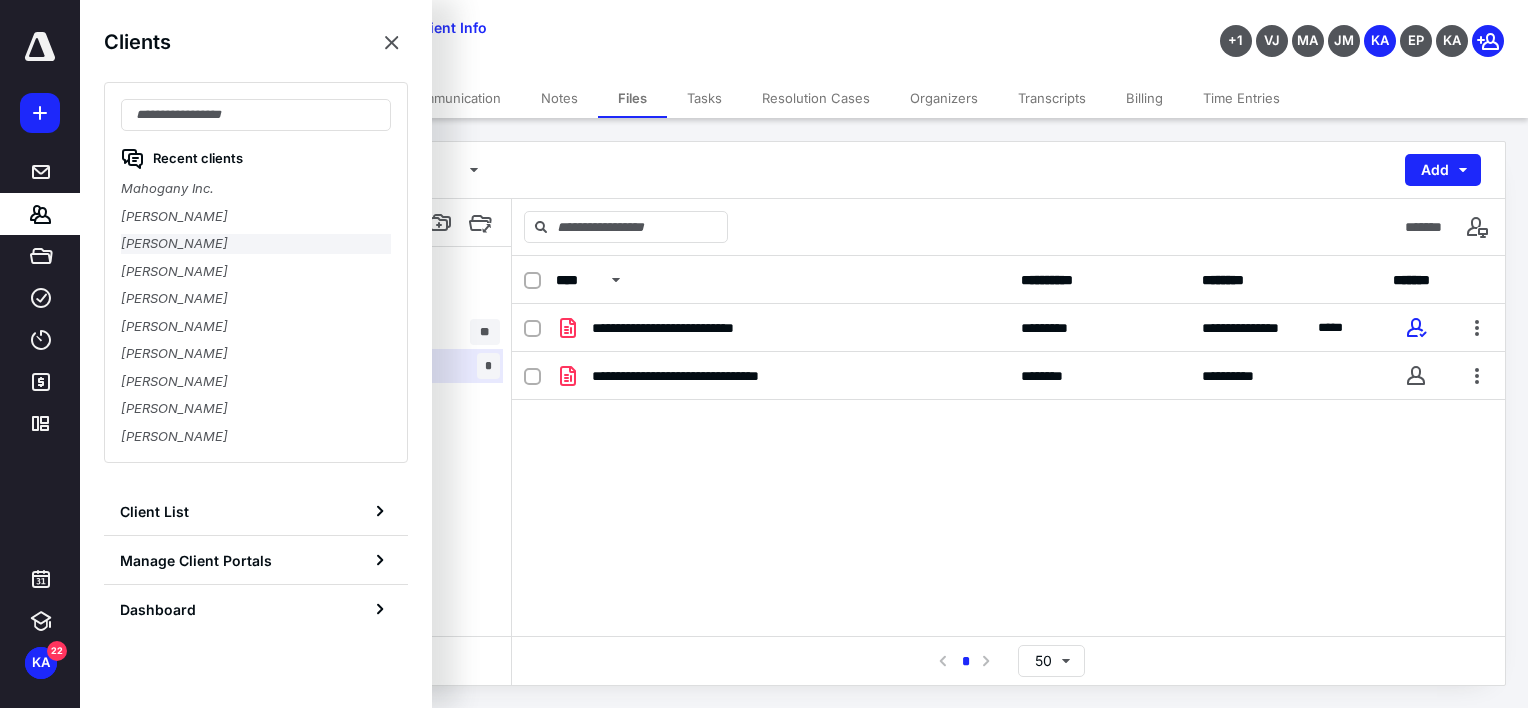 click on "[PERSON_NAME]" at bounding box center [256, 244] 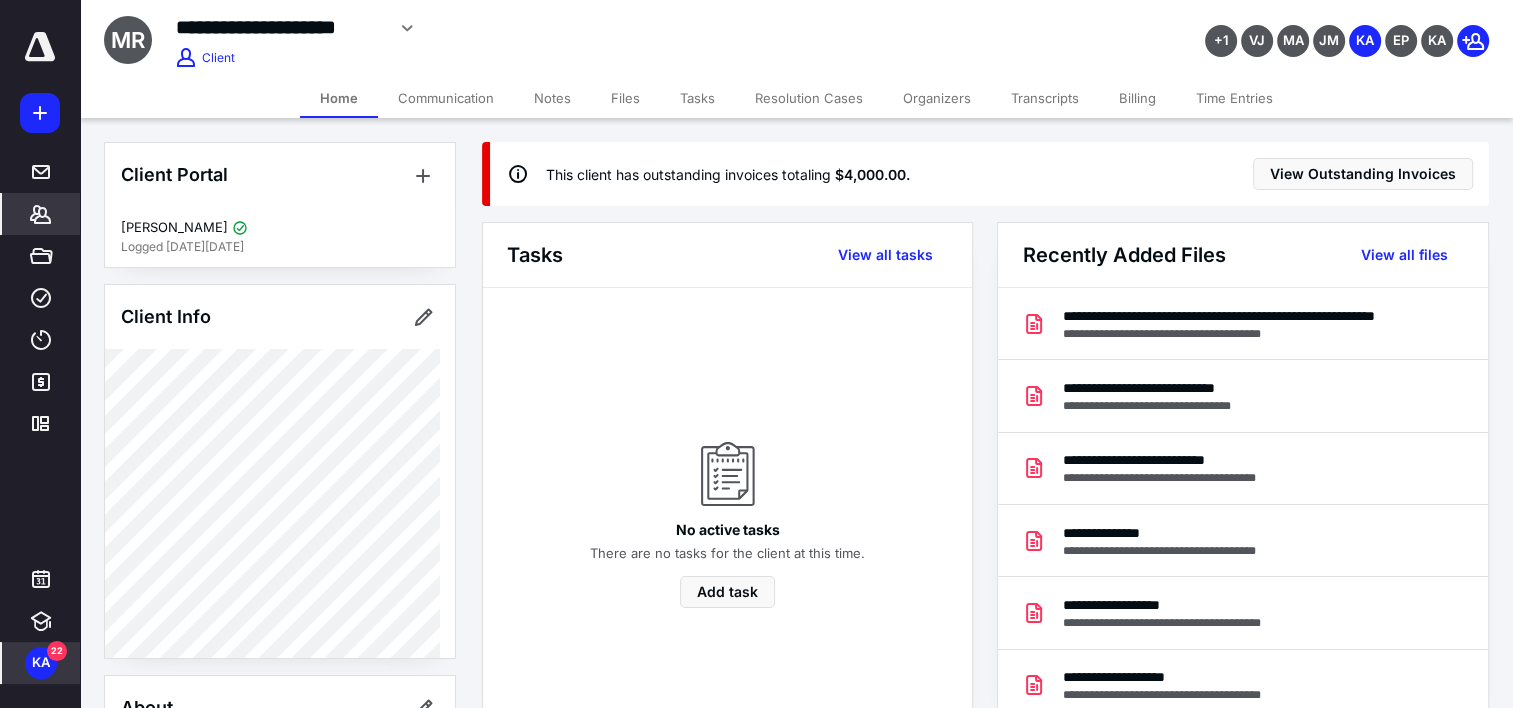 click on "KA" at bounding box center (41, 663) 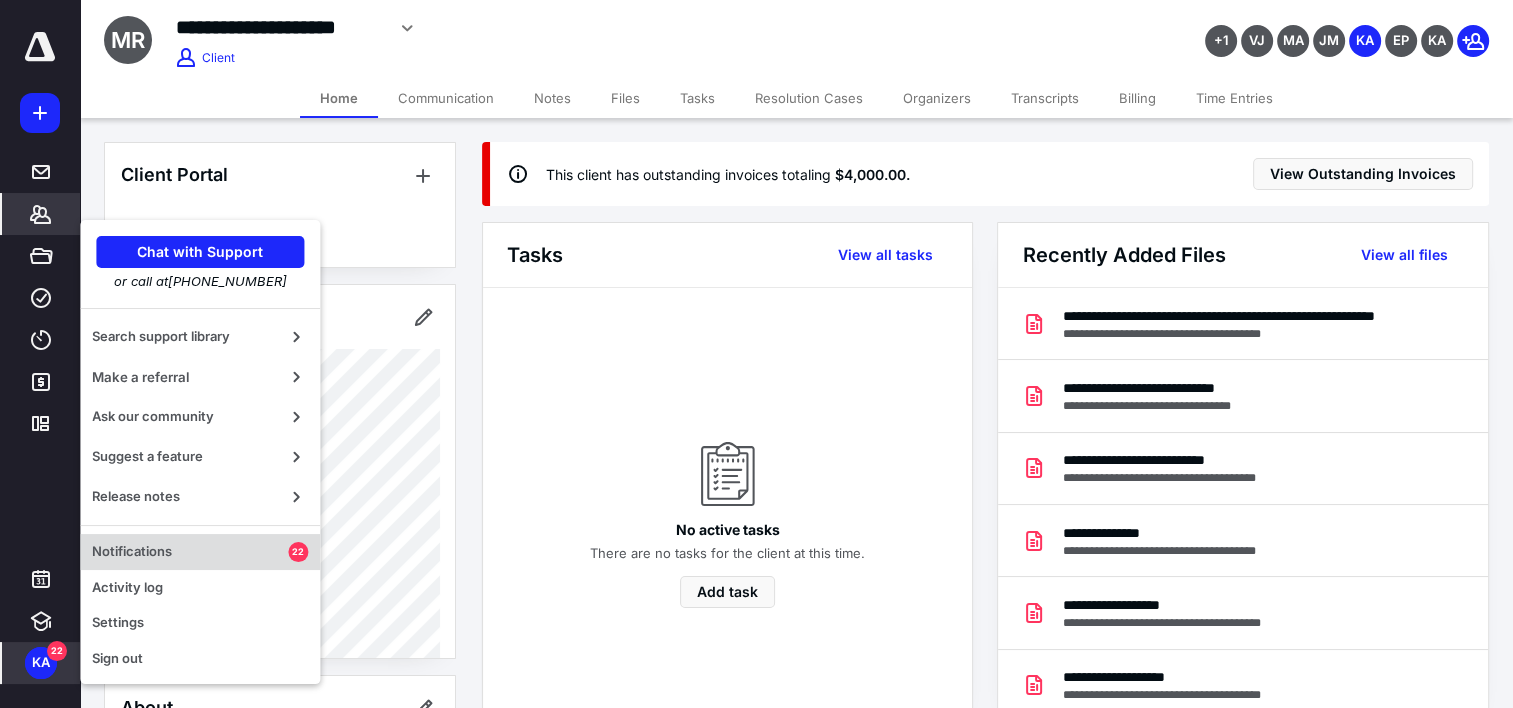 click on "Notifications" at bounding box center [190, 552] 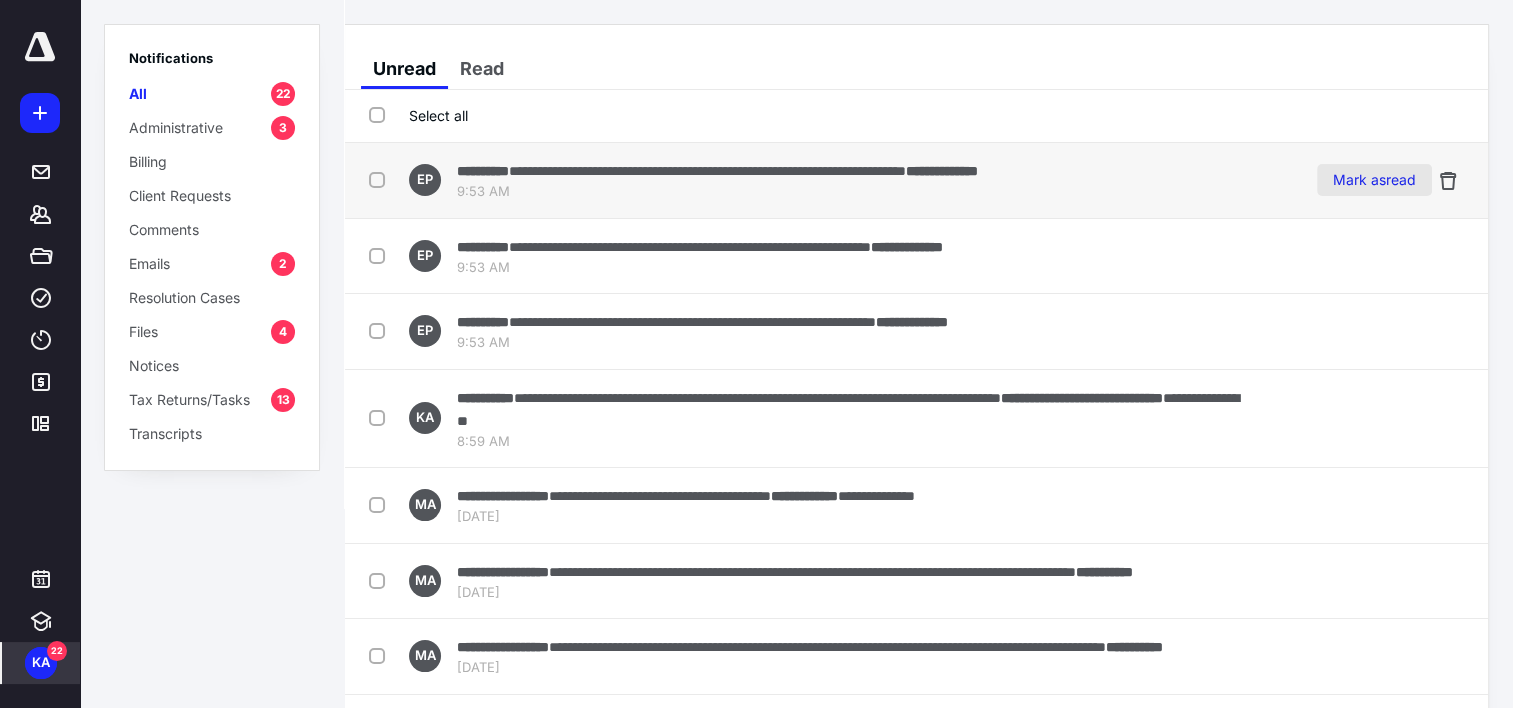 click on "Mark as  read" at bounding box center [1374, 180] 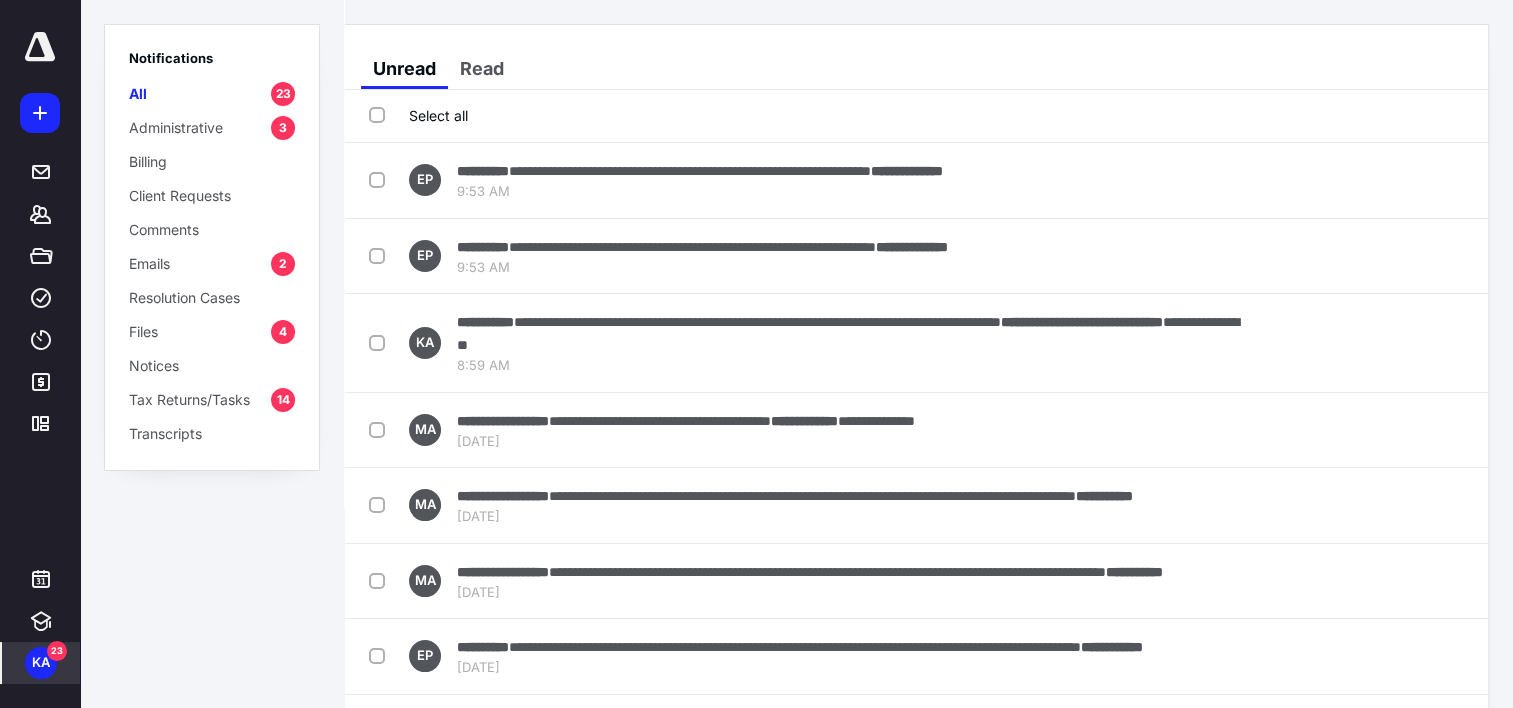 click on "Mark as  read" at bounding box center [1374, 180] 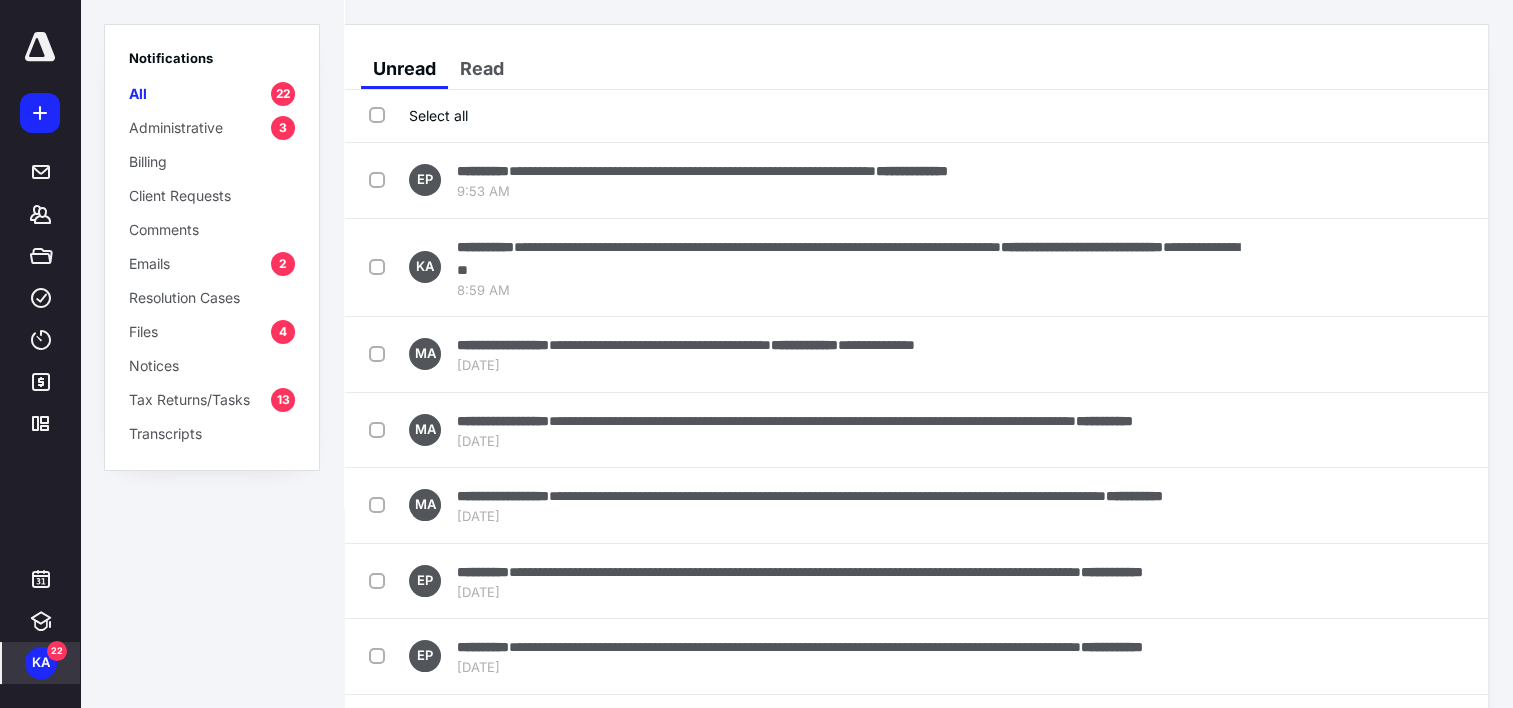 click on "Mark as  read" at bounding box center [1374, 180] 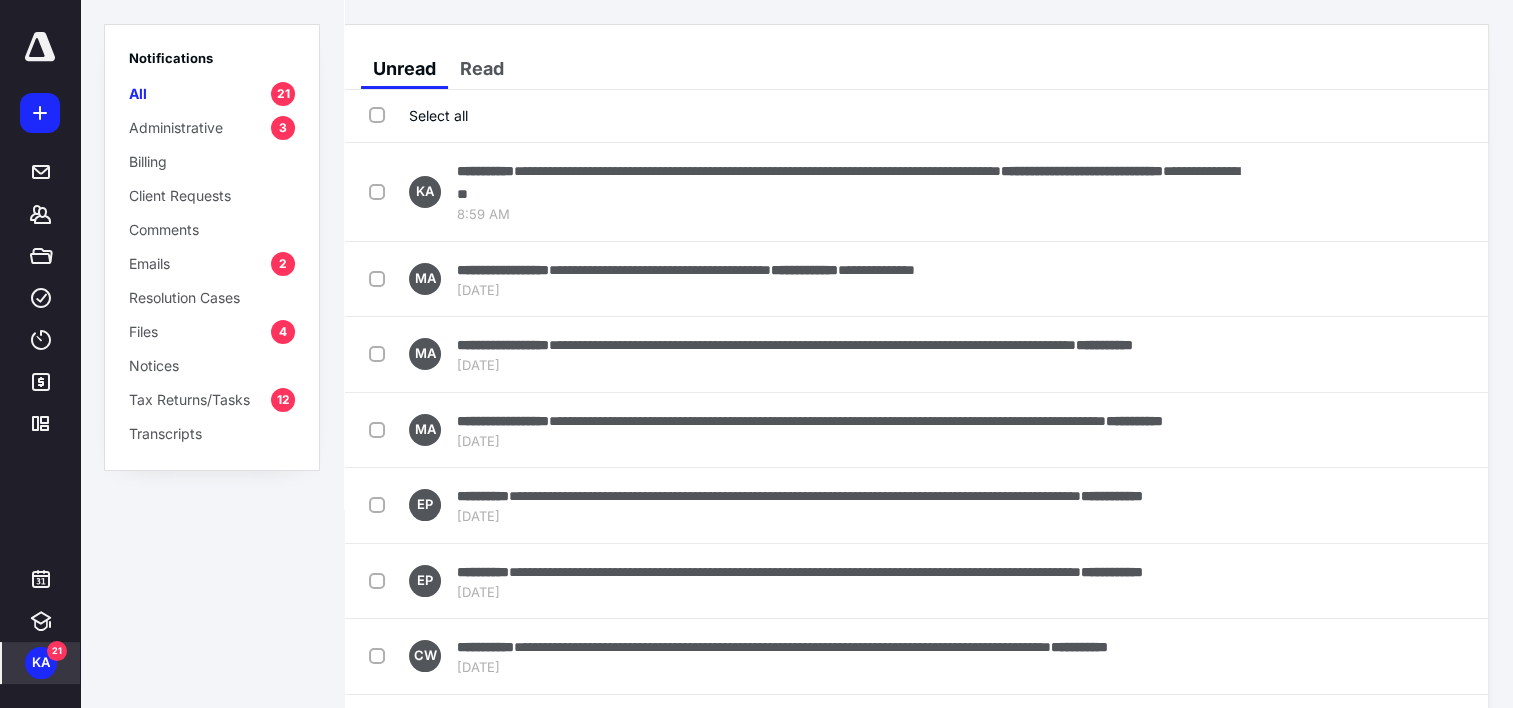 click on "Mark as  read" at bounding box center [1374, 192] 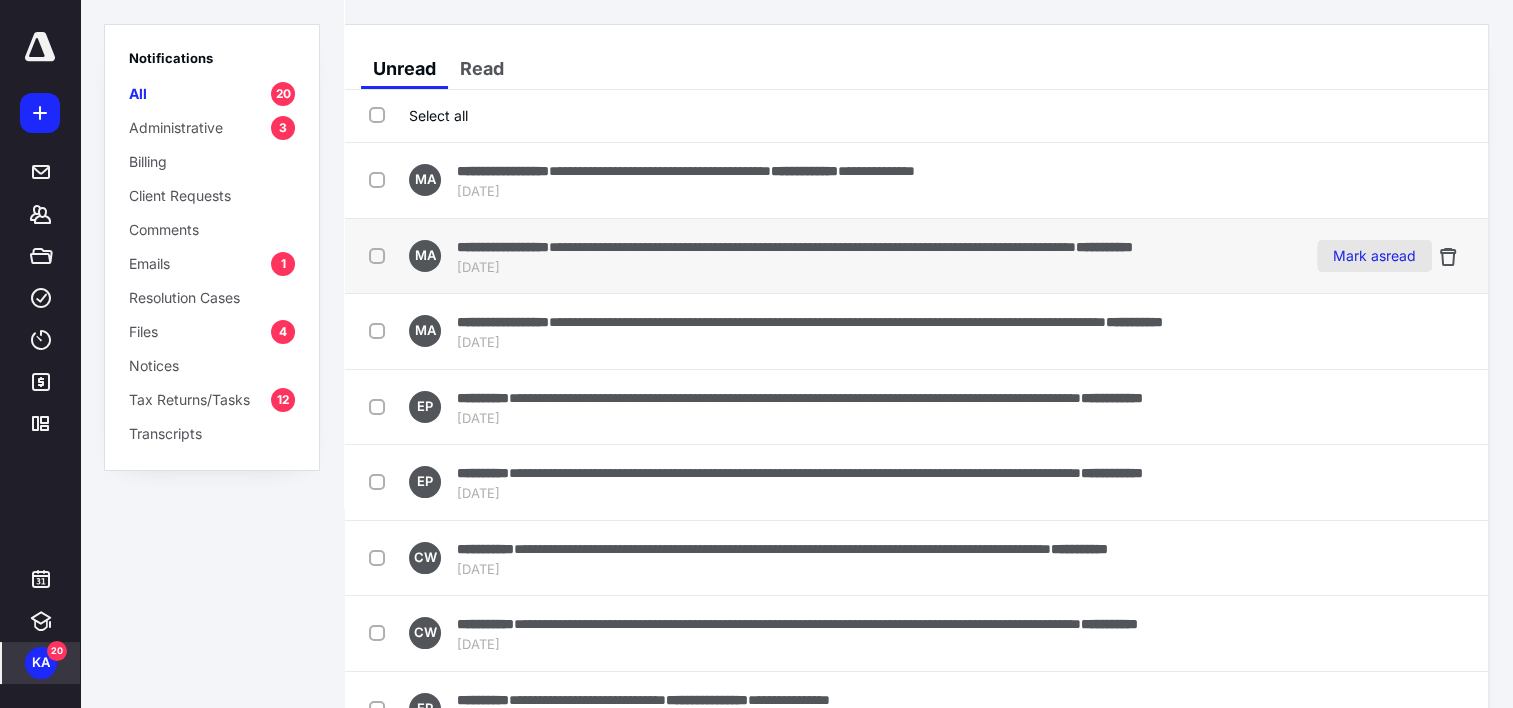 click on "Mark as  read" at bounding box center [1374, 256] 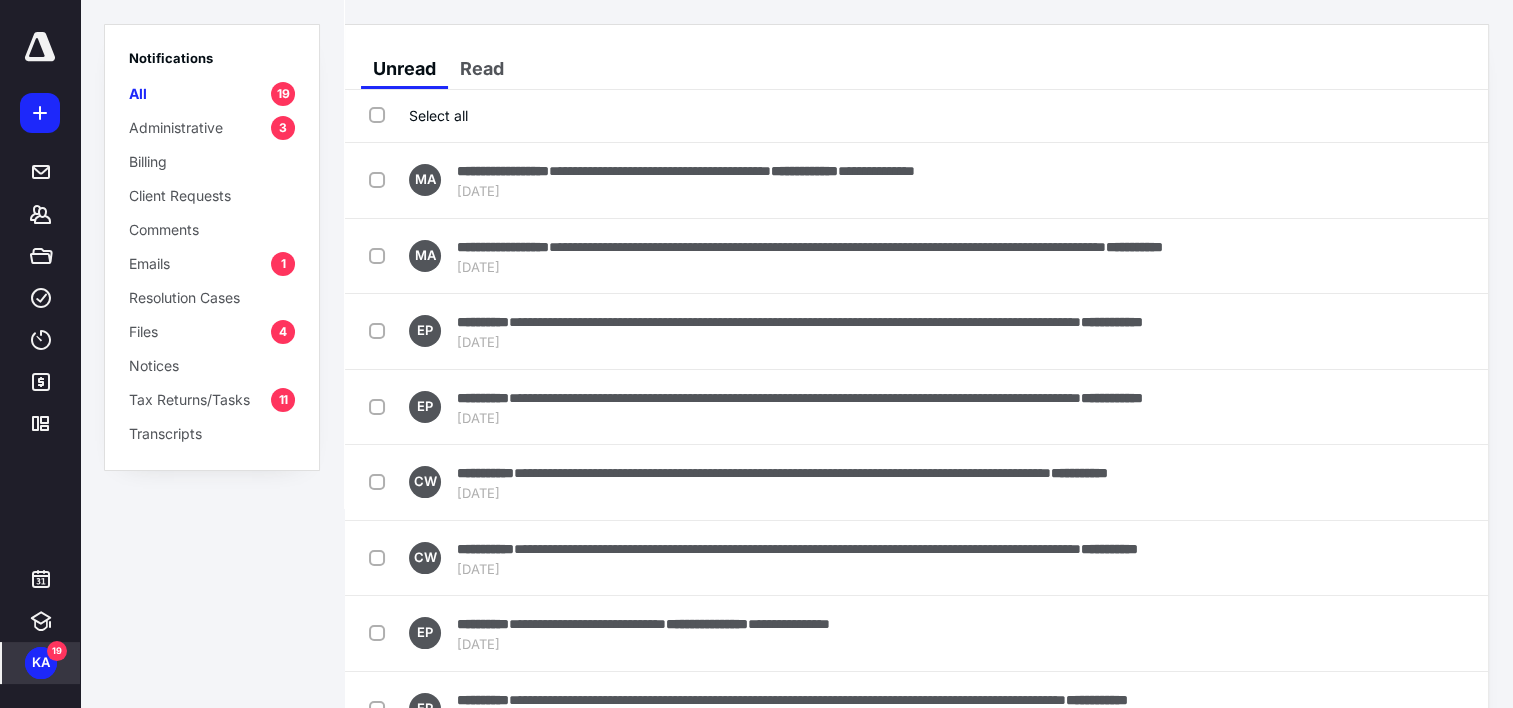 click on "Mark as  read" at bounding box center [1374, 256] 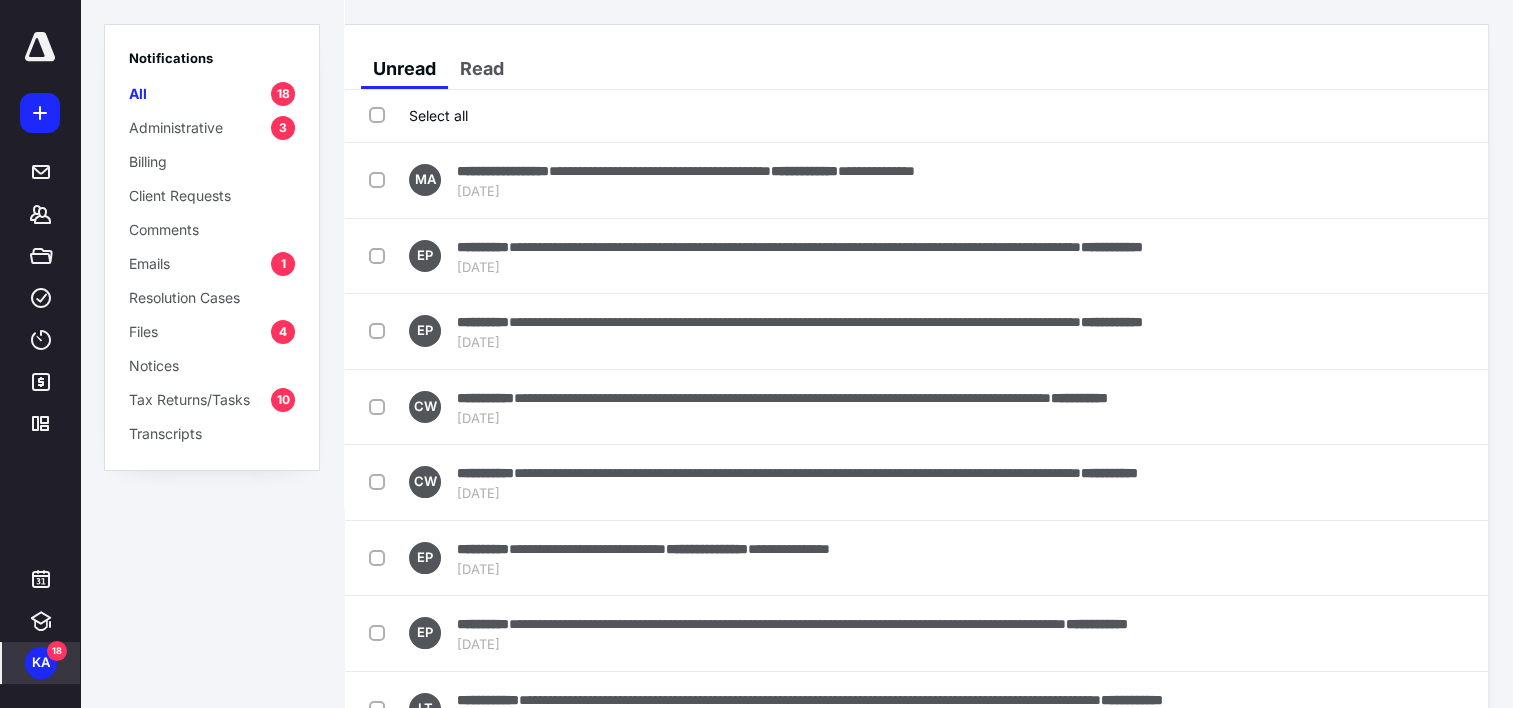 click on "Mark as  read" at bounding box center [1374, 256] 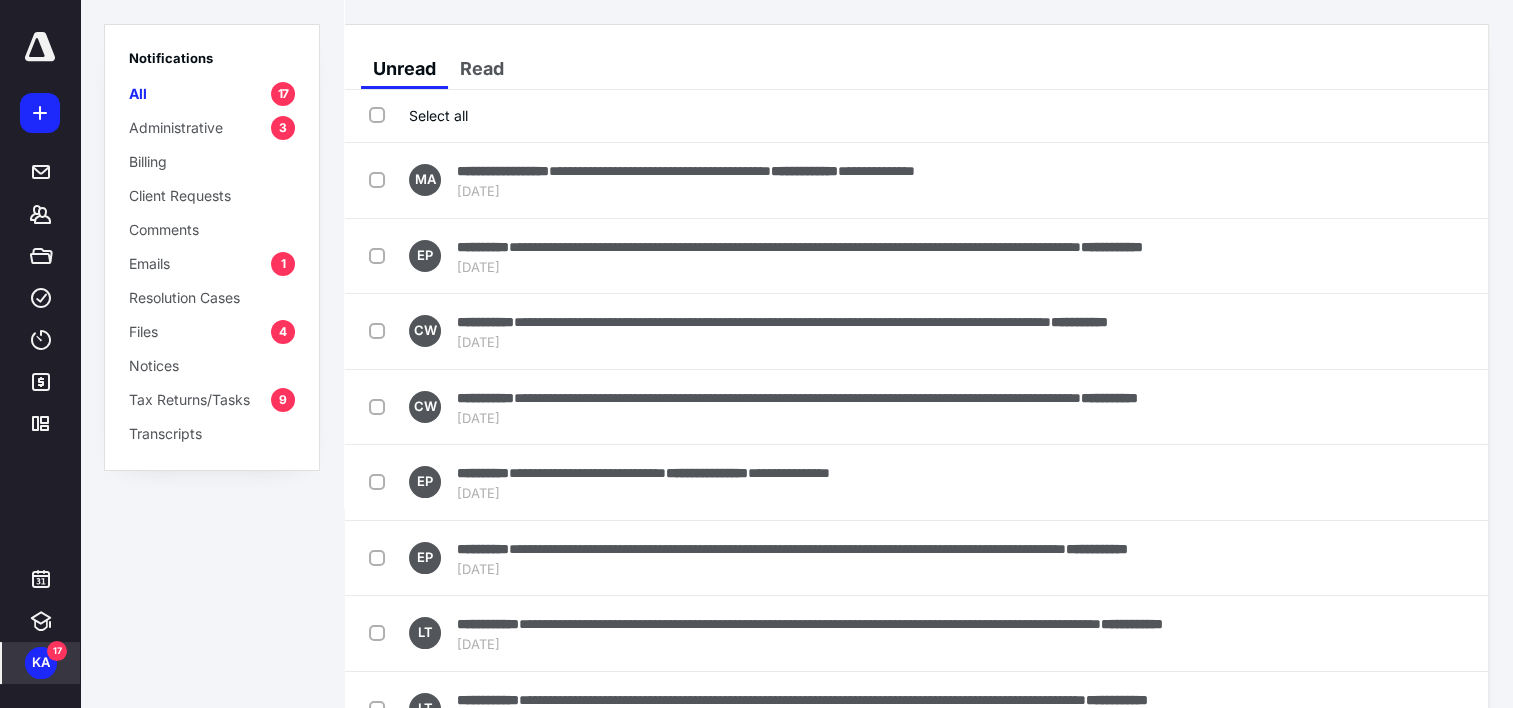 click on "Mark as  read" at bounding box center (1374, 256) 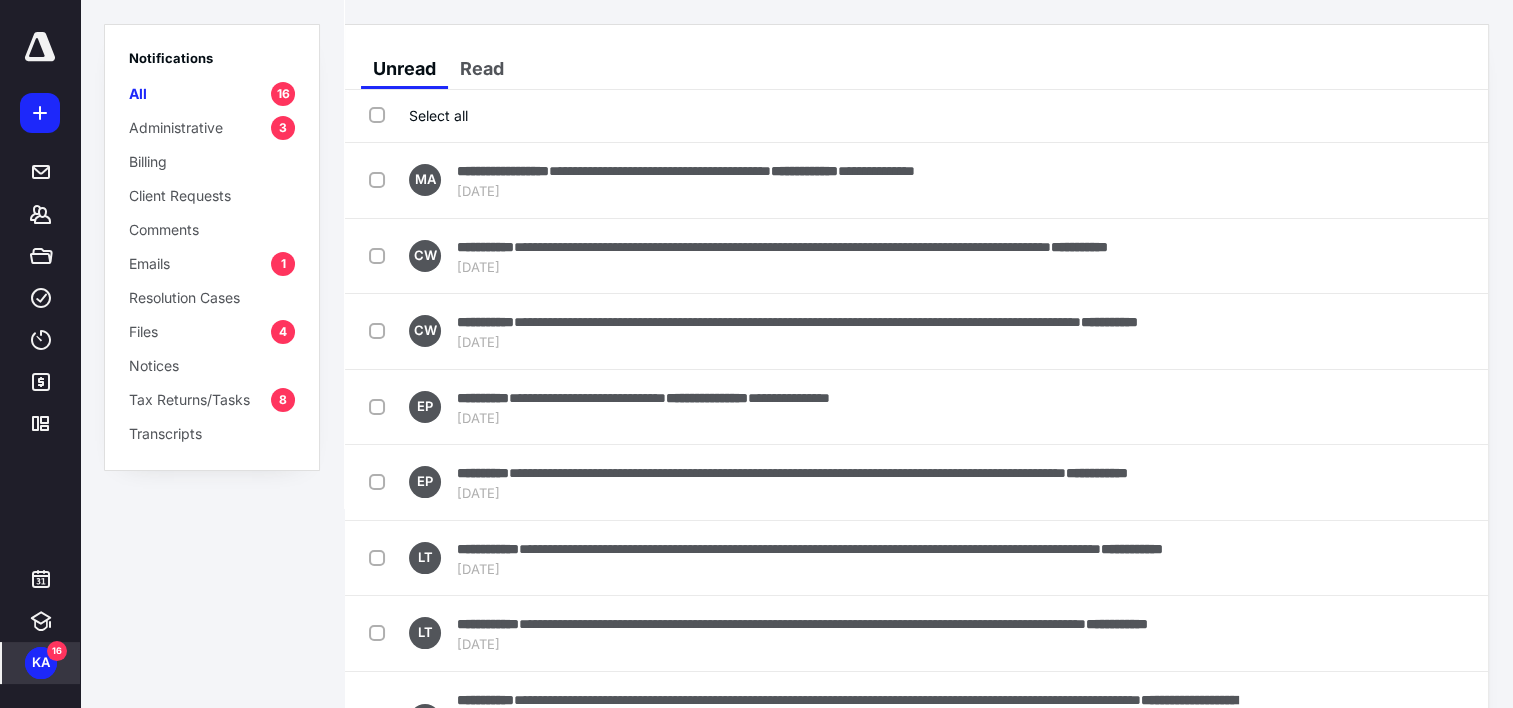 click on "Mark as  read" at bounding box center (1374, 256) 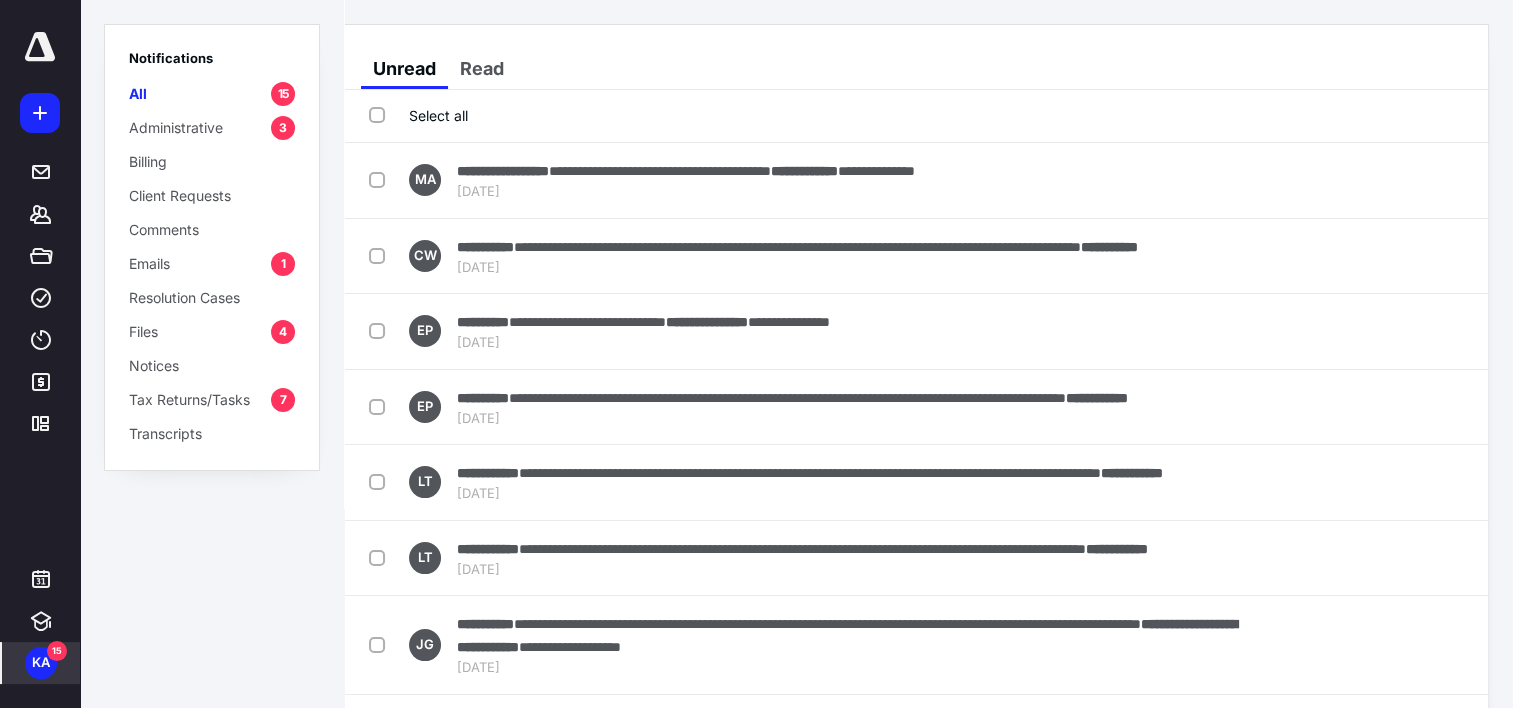 click on "Mark as  read" at bounding box center [1374, 256] 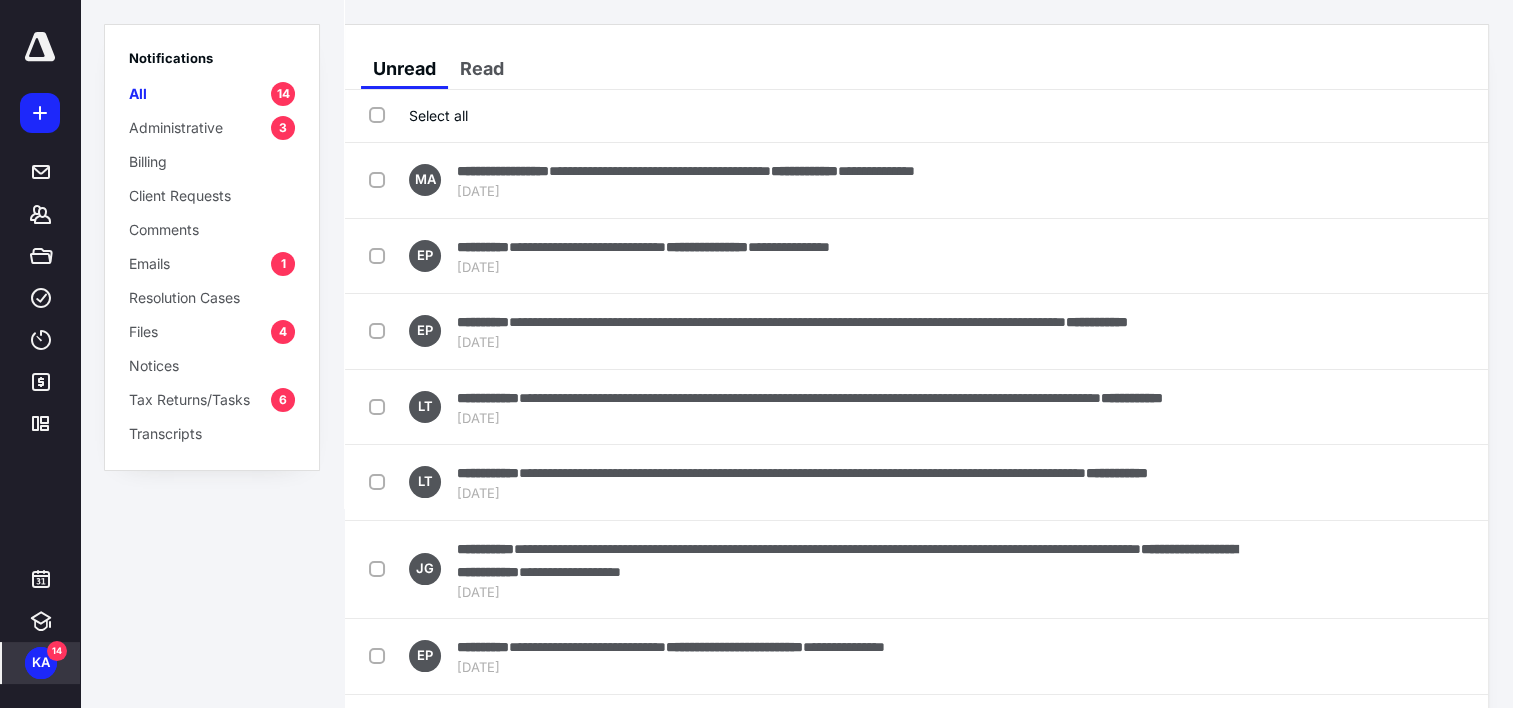 click on "Mark as  read" at bounding box center (1374, 256) 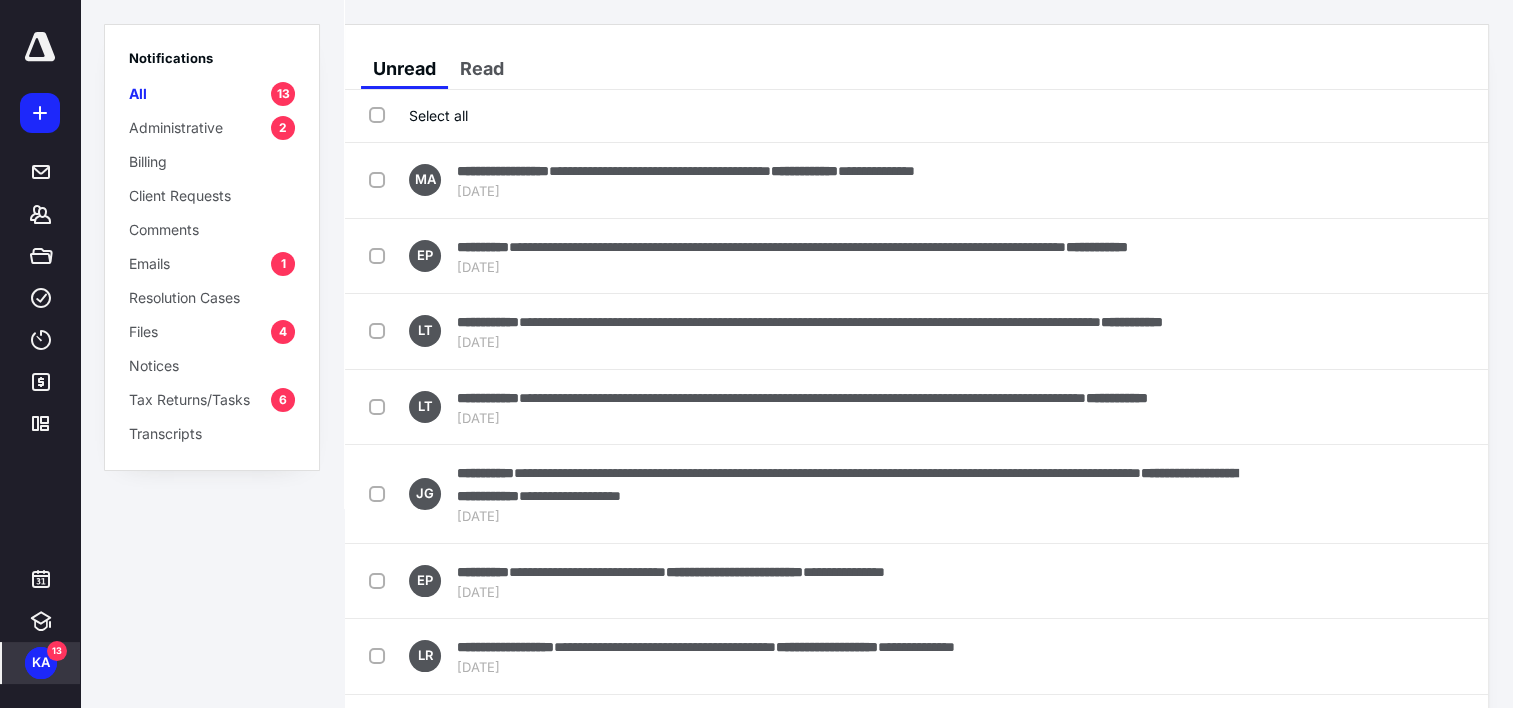 click on "Mark as  read" at bounding box center [1374, 256] 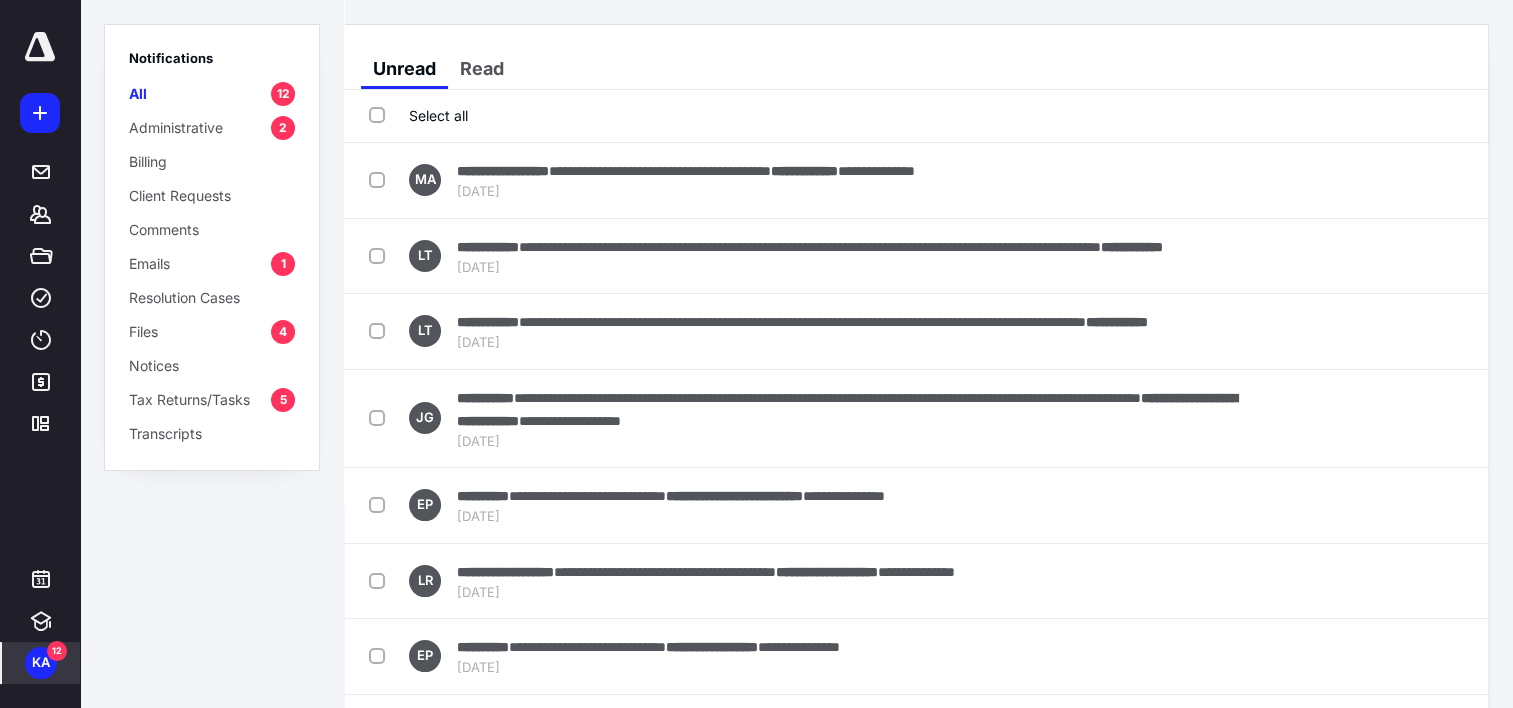 click on "Mark as  read" at bounding box center [1374, 256] 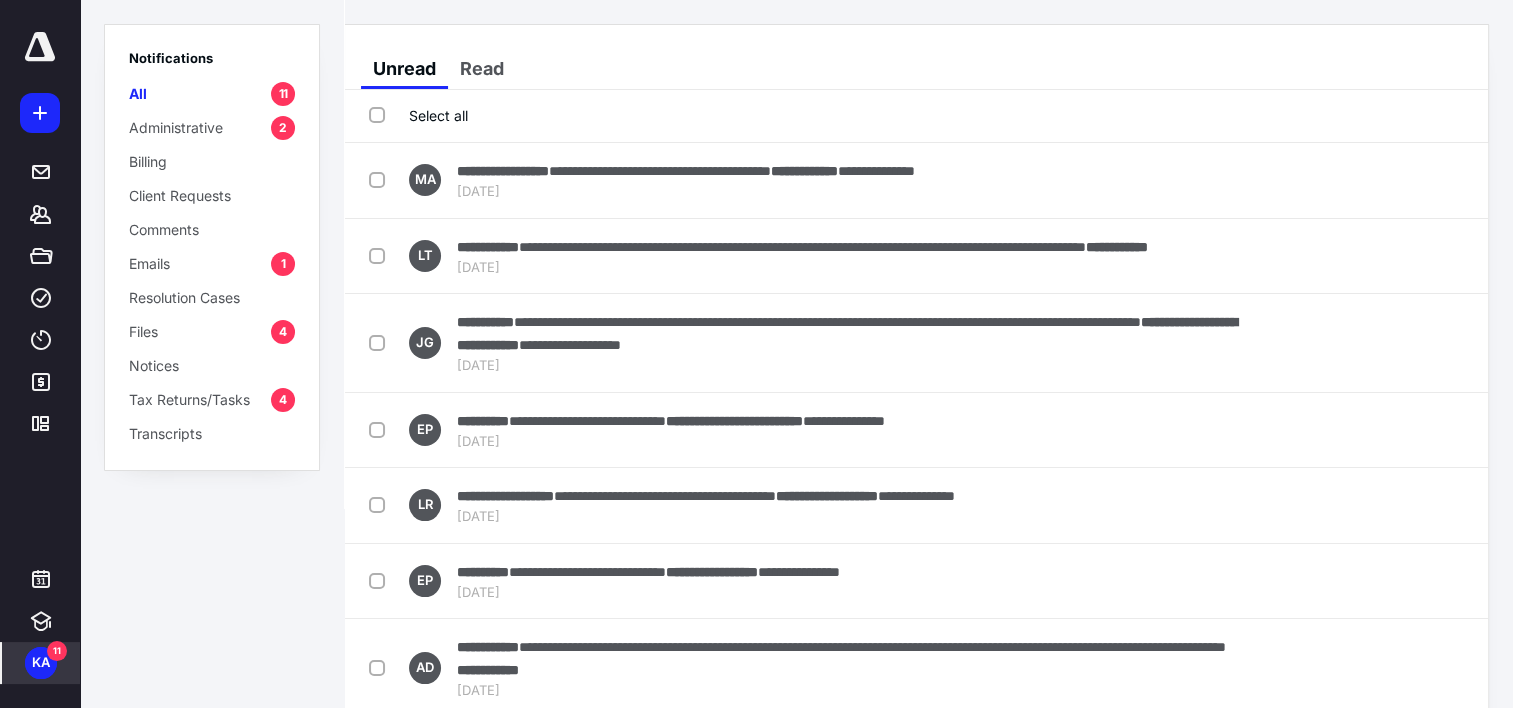 click on "Mark as  read" at bounding box center (1374, 256) 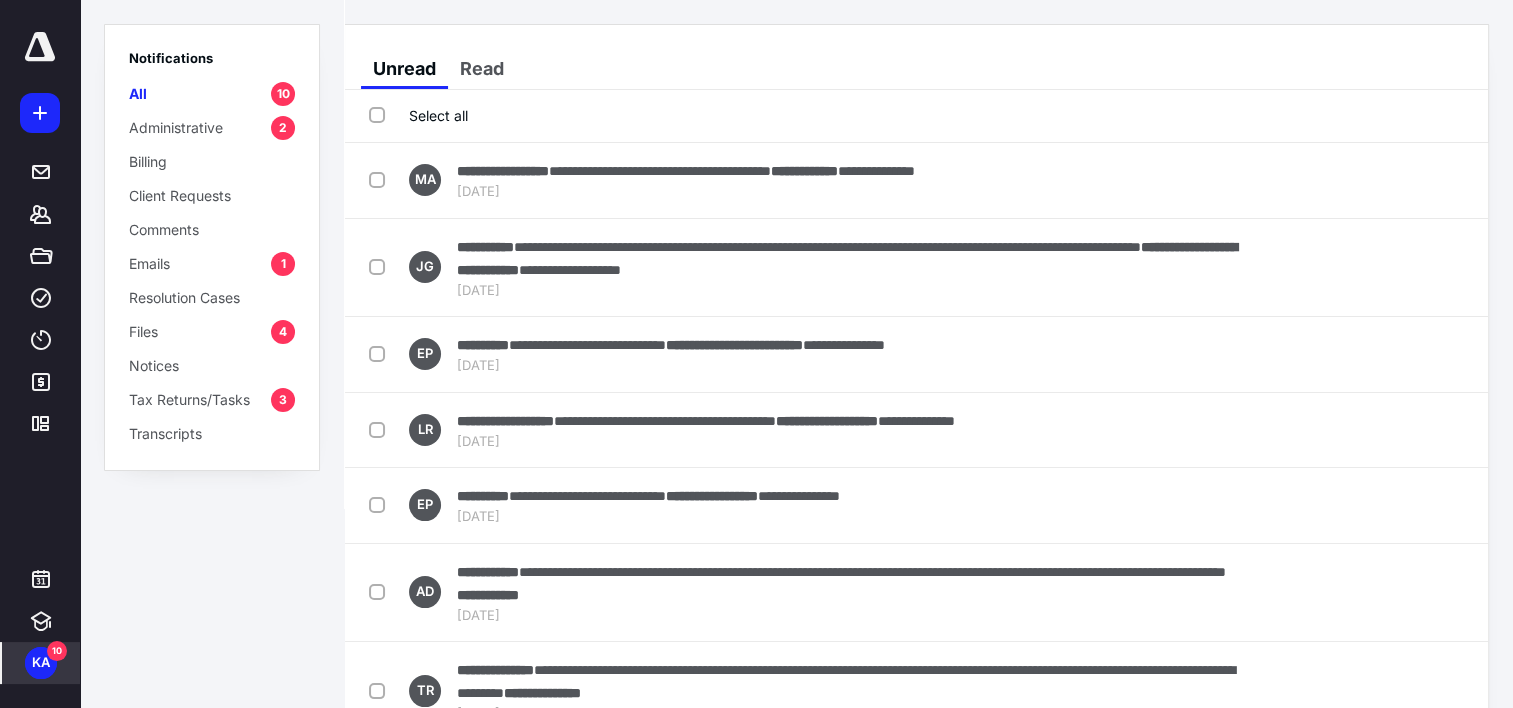 click on "Mark as  read" at bounding box center [1374, 267] 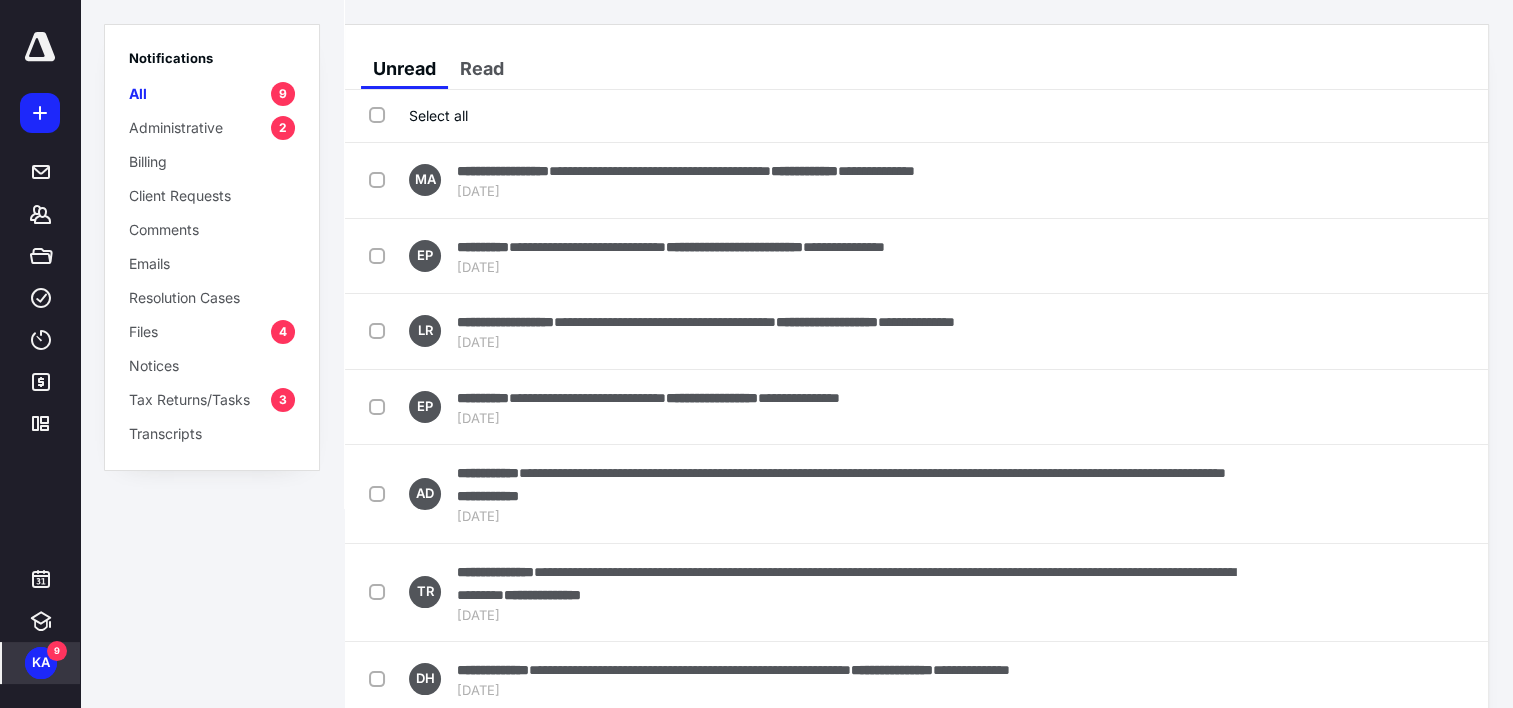 click on "Mark as  read" at bounding box center (1374, 256) 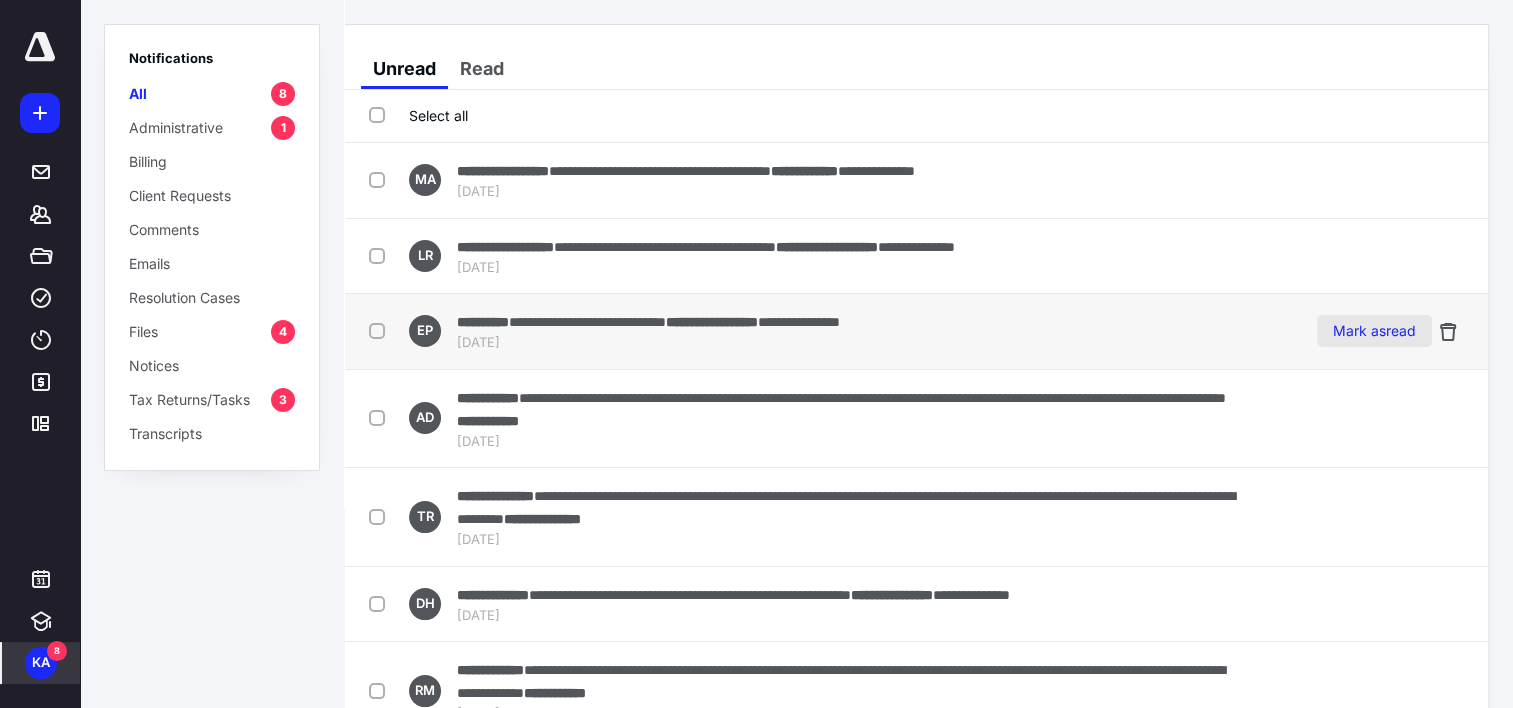 click on "Mark as  read" at bounding box center [1374, 331] 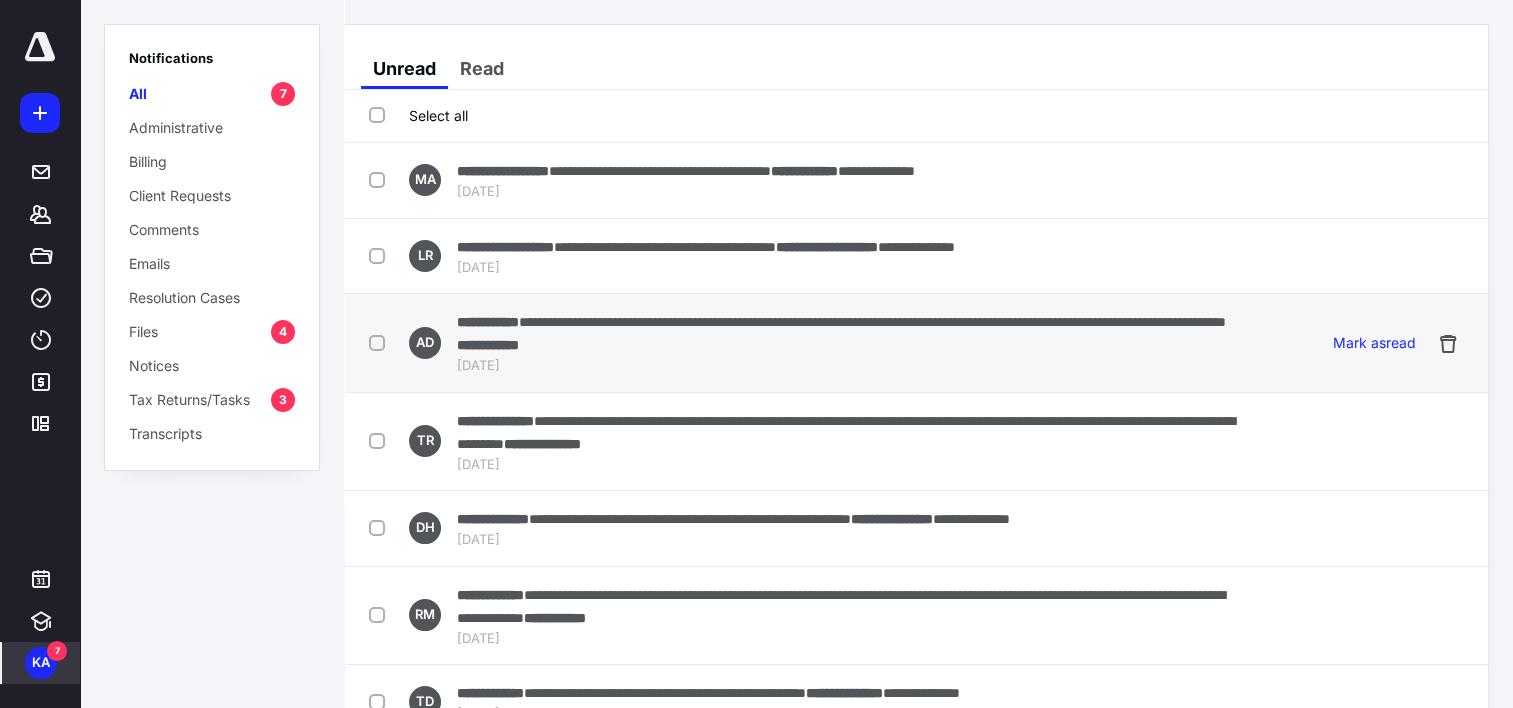 click on "**********" at bounding box center [851, 333] 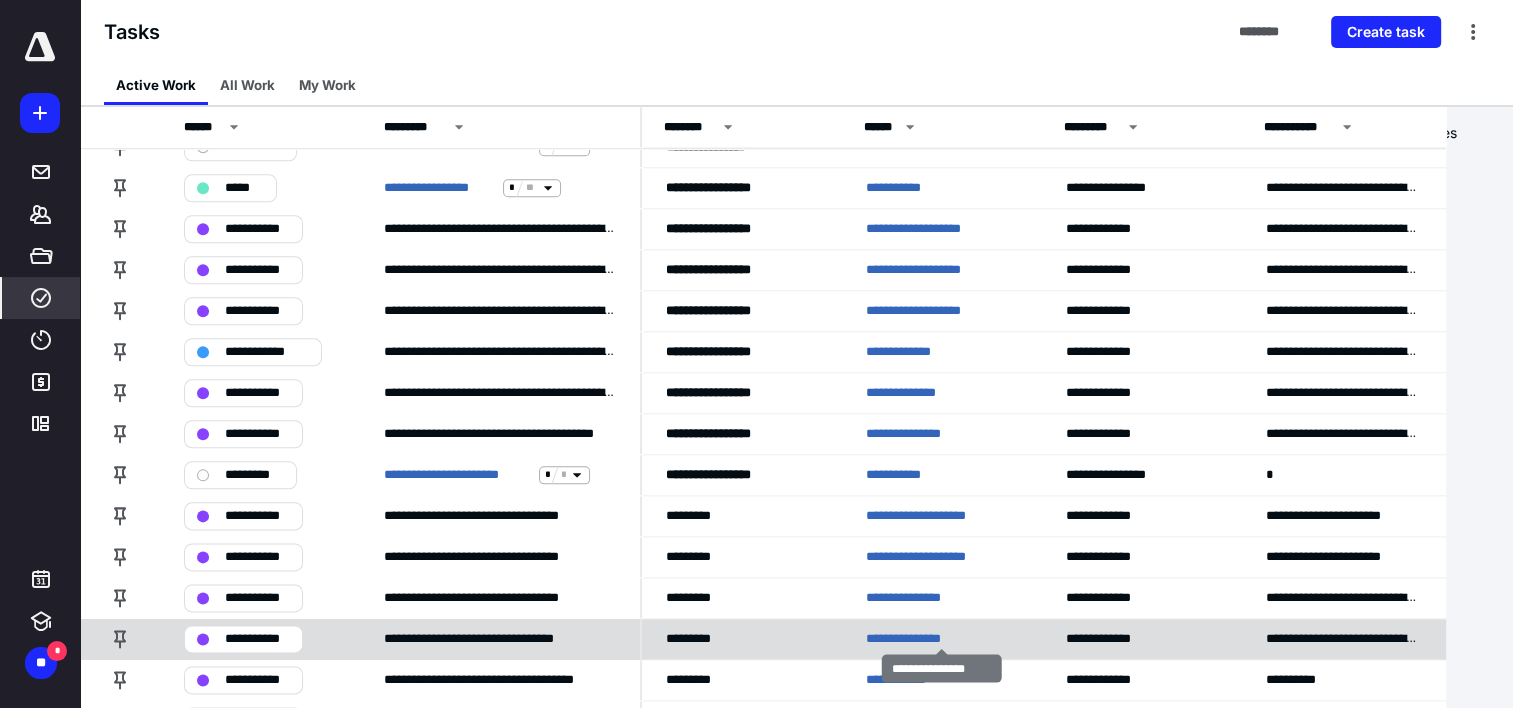 scroll, scrollTop: 2295, scrollLeft: 0, axis: vertical 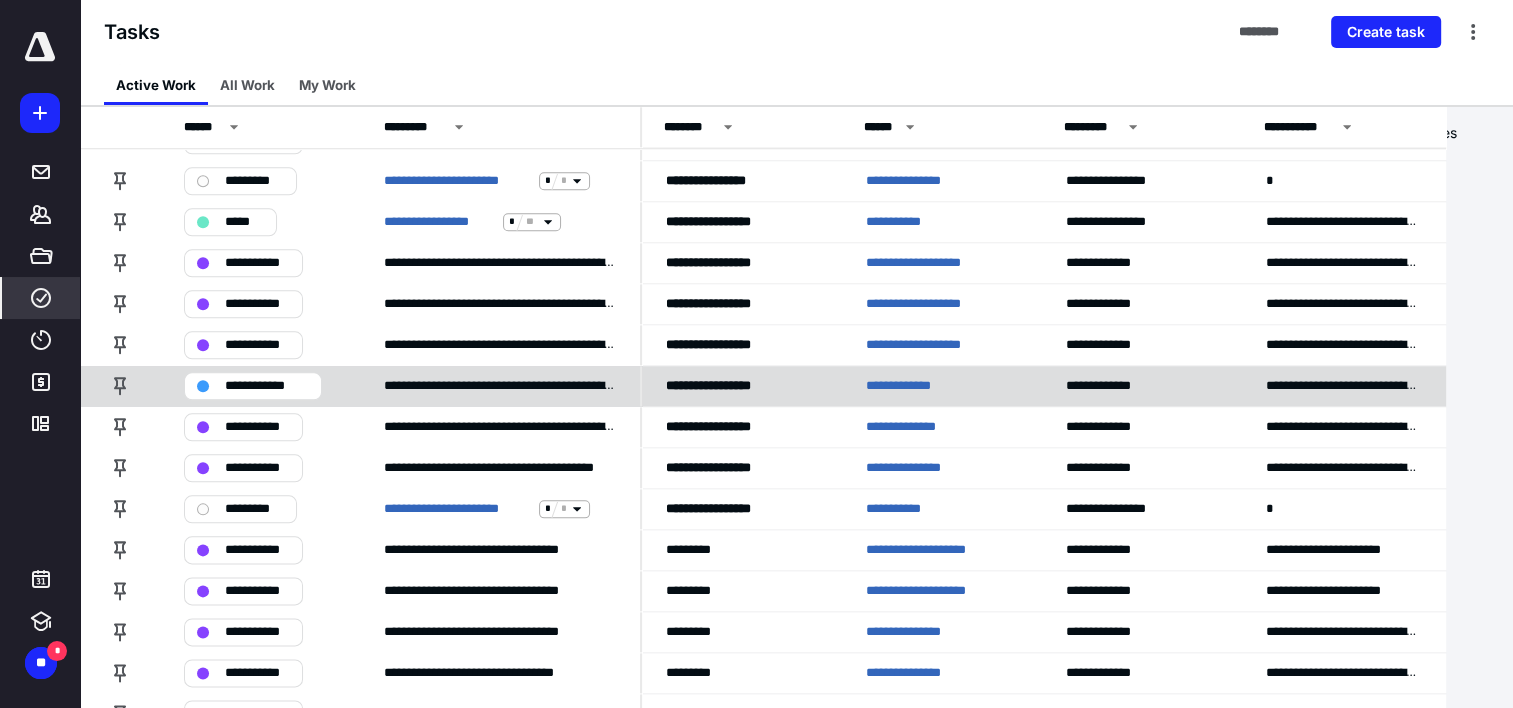 click on "**********" at bounding box center (906, 386) 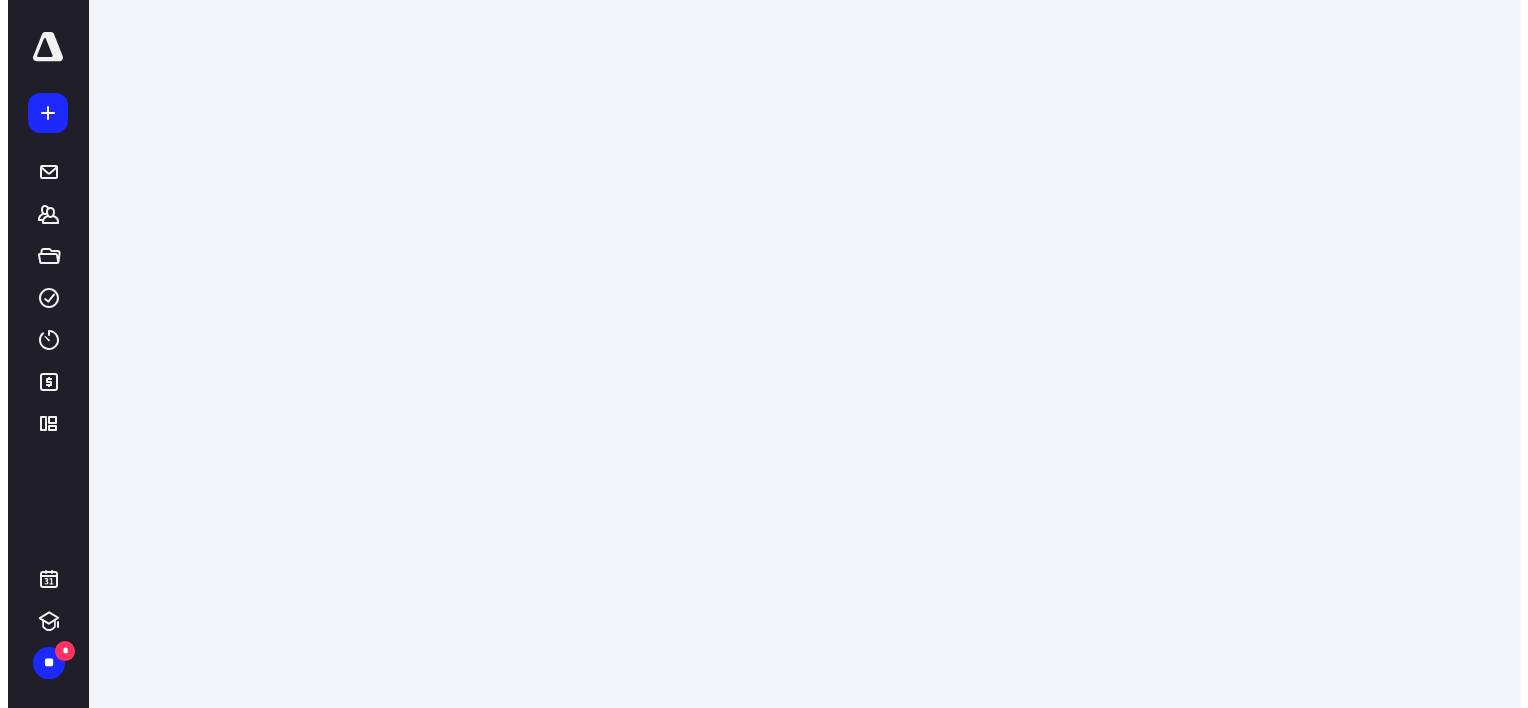 scroll, scrollTop: 0, scrollLeft: 0, axis: both 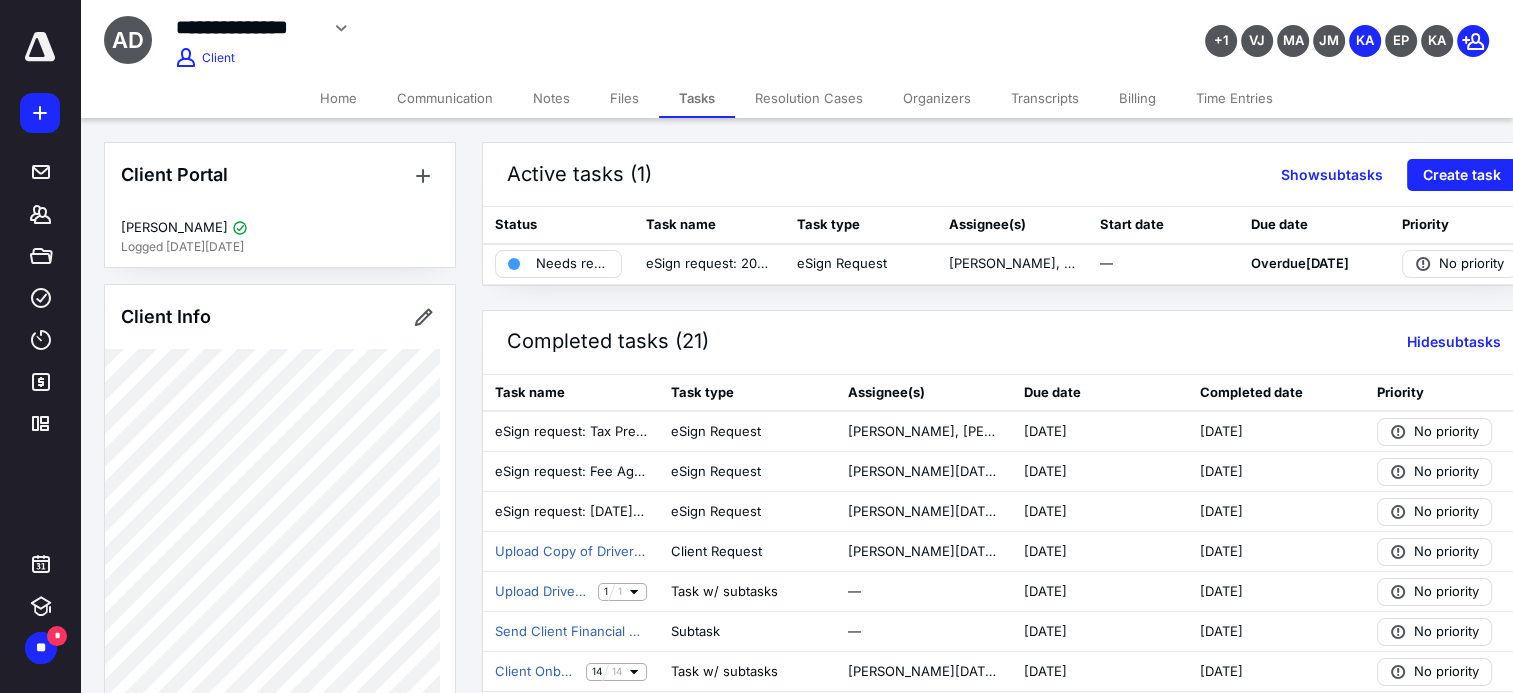 click on "Active   tasks   (1) Show  subtasks Create task" at bounding box center (1012, 175) 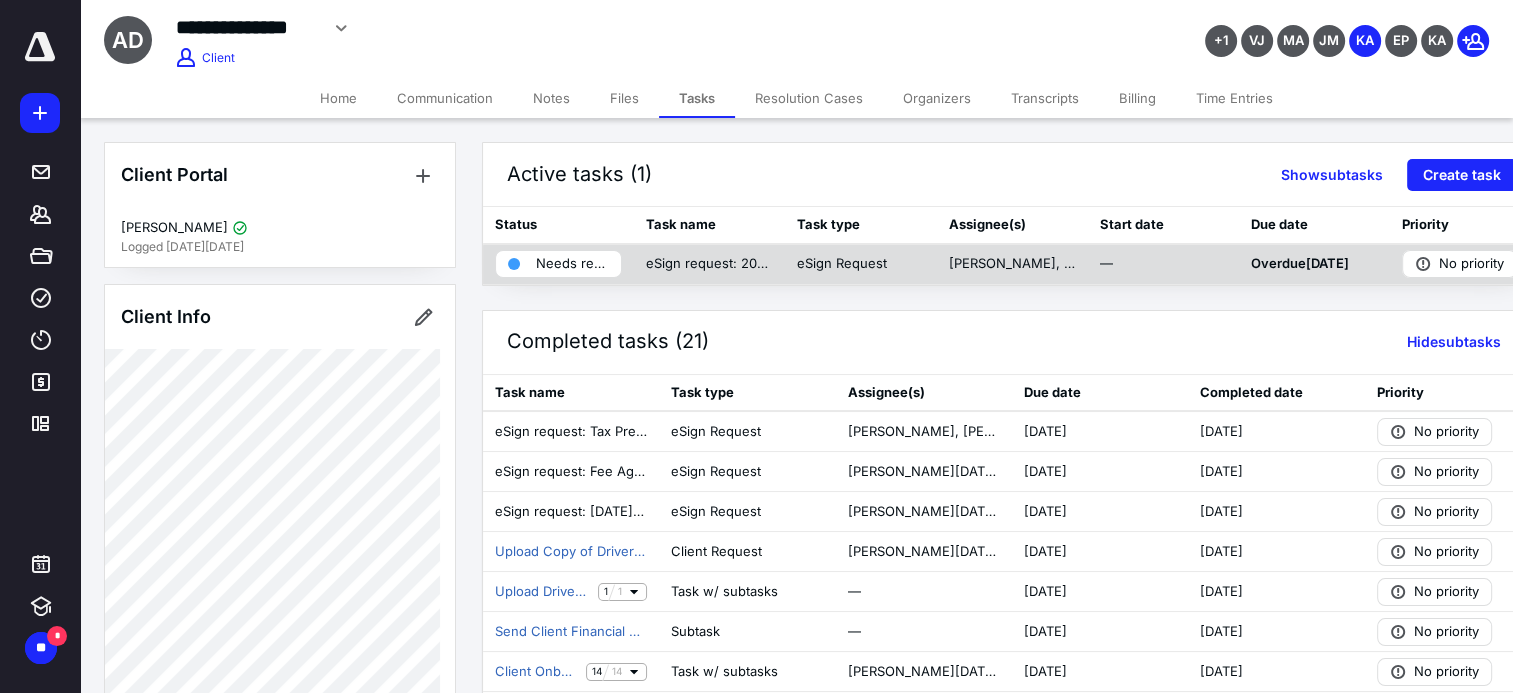 click on "Needs review" at bounding box center [558, 264] 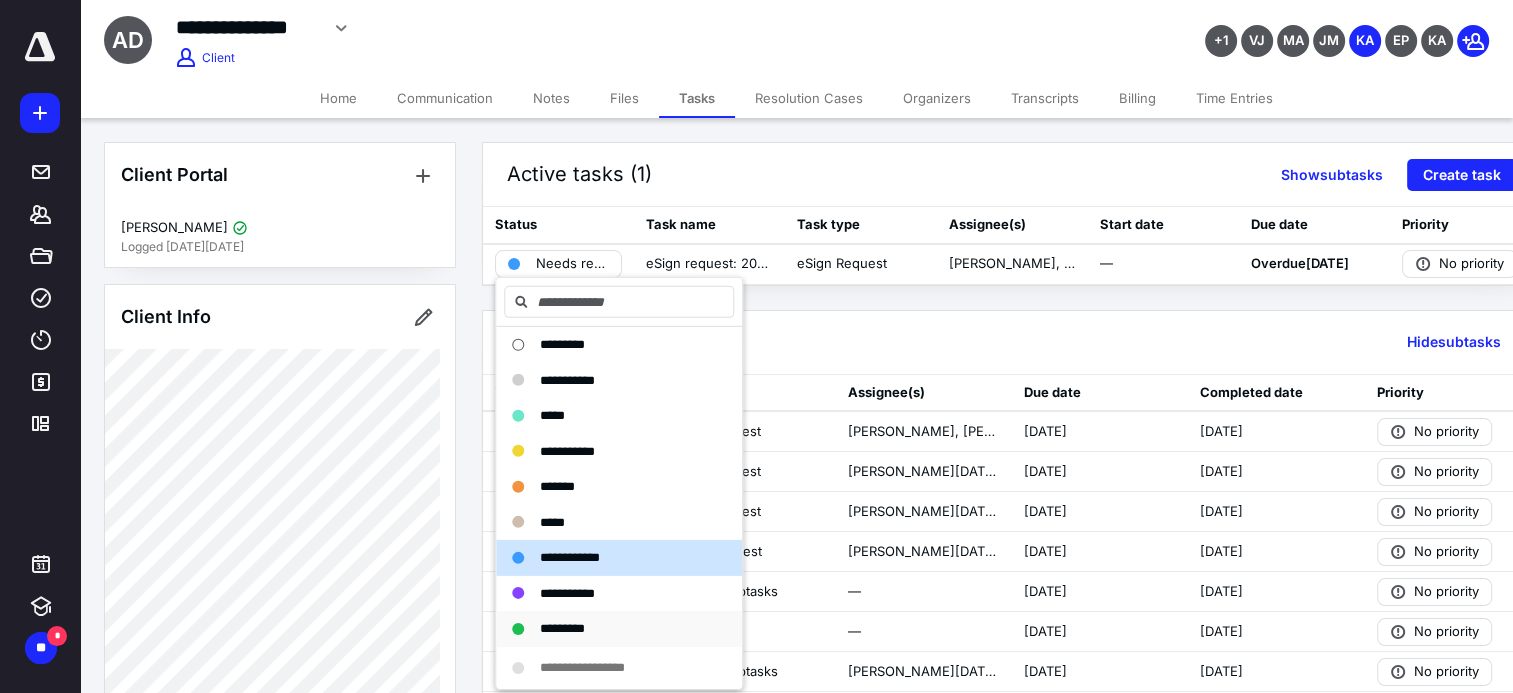 click on "*********" at bounding box center (562, 628) 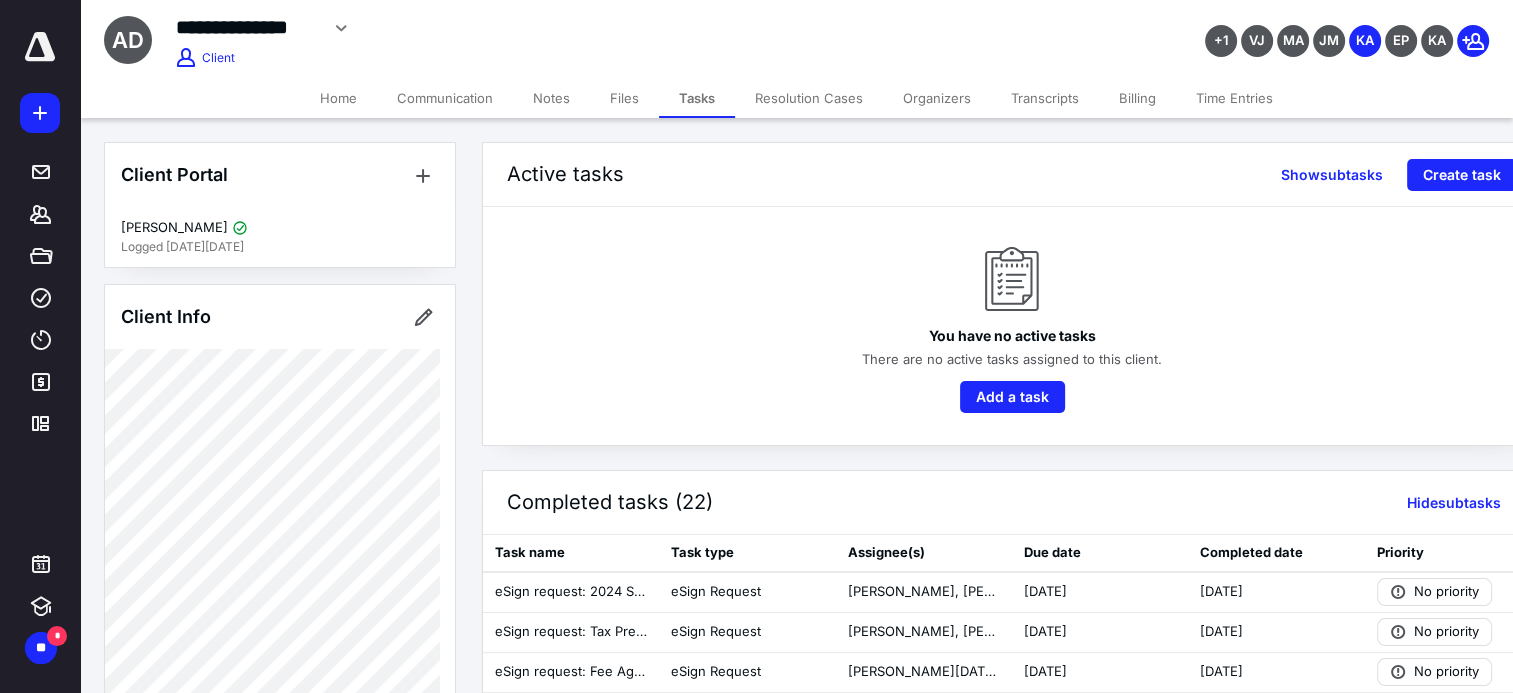 click on "Files" at bounding box center [624, 98] 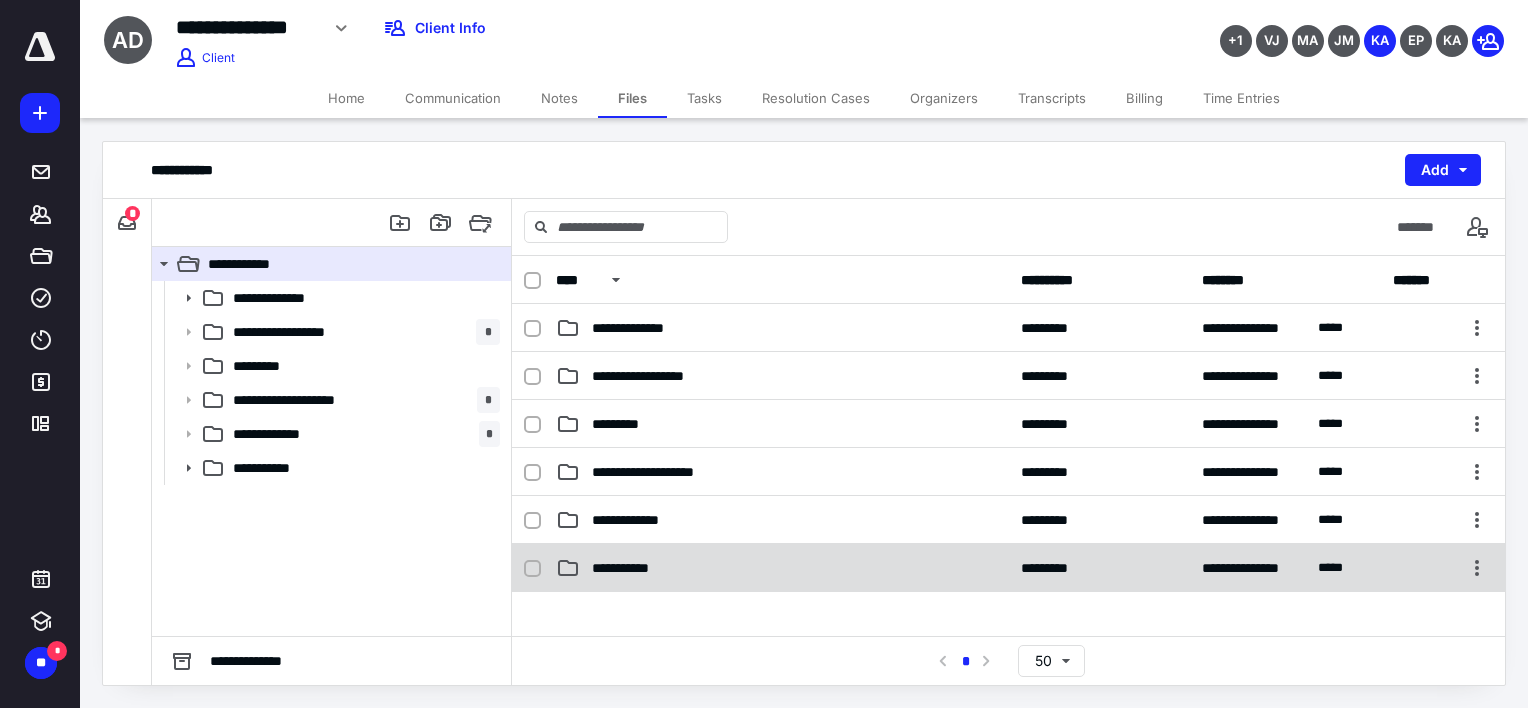 click on "**********" at bounding box center (631, 568) 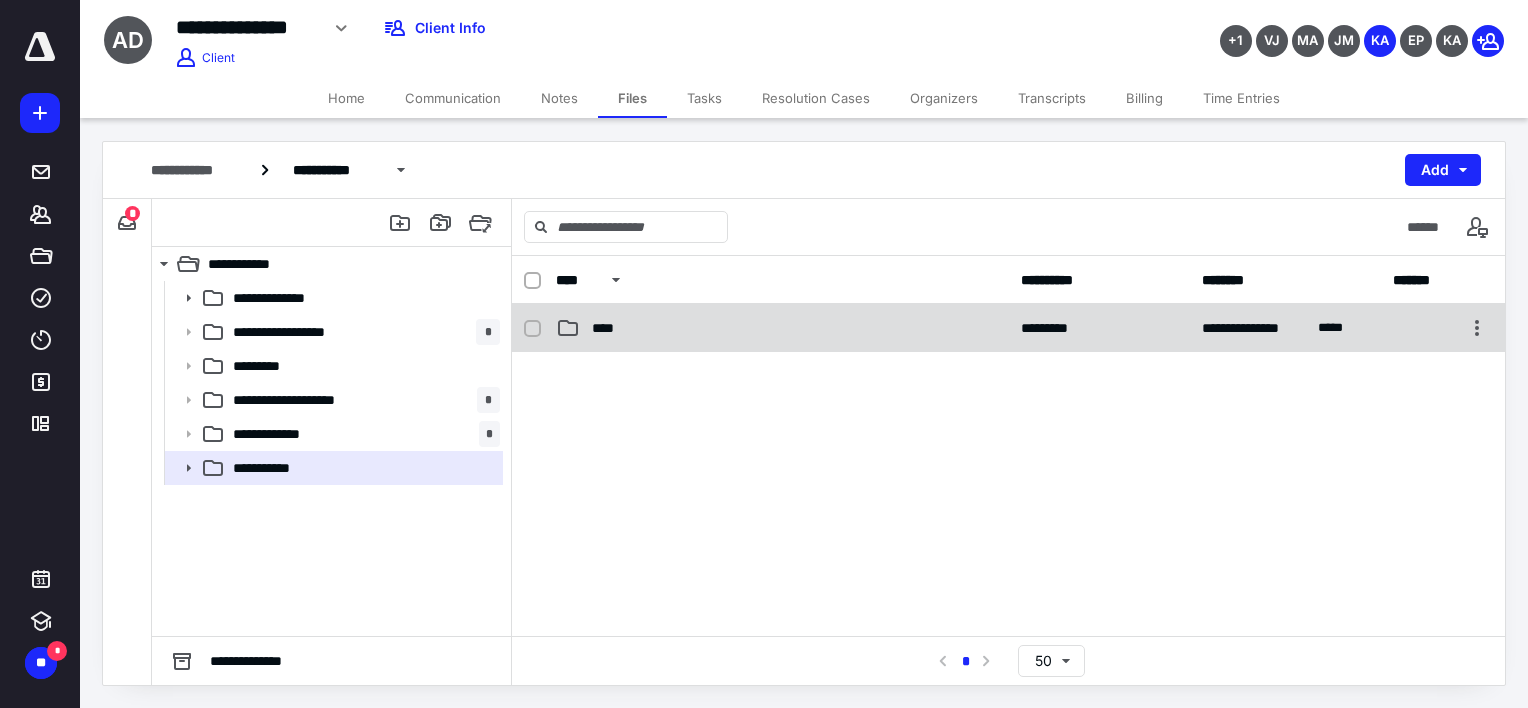 click on "****" at bounding box center [782, 328] 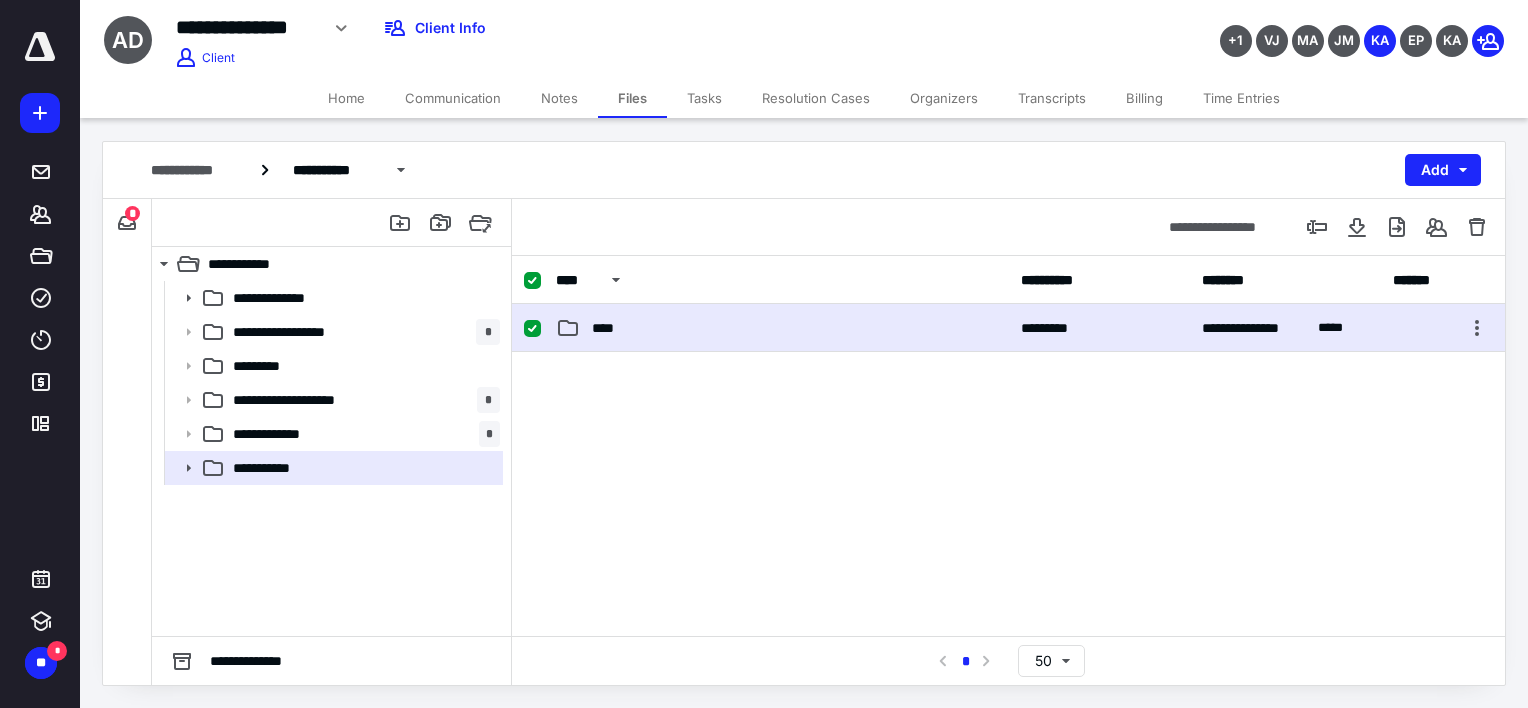 click on "****" at bounding box center [782, 328] 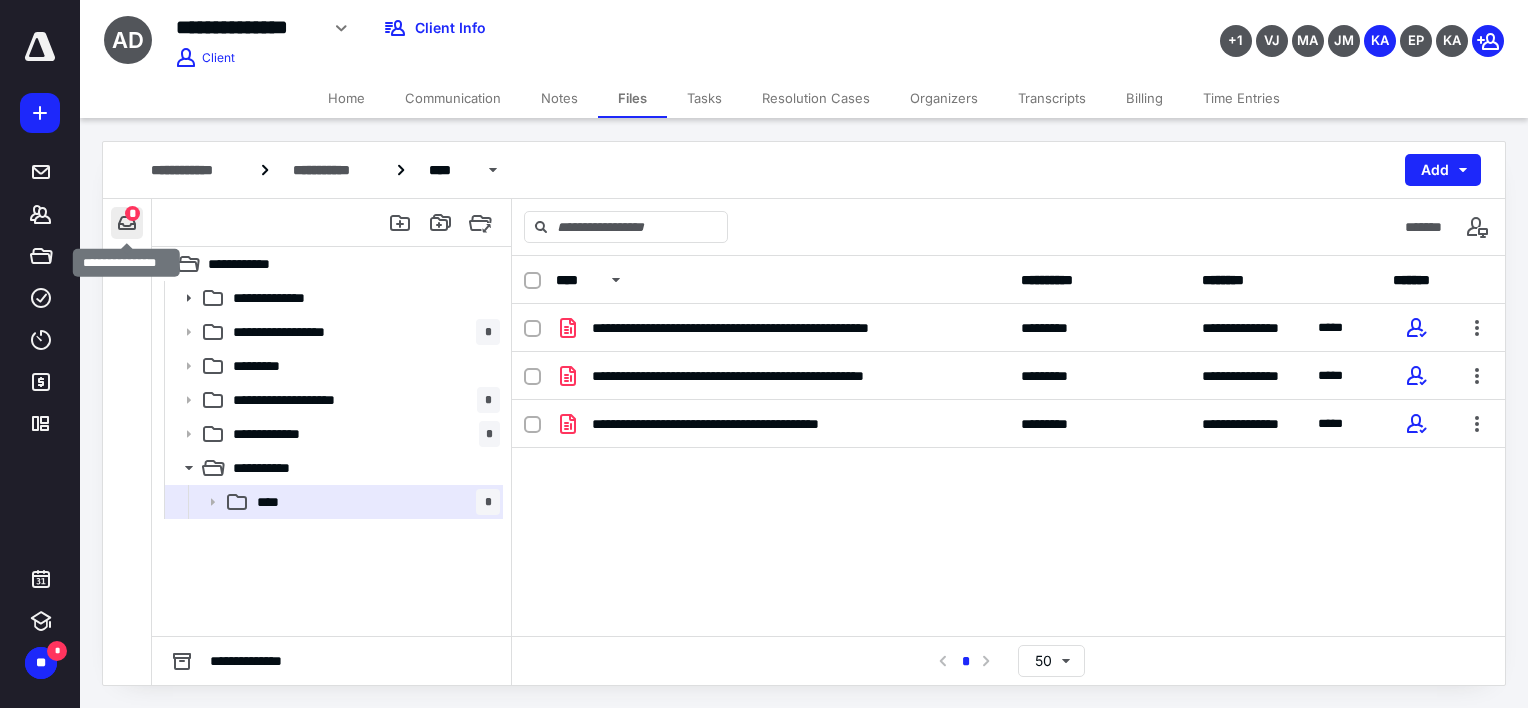 click at bounding box center (127, 223) 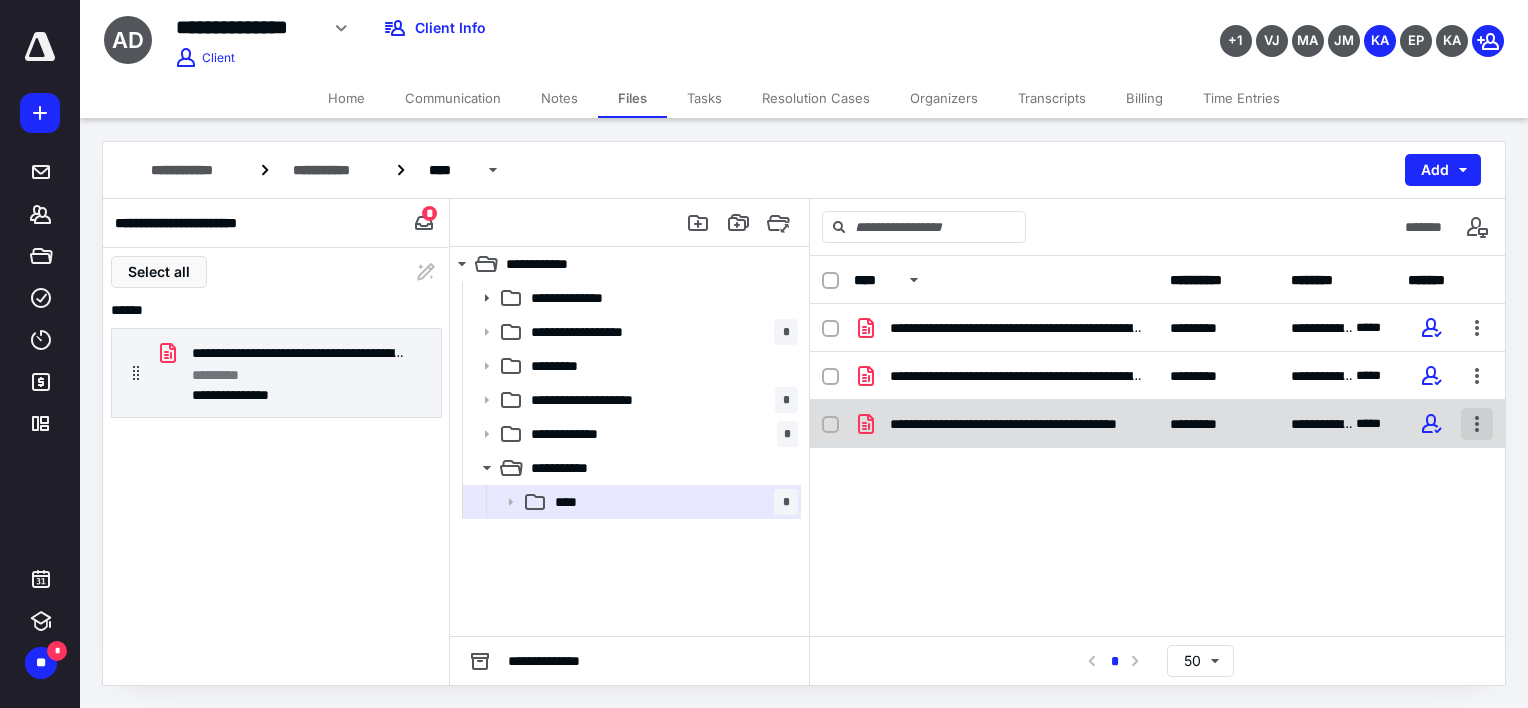 click at bounding box center (1477, 424) 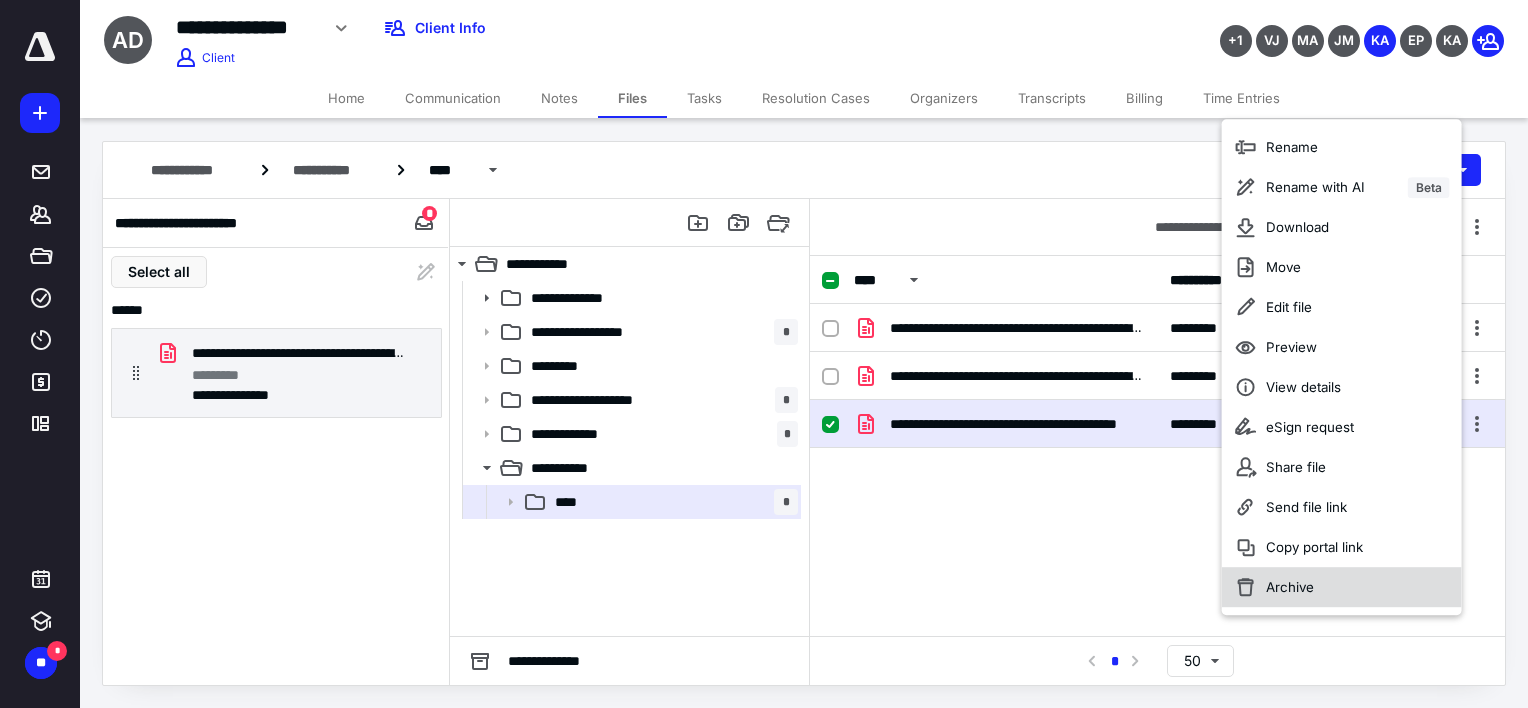 click on "Archive" at bounding box center [1342, 587] 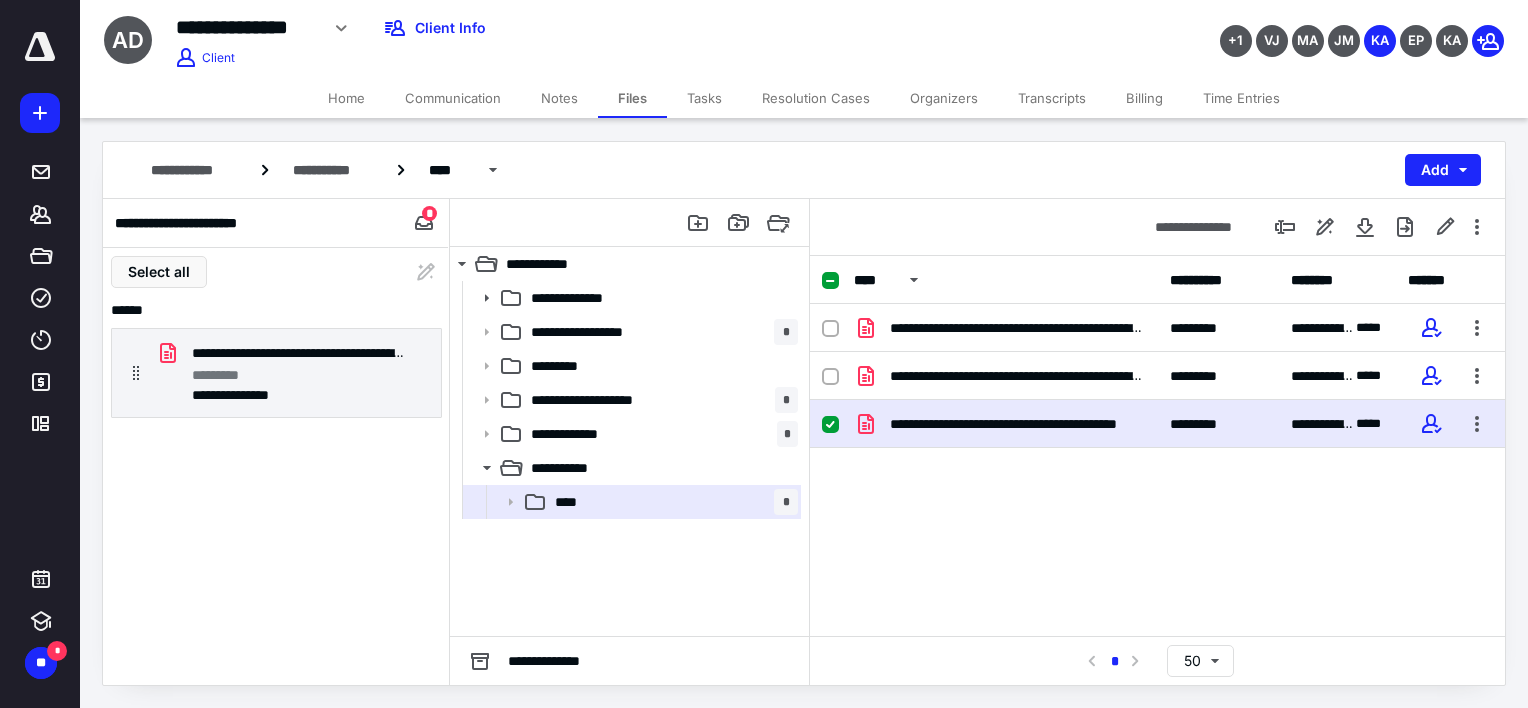 checkbox on "false" 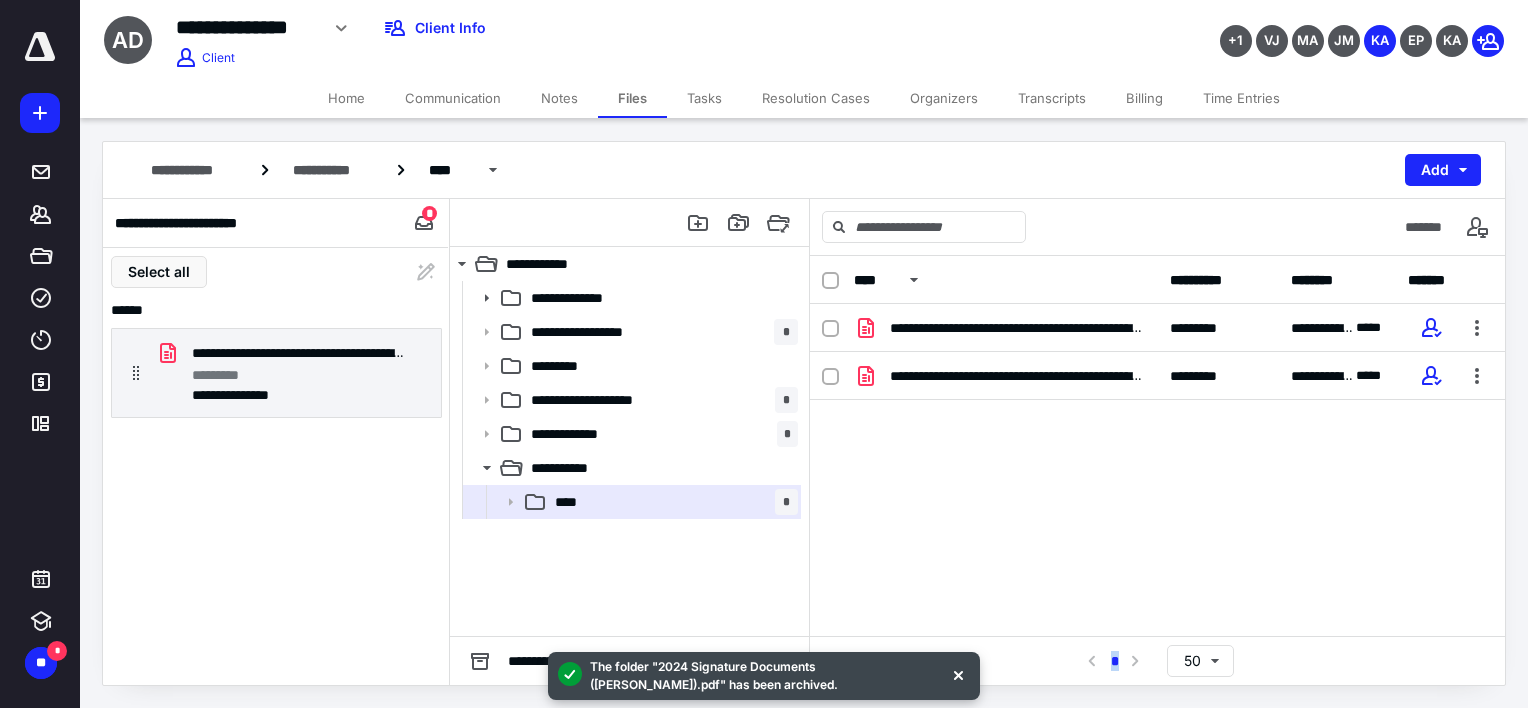 drag, startPoint x: 348, startPoint y: 382, endPoint x: 1012, endPoint y: 421, distance: 665.14435 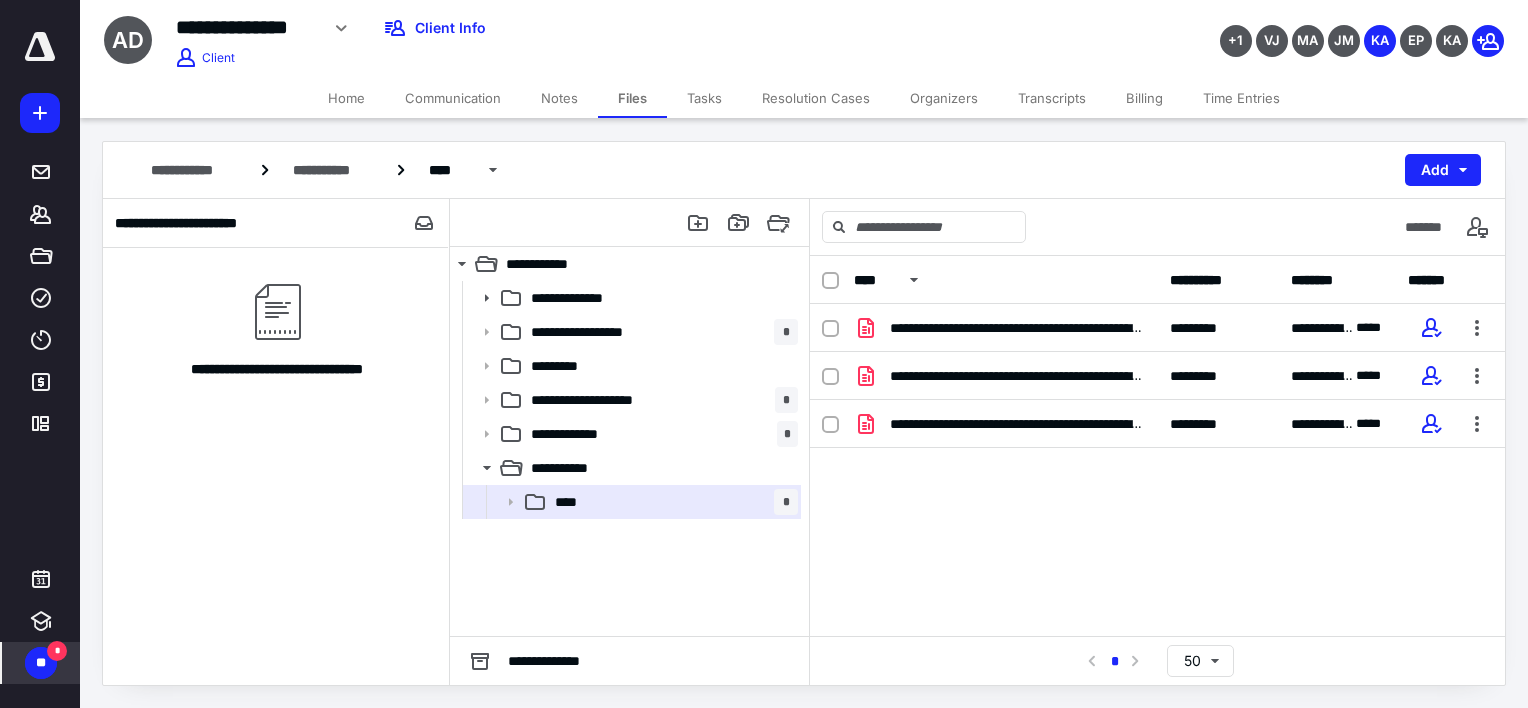 click on "**" at bounding box center [41, 663] 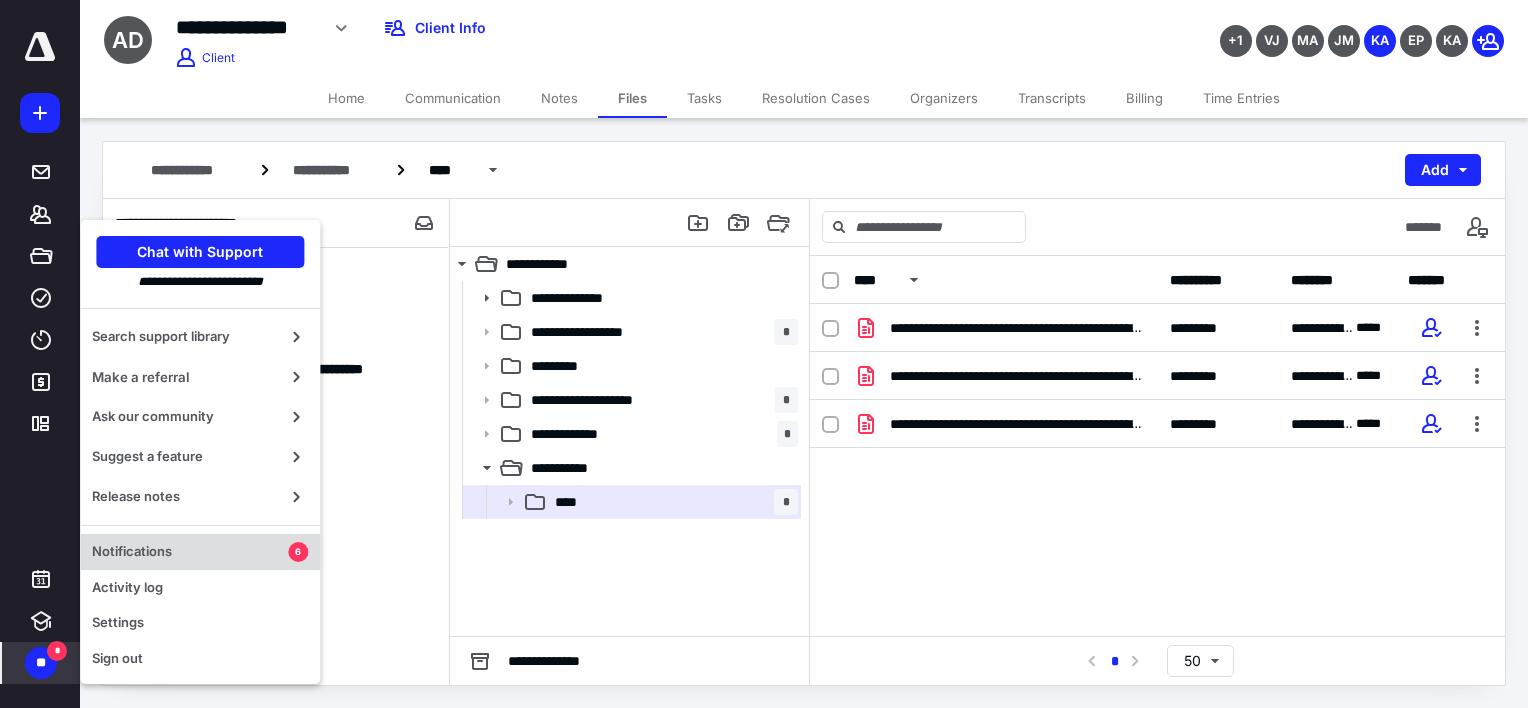 click on "Notifications" at bounding box center [190, 552] 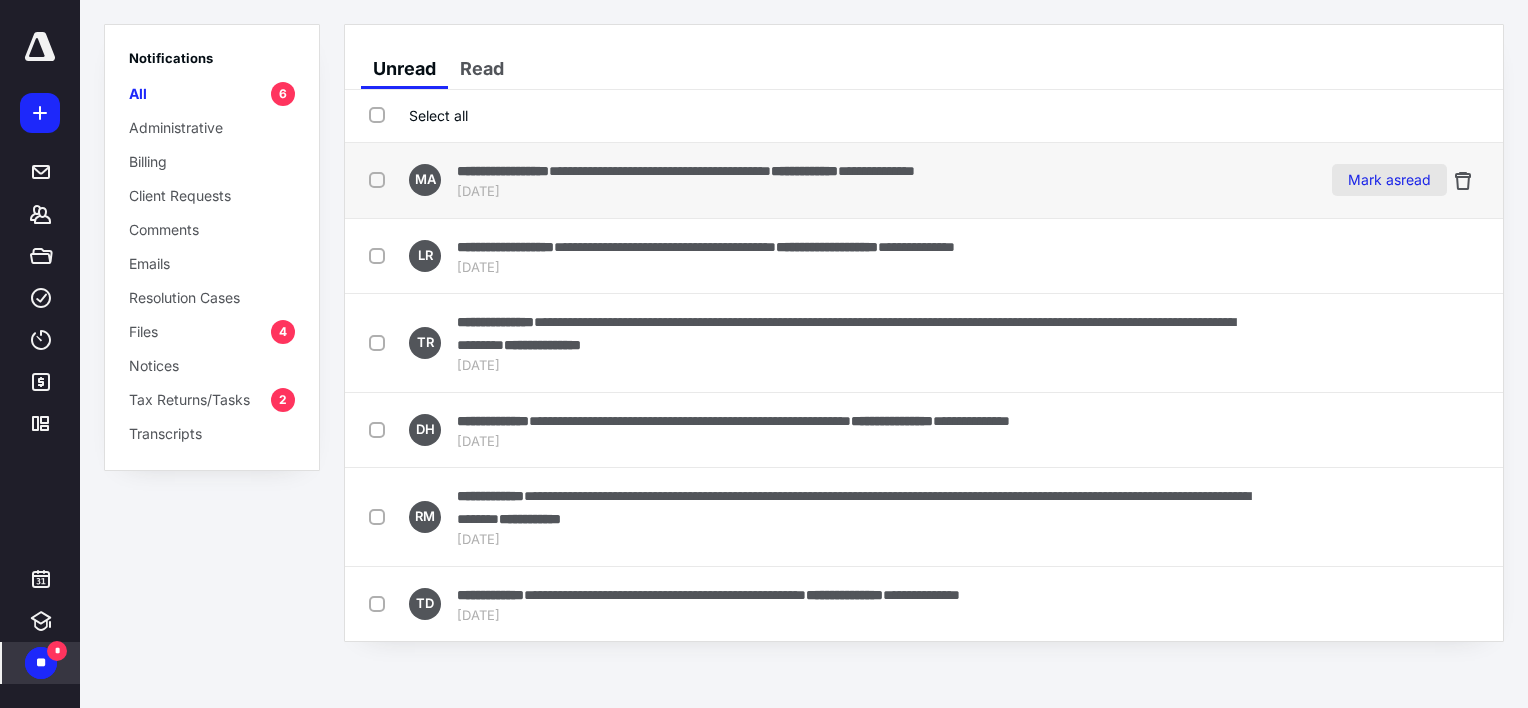 click on "Mark as  read" at bounding box center (1389, 180) 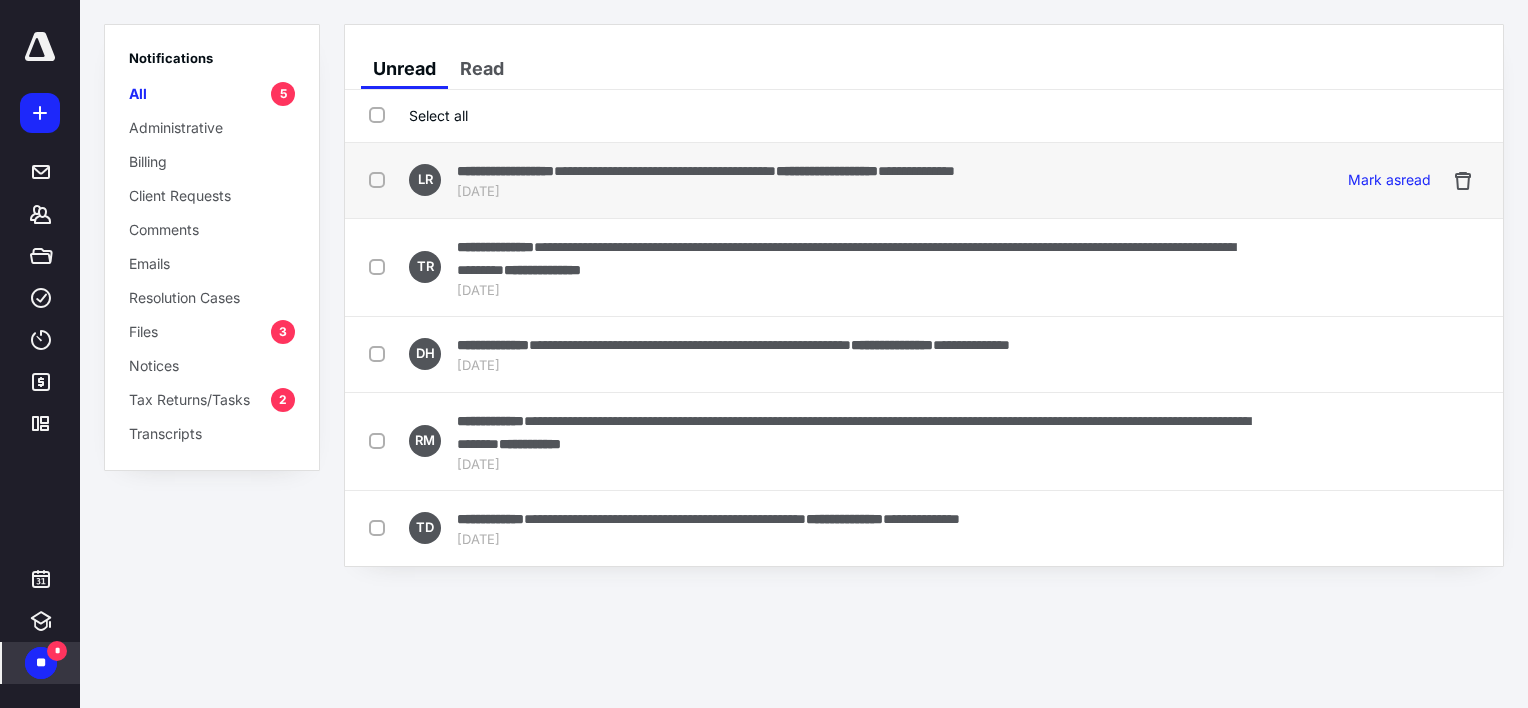 click on "**********" at bounding box center (924, 181) 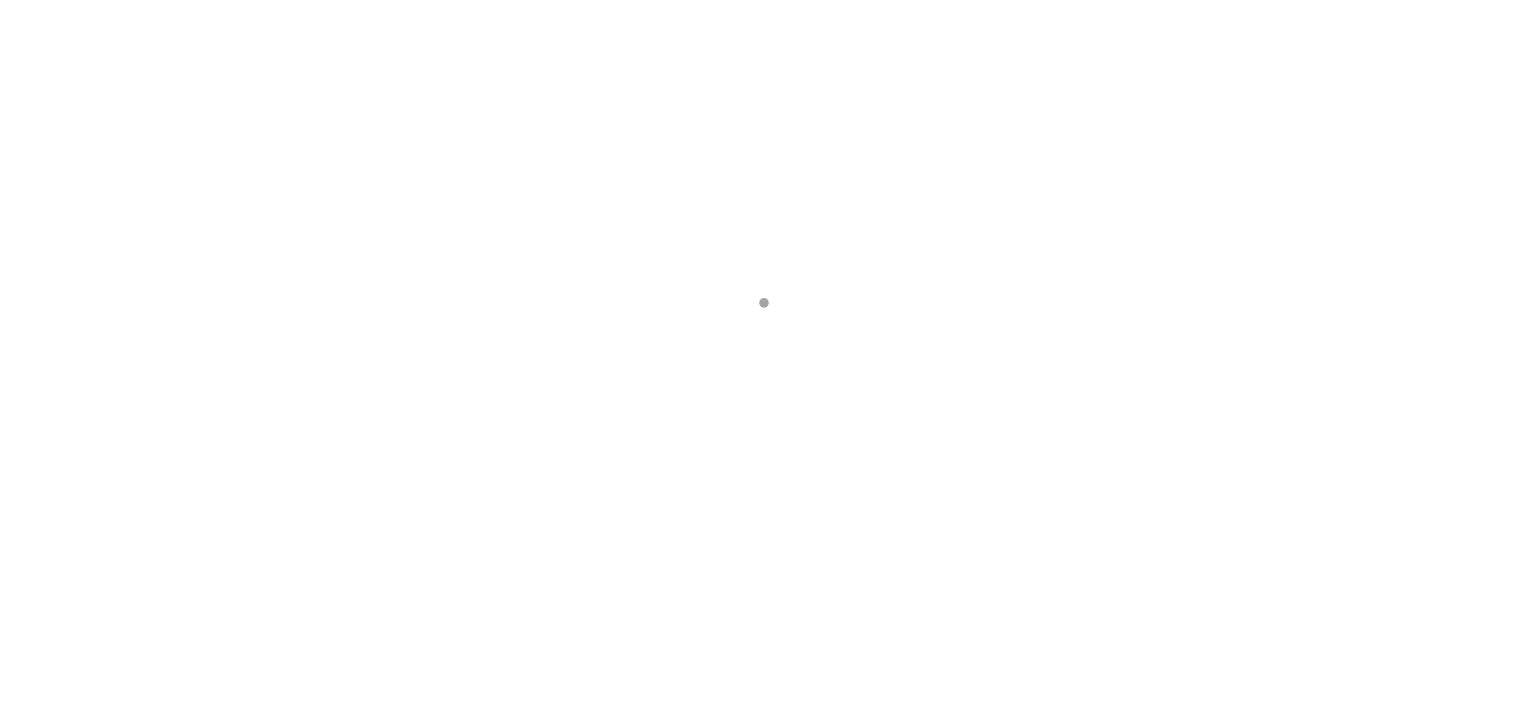 scroll, scrollTop: 0, scrollLeft: 0, axis: both 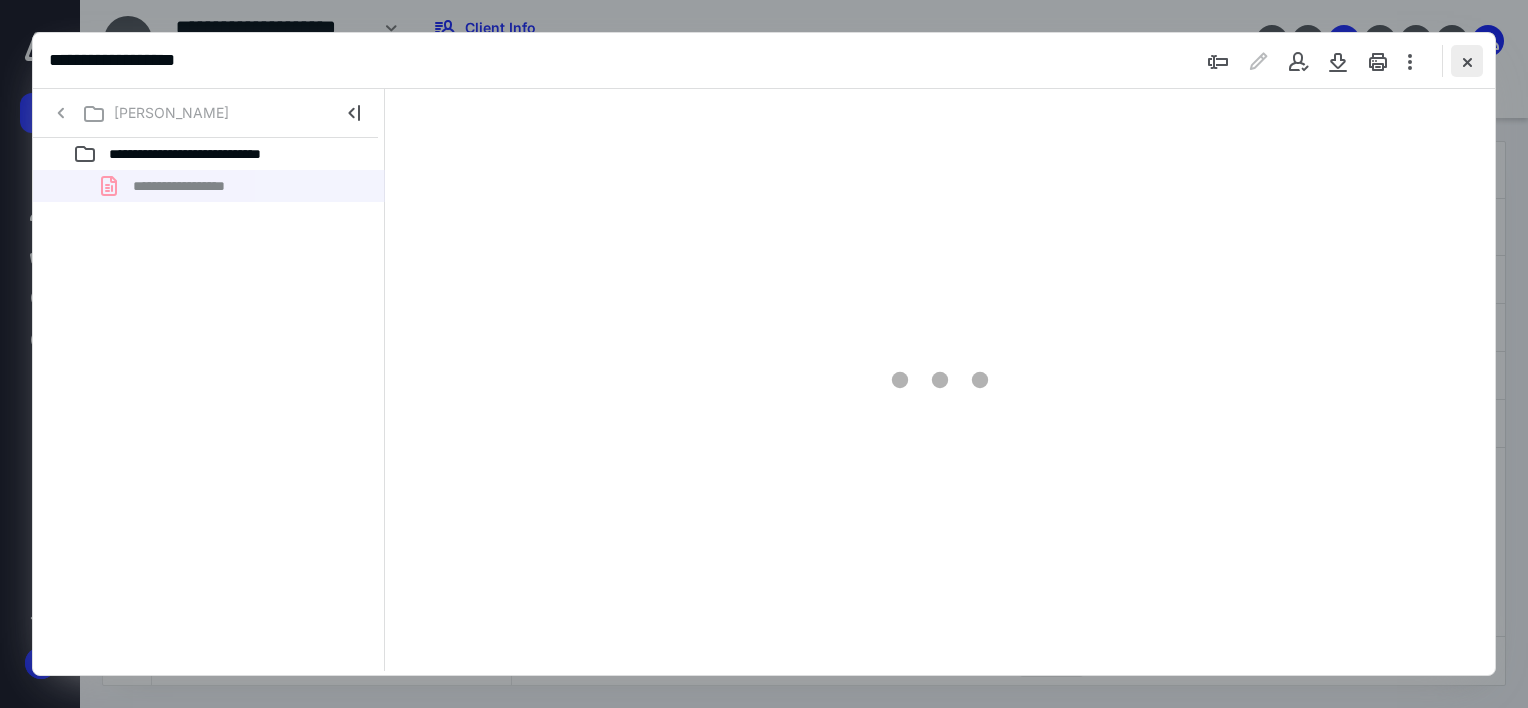 type on "64" 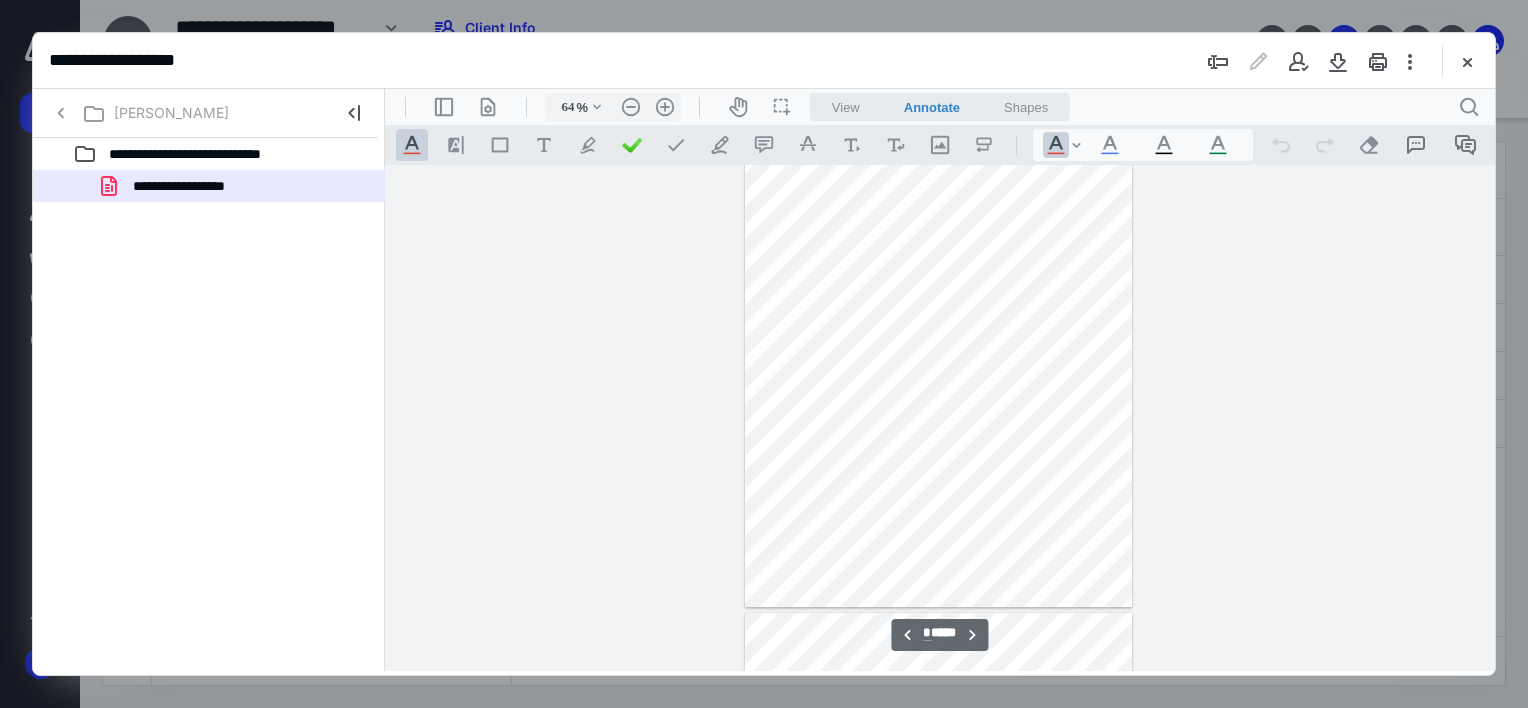 scroll, scrollTop: 1979, scrollLeft: 0, axis: vertical 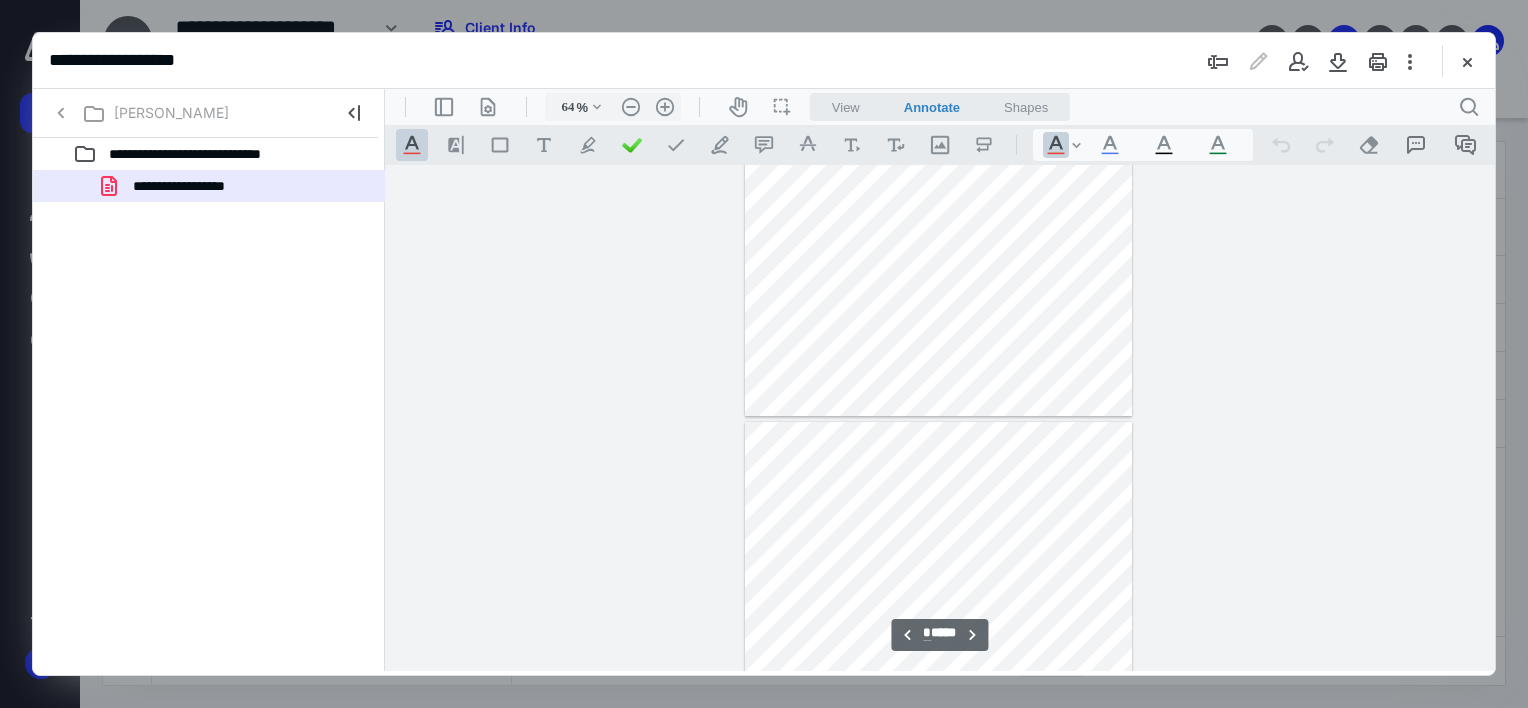 type on "*" 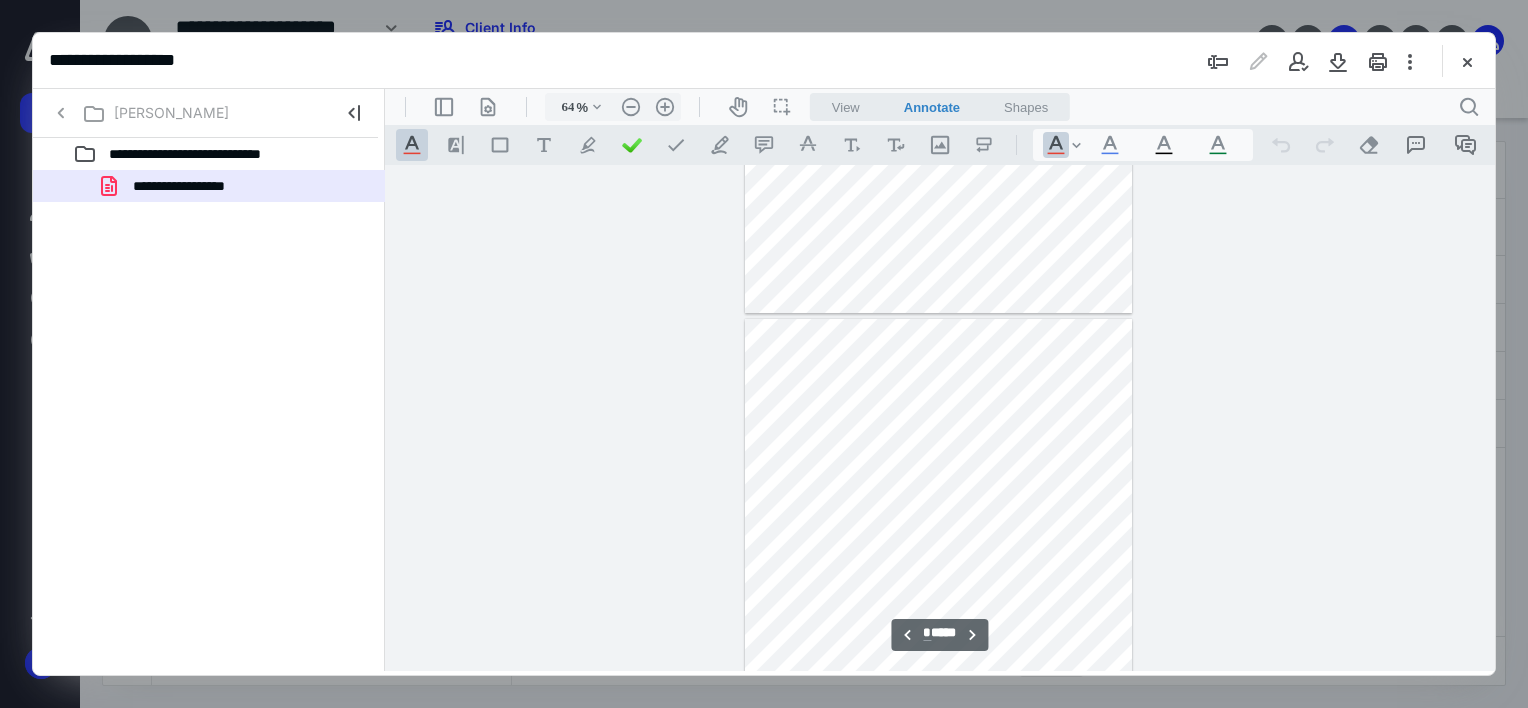 scroll, scrollTop: 2479, scrollLeft: 0, axis: vertical 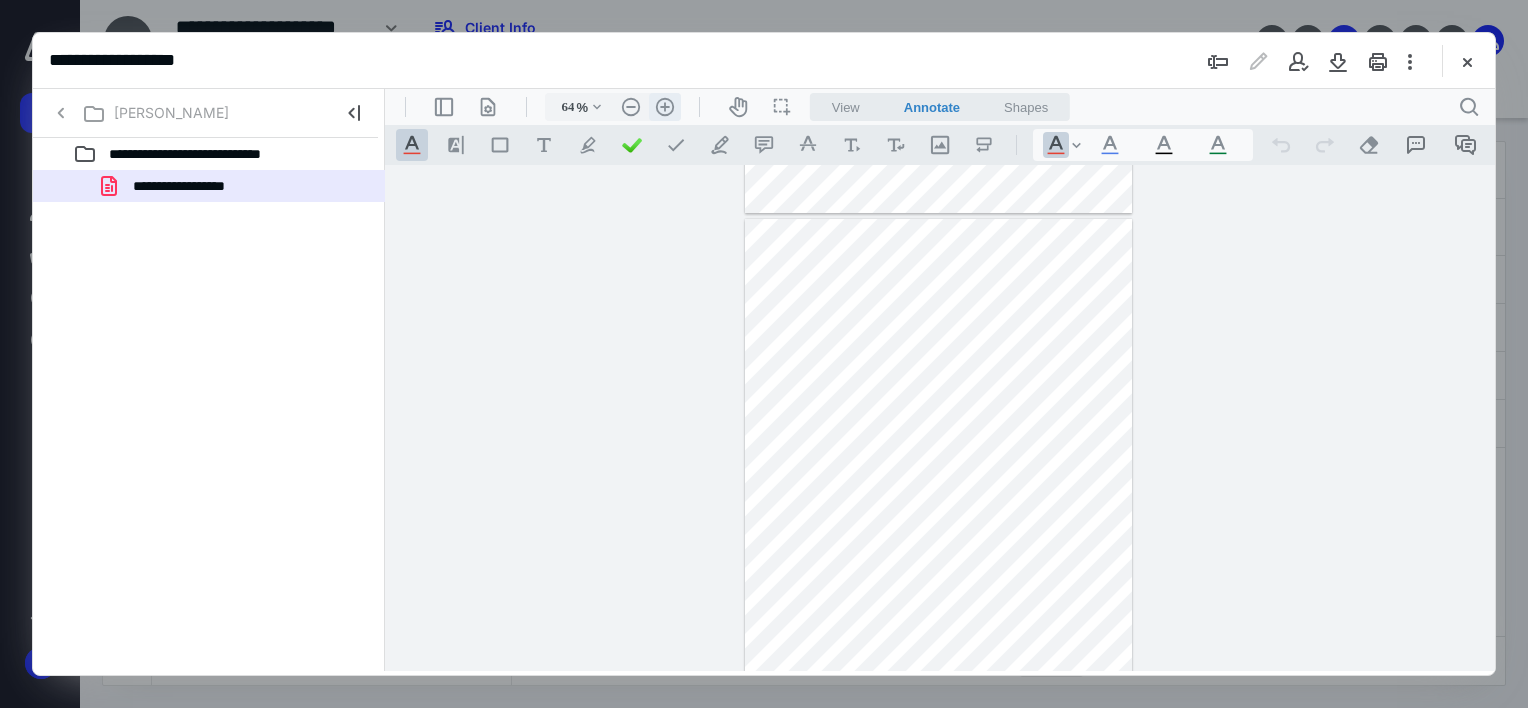 click on ".cls-1{fill:#abb0c4;} icon - header - zoom - in - line" at bounding box center [665, 107] 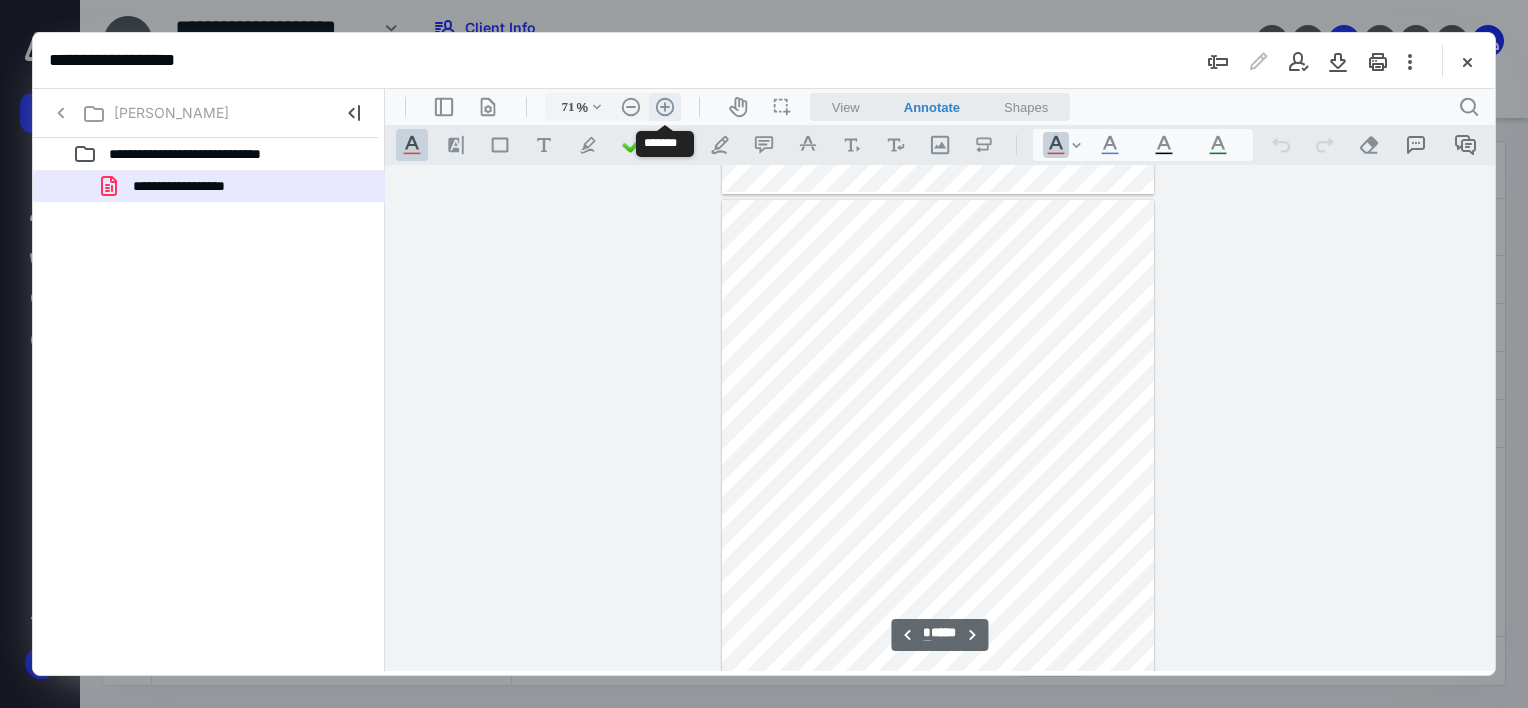 click on ".cls-1{fill:#abb0c4;} icon - header - zoom - in - line" at bounding box center (665, 107) 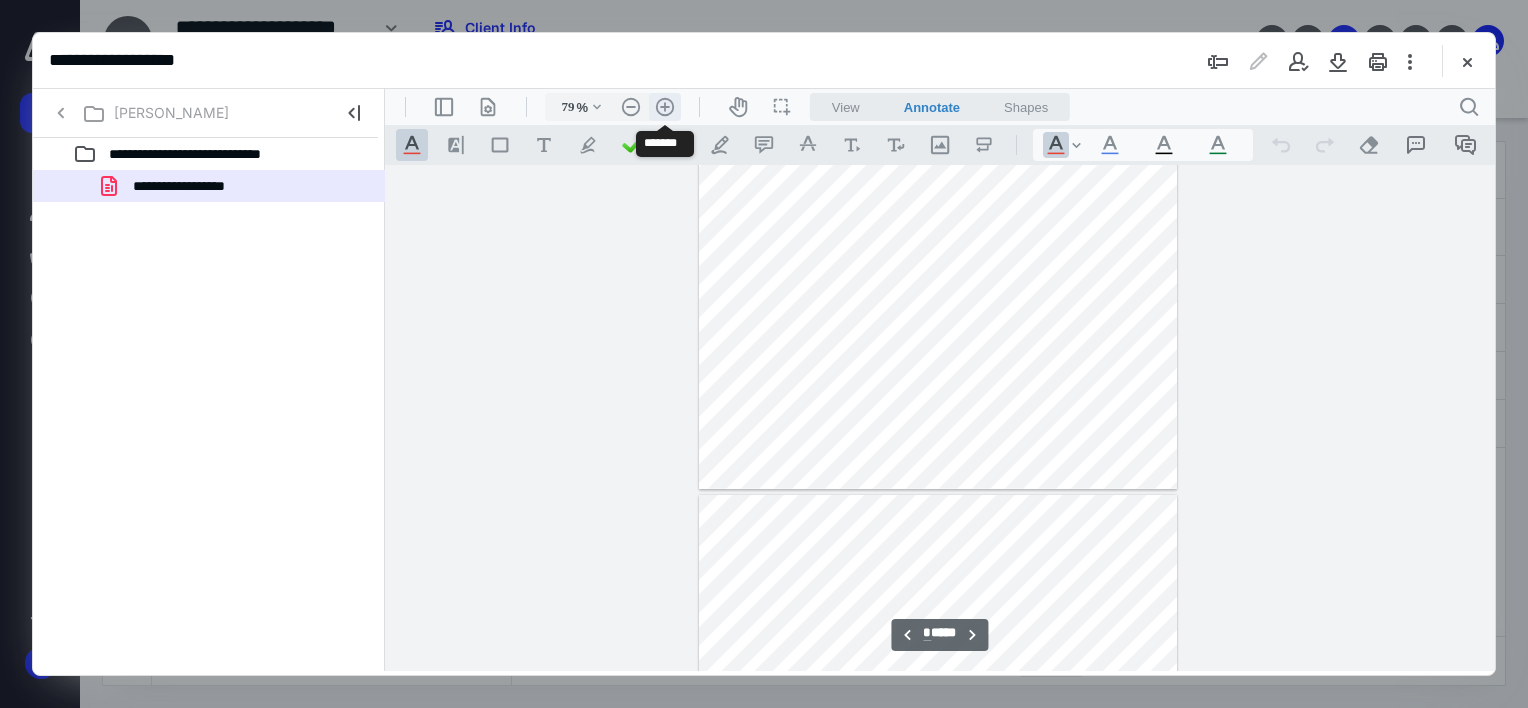 click on ".cls-1{fill:#abb0c4;} icon - header - zoom - in - line" at bounding box center [665, 107] 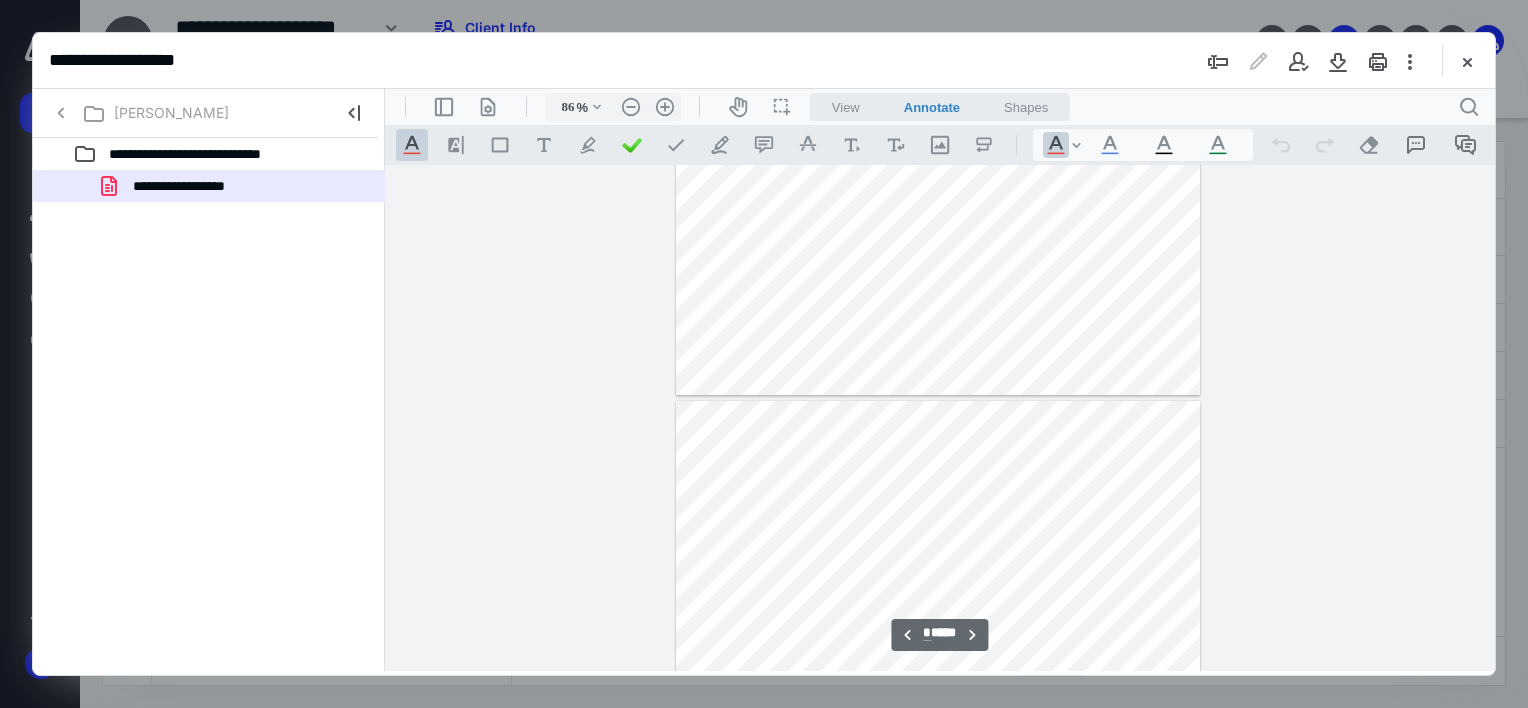 type on "*" 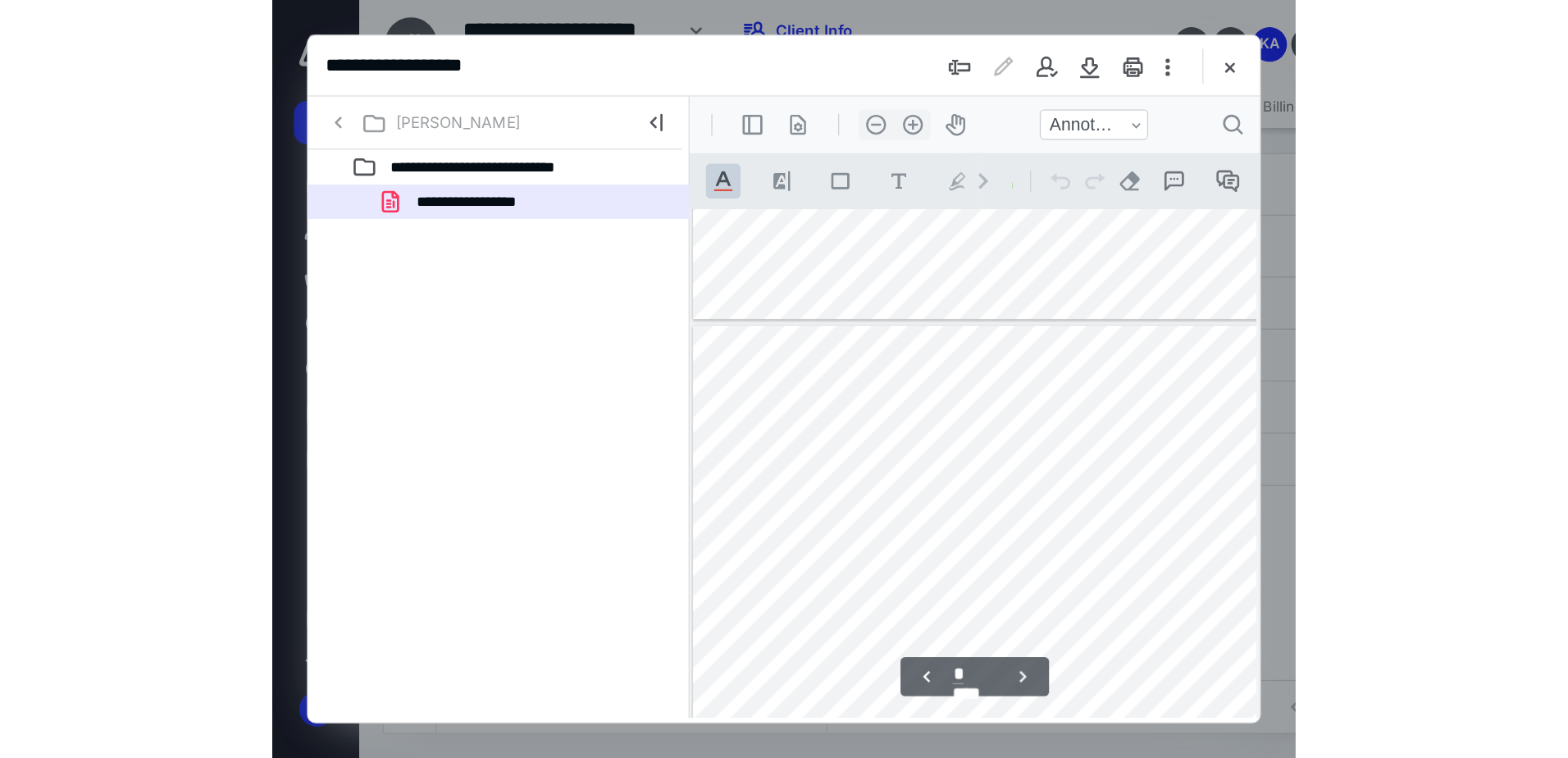 scroll, scrollTop: 2163, scrollLeft: 0, axis: vertical 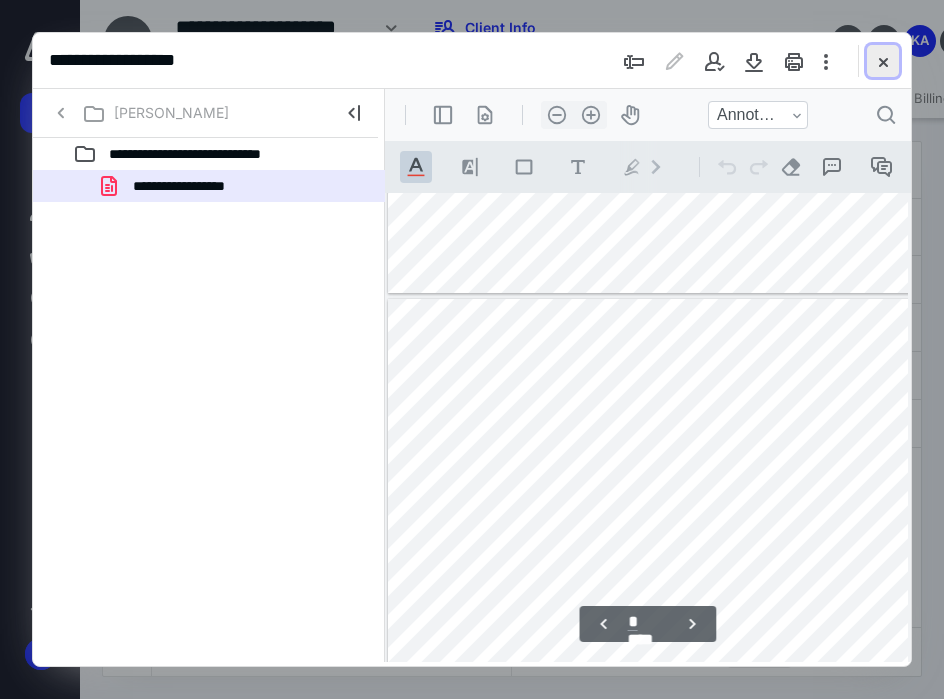 drag, startPoint x: 882, startPoint y: 64, endPoint x: 876, endPoint y: 6, distance: 58.30952 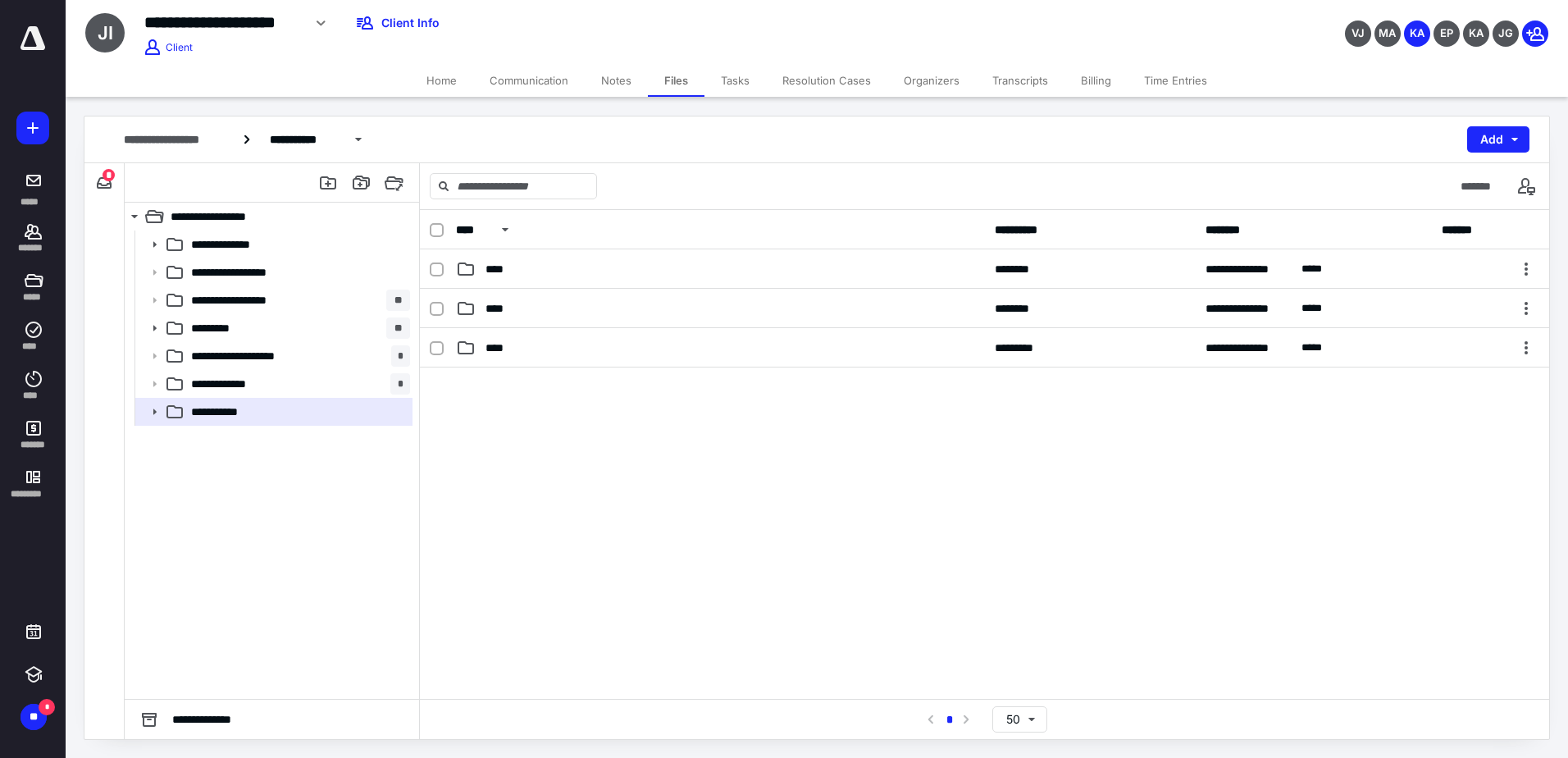 click on "**********" at bounding box center [104, 183] 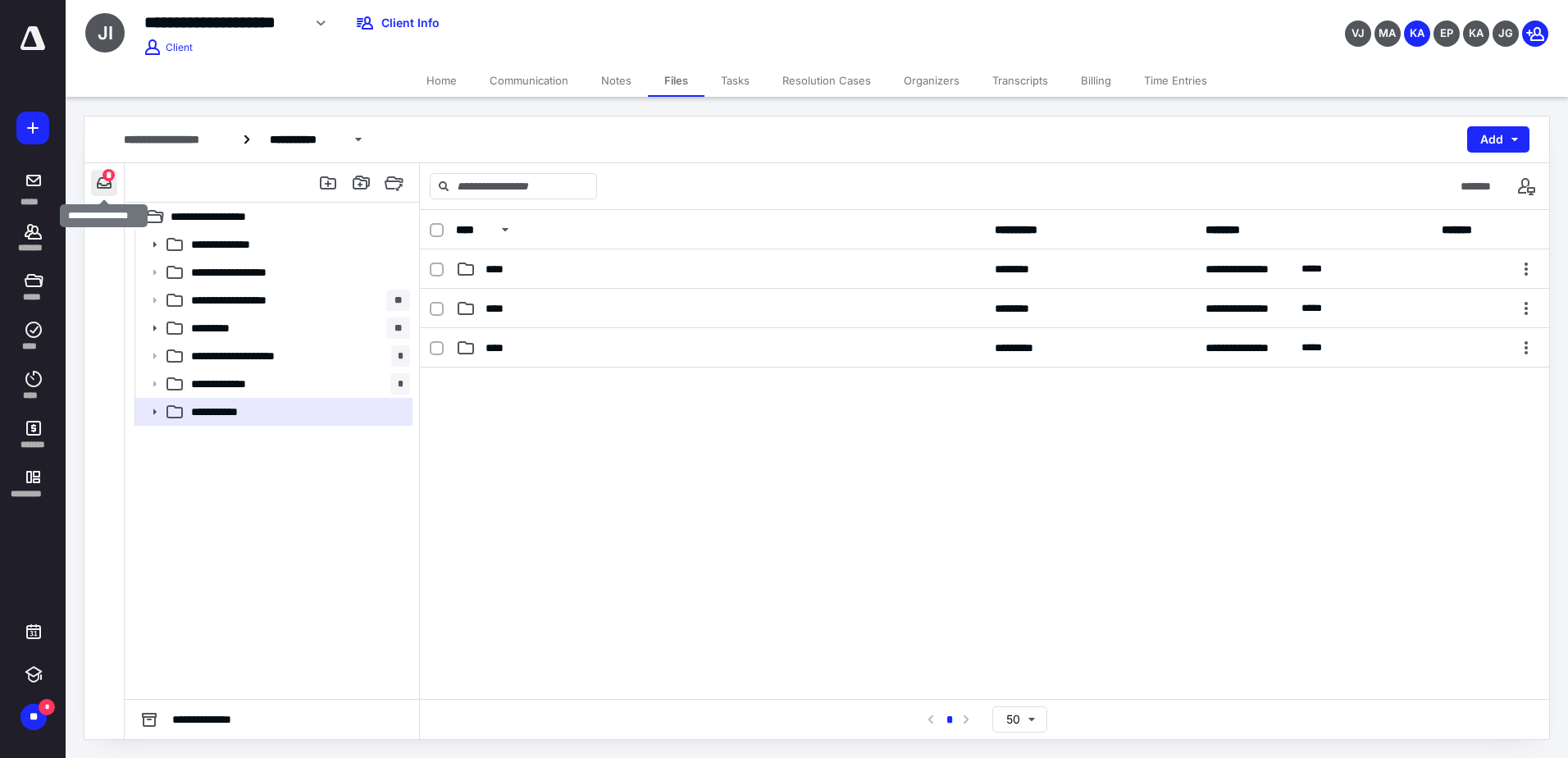 click at bounding box center [104, 183] 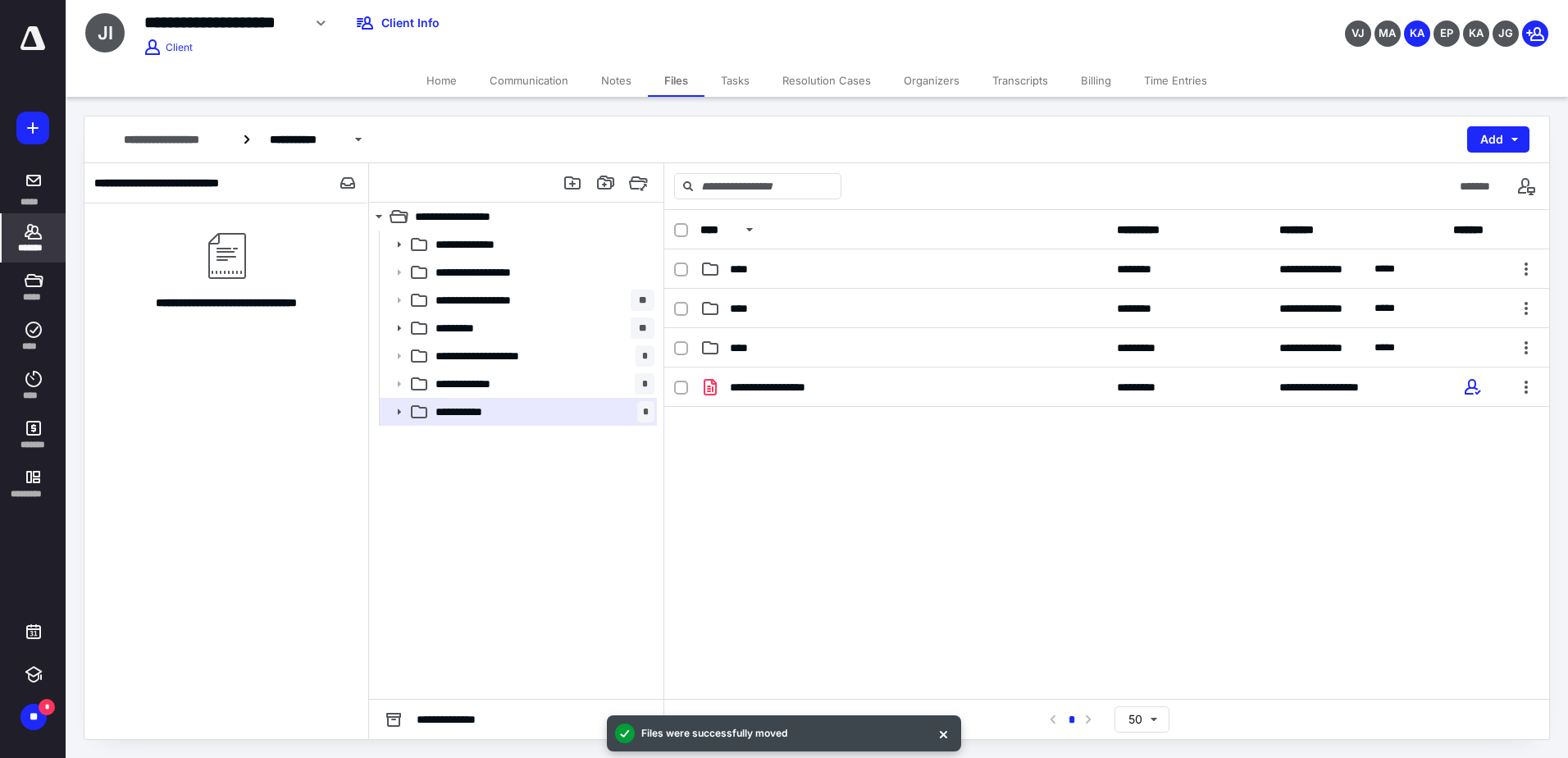 click on "*******" at bounding box center [34, 238] 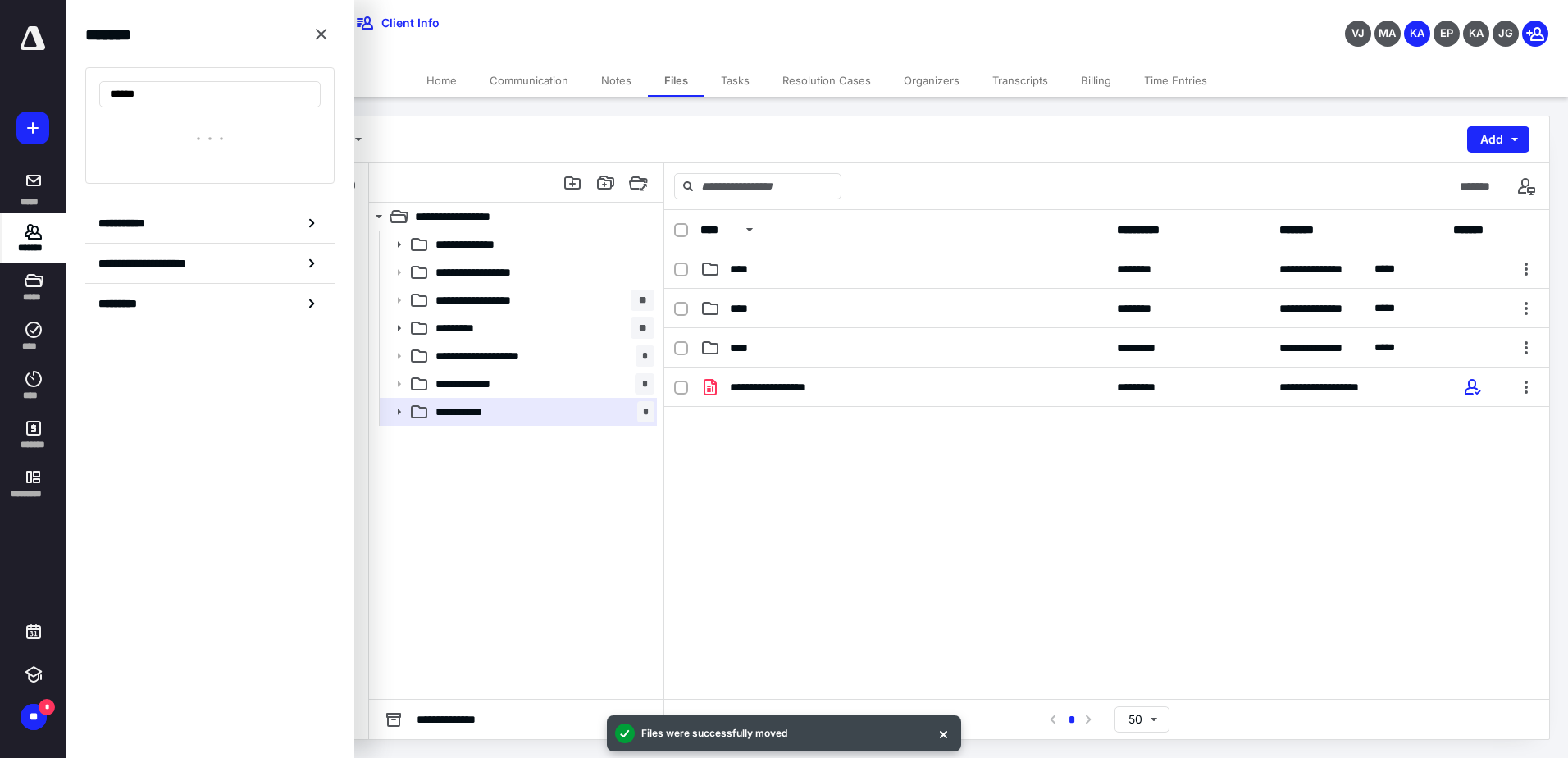 type on "******" 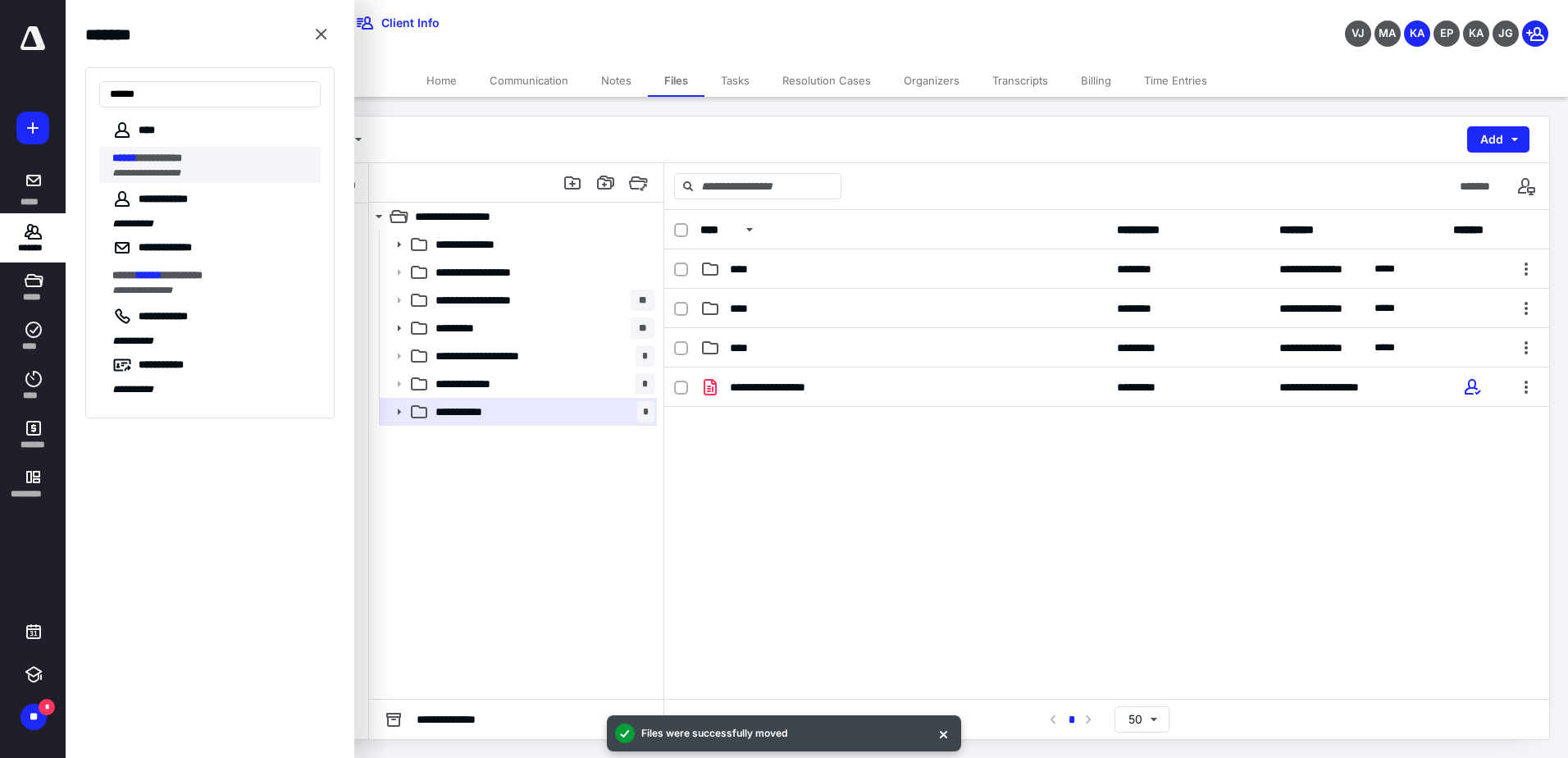 click on "**********" at bounding box center [212, 173] 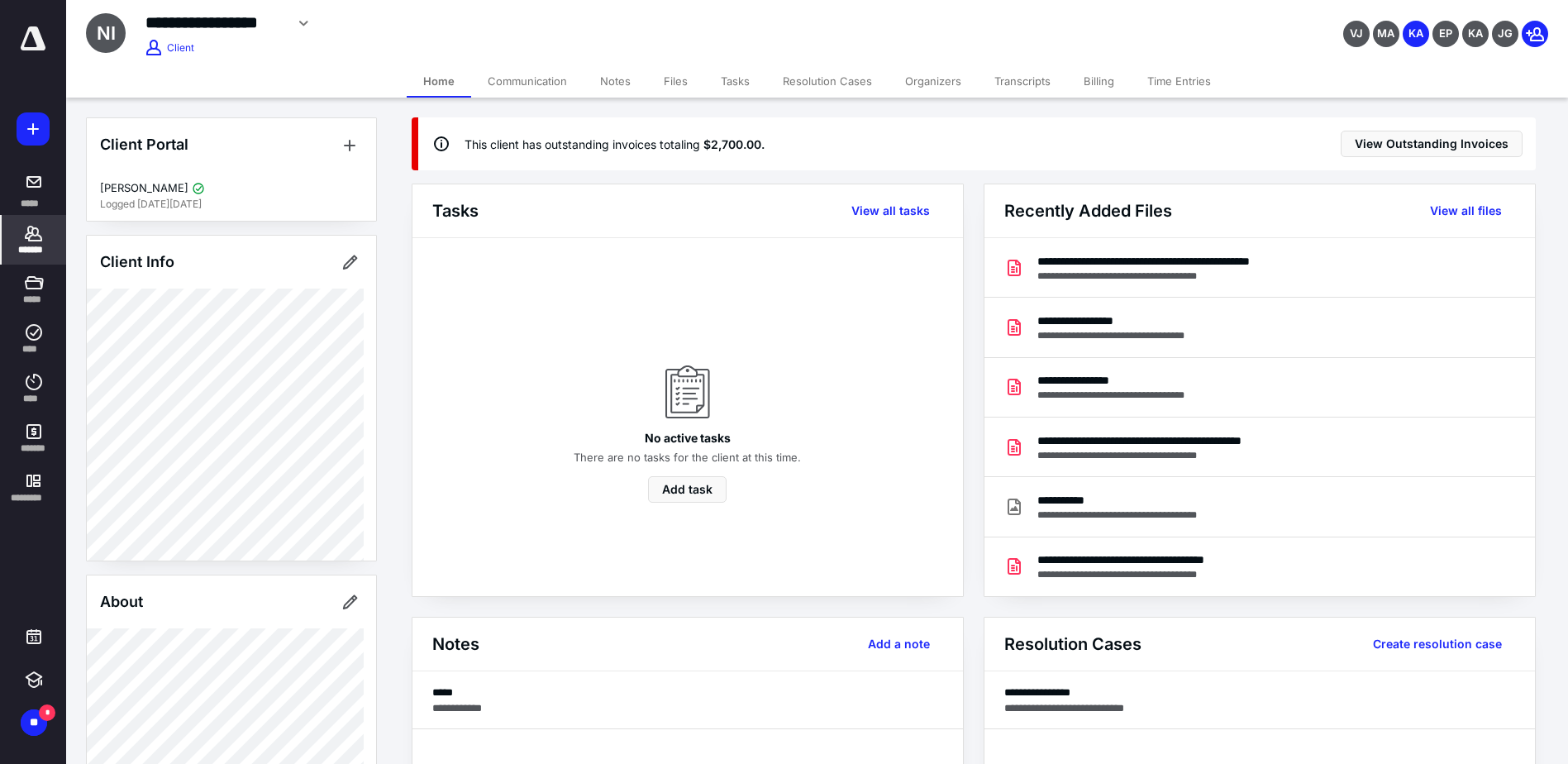 click on "Notes" at bounding box center (615, 81) 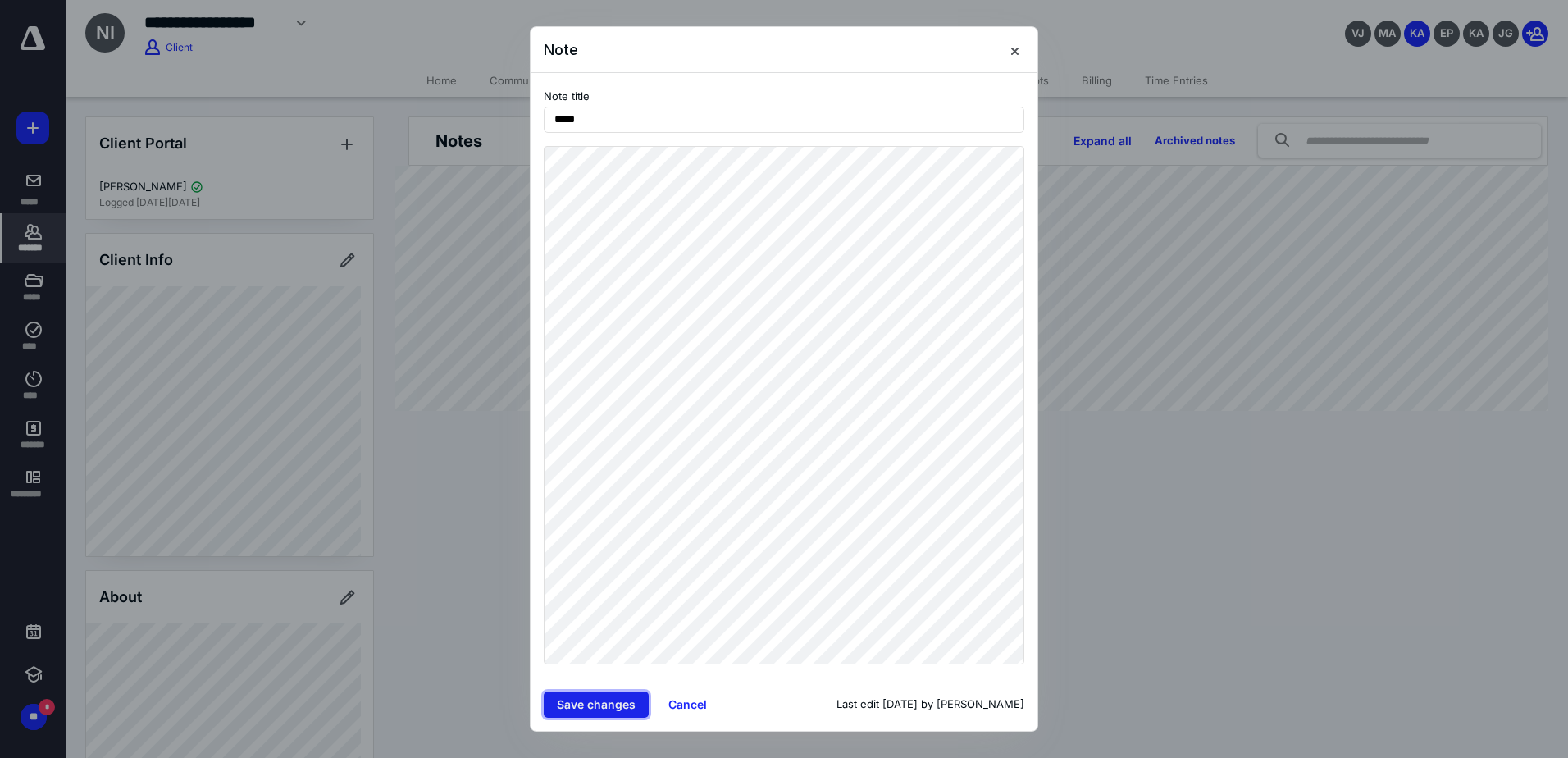 click on "Save changes" at bounding box center [596, 705] 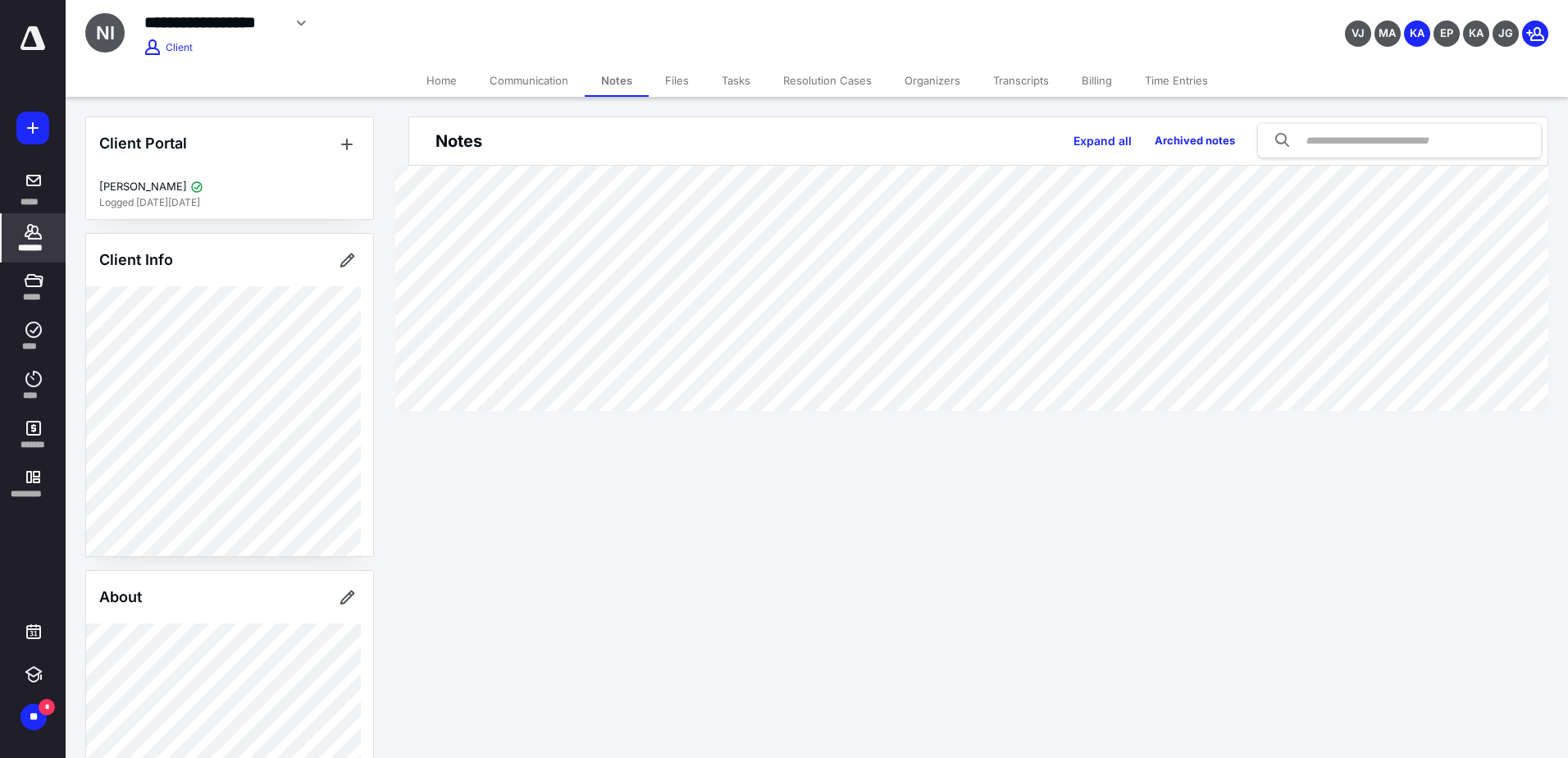 click on "*******" at bounding box center (34, 238) 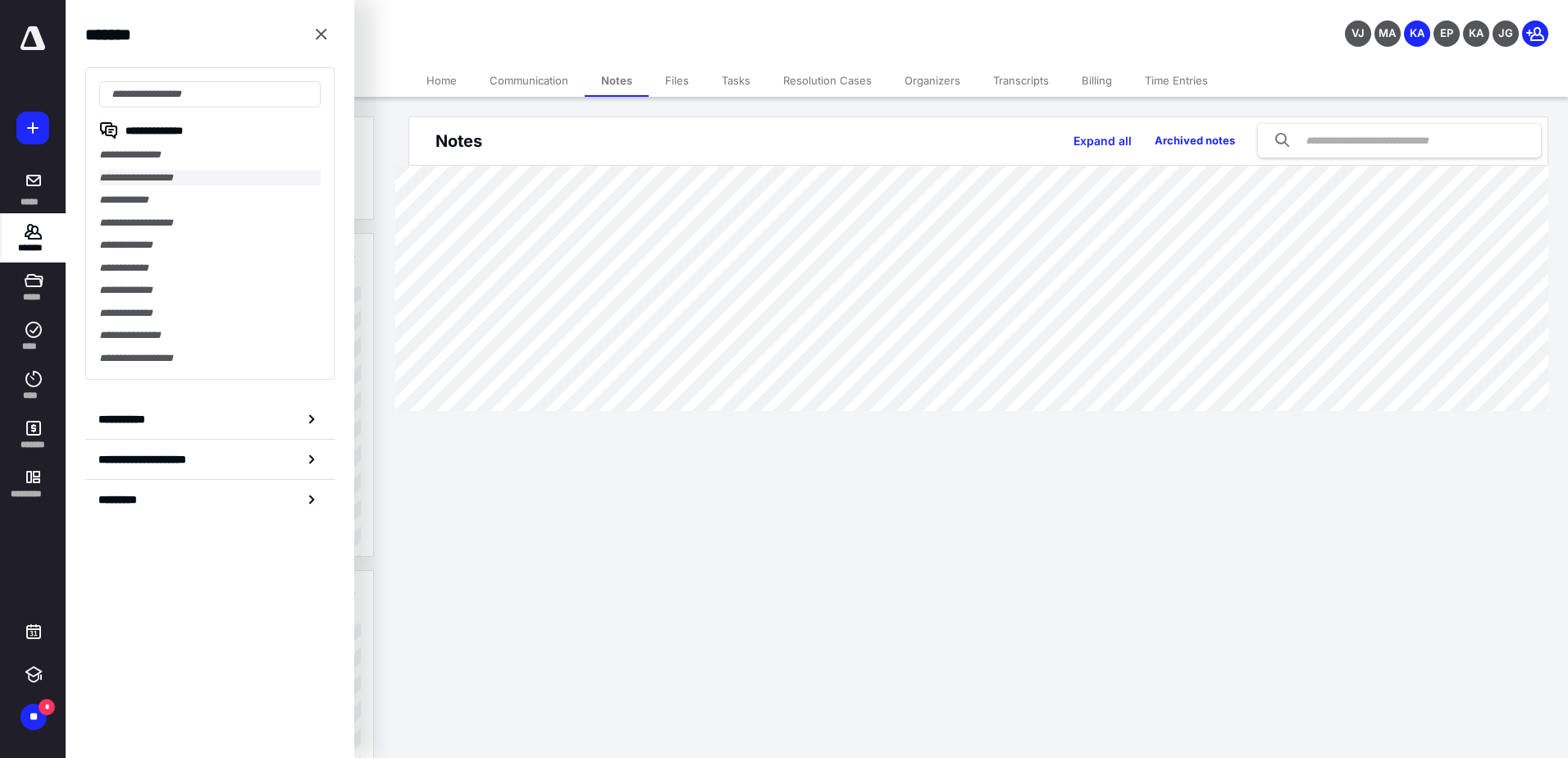 click on "**********" at bounding box center [210, 178] 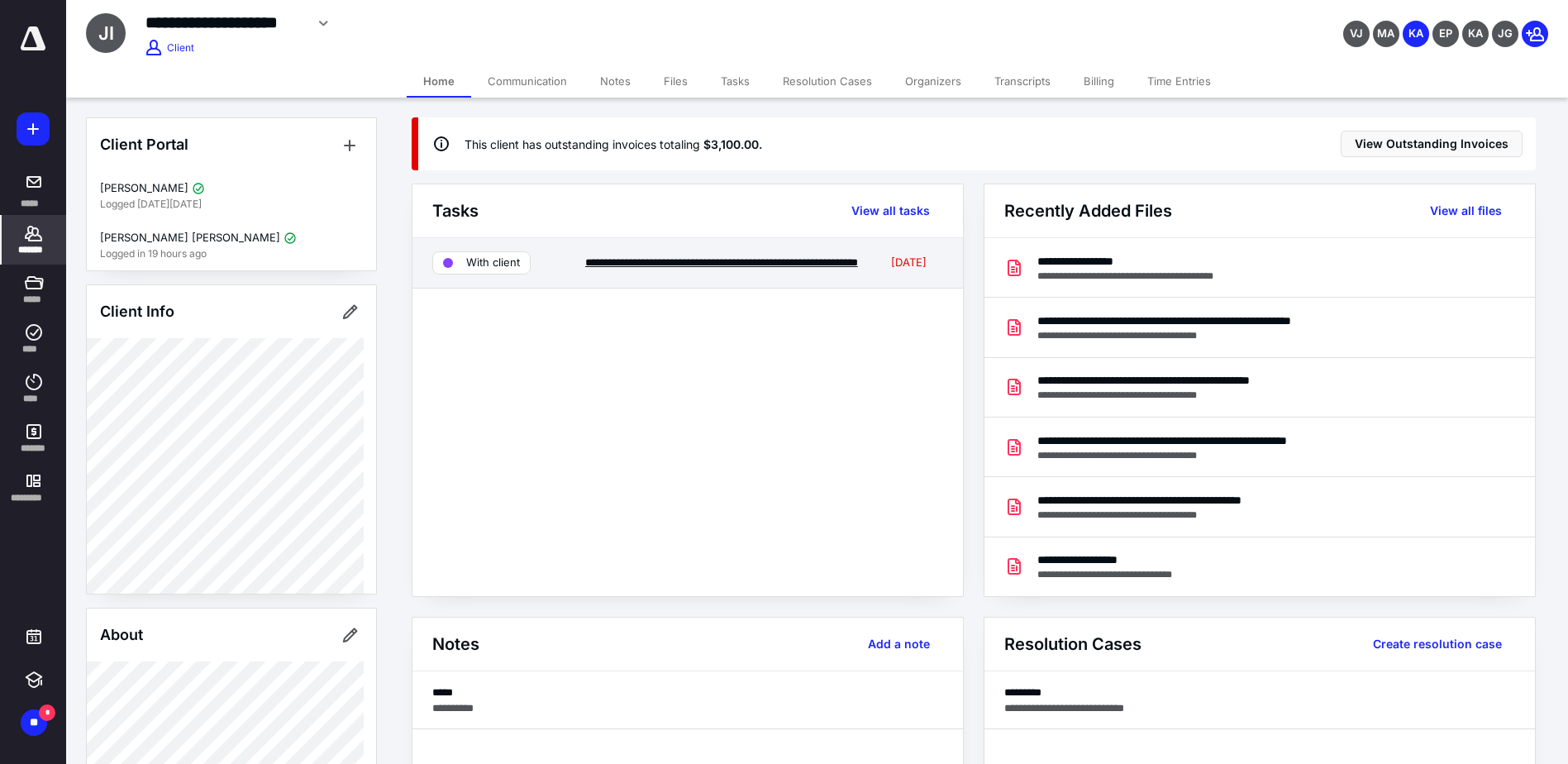 click on "**********" at bounding box center (722, 262) 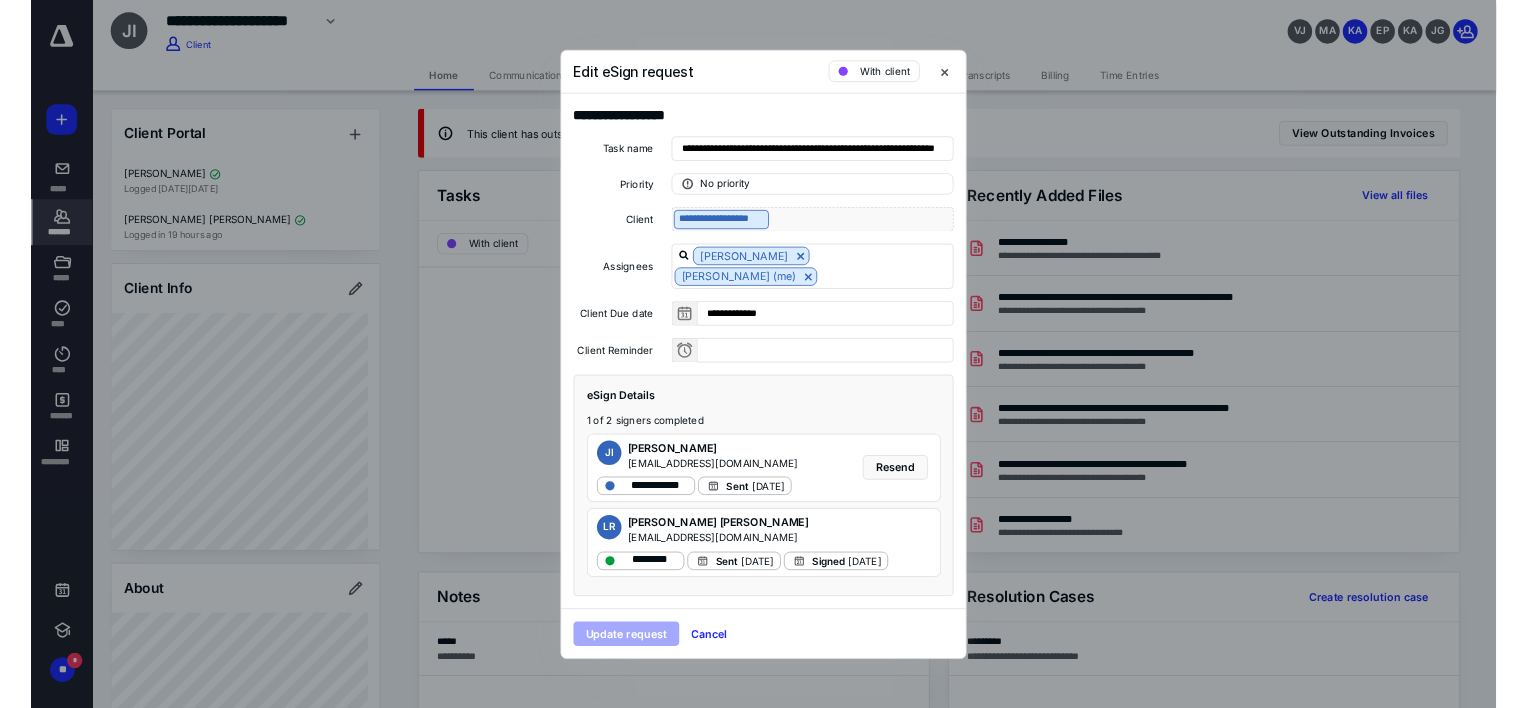 scroll, scrollTop: 125, scrollLeft: 0, axis: vertical 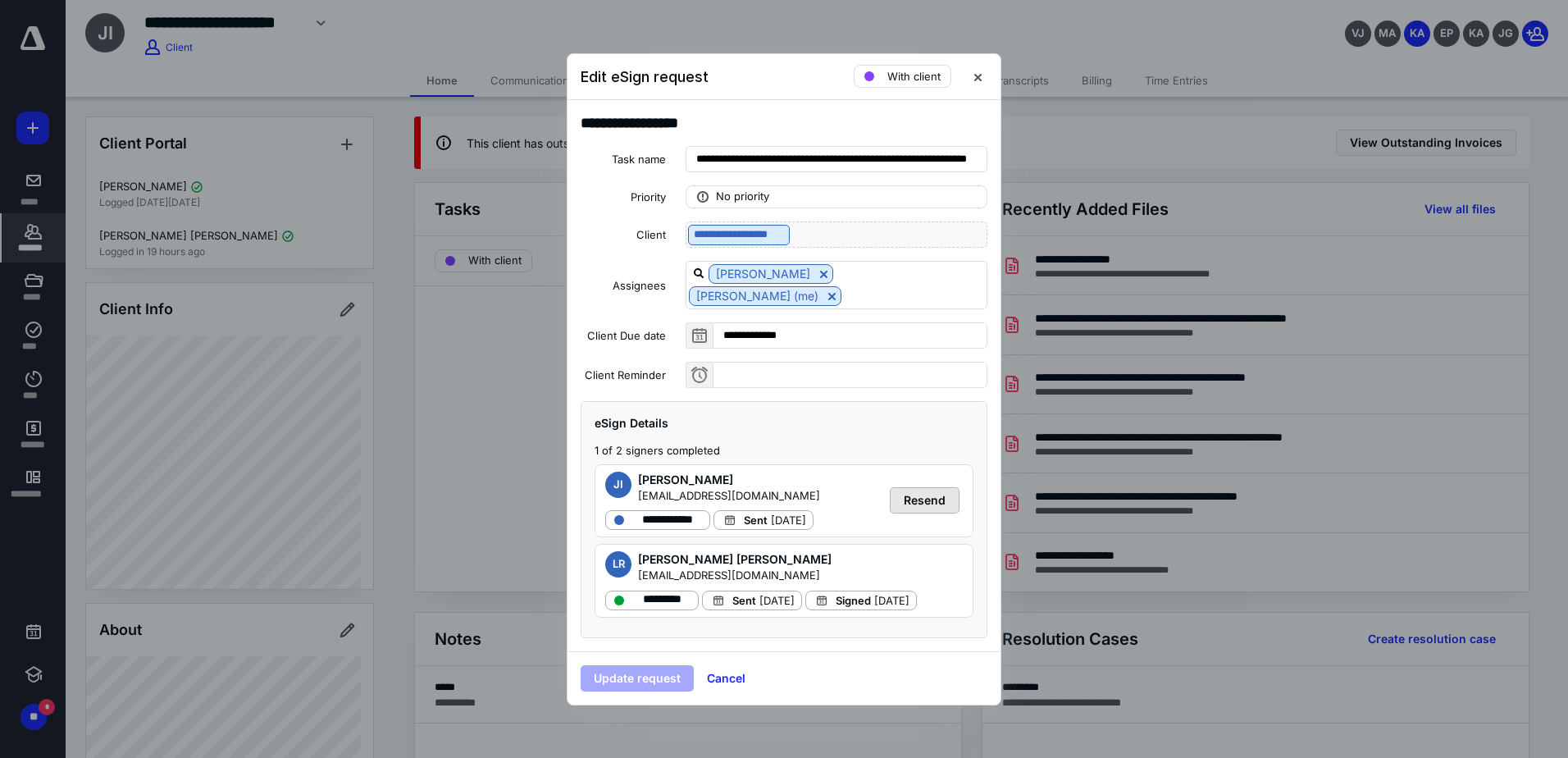 click on "Resend" at bounding box center [924, 500] 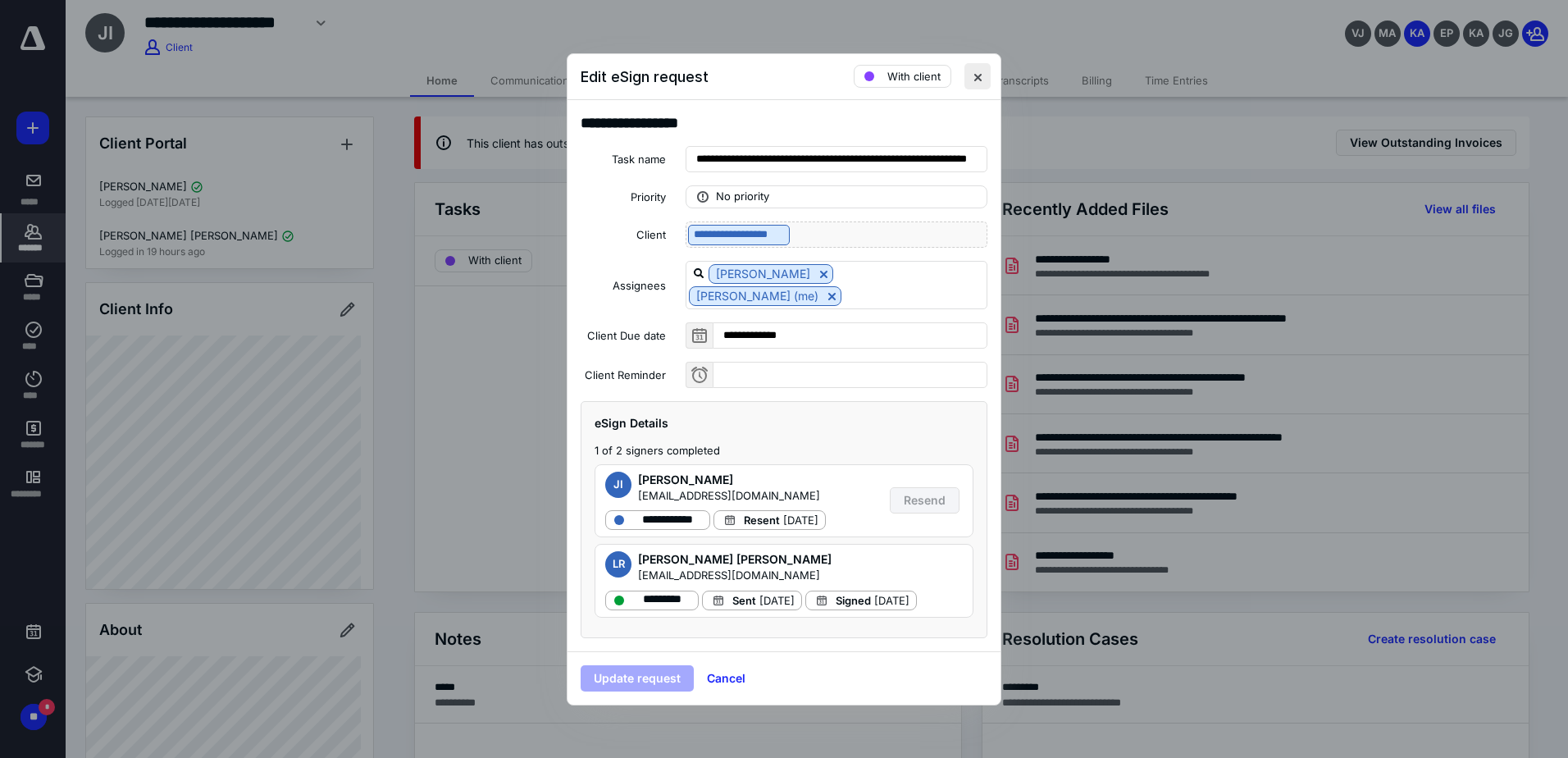 click at bounding box center (978, 76) 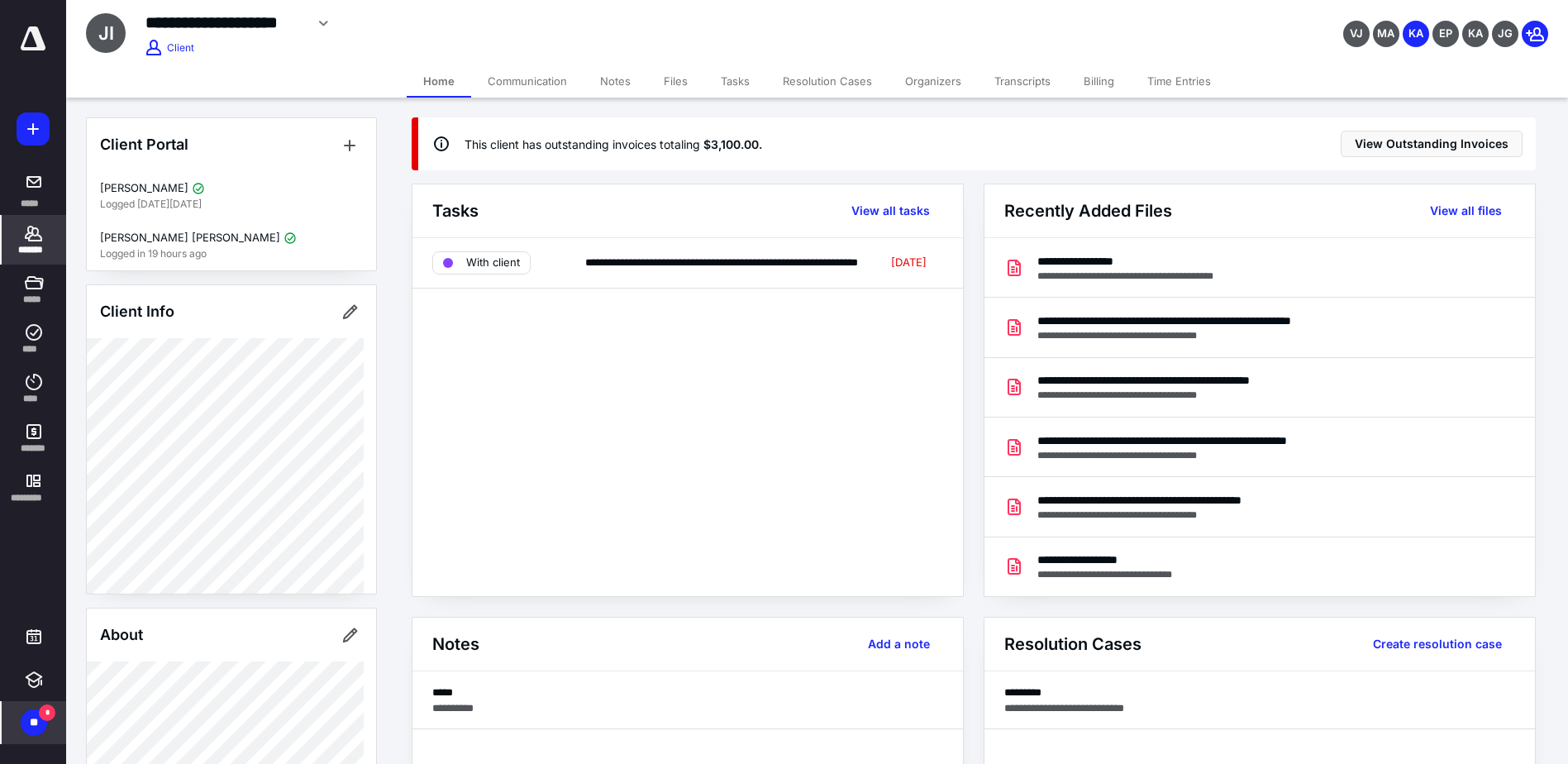 click on "**" at bounding box center (34, 723) 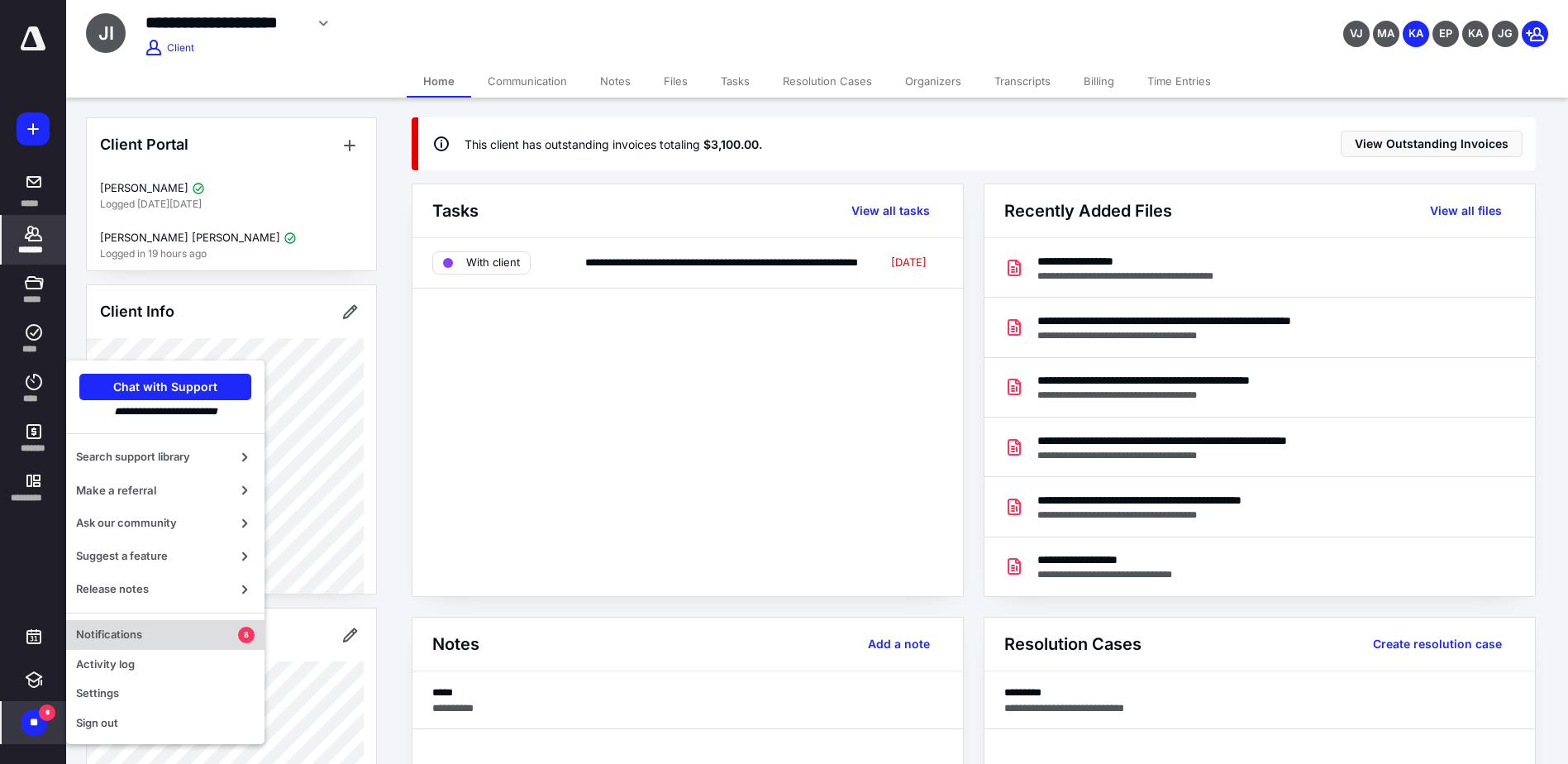 click on "Notifications" at bounding box center (157, 635) 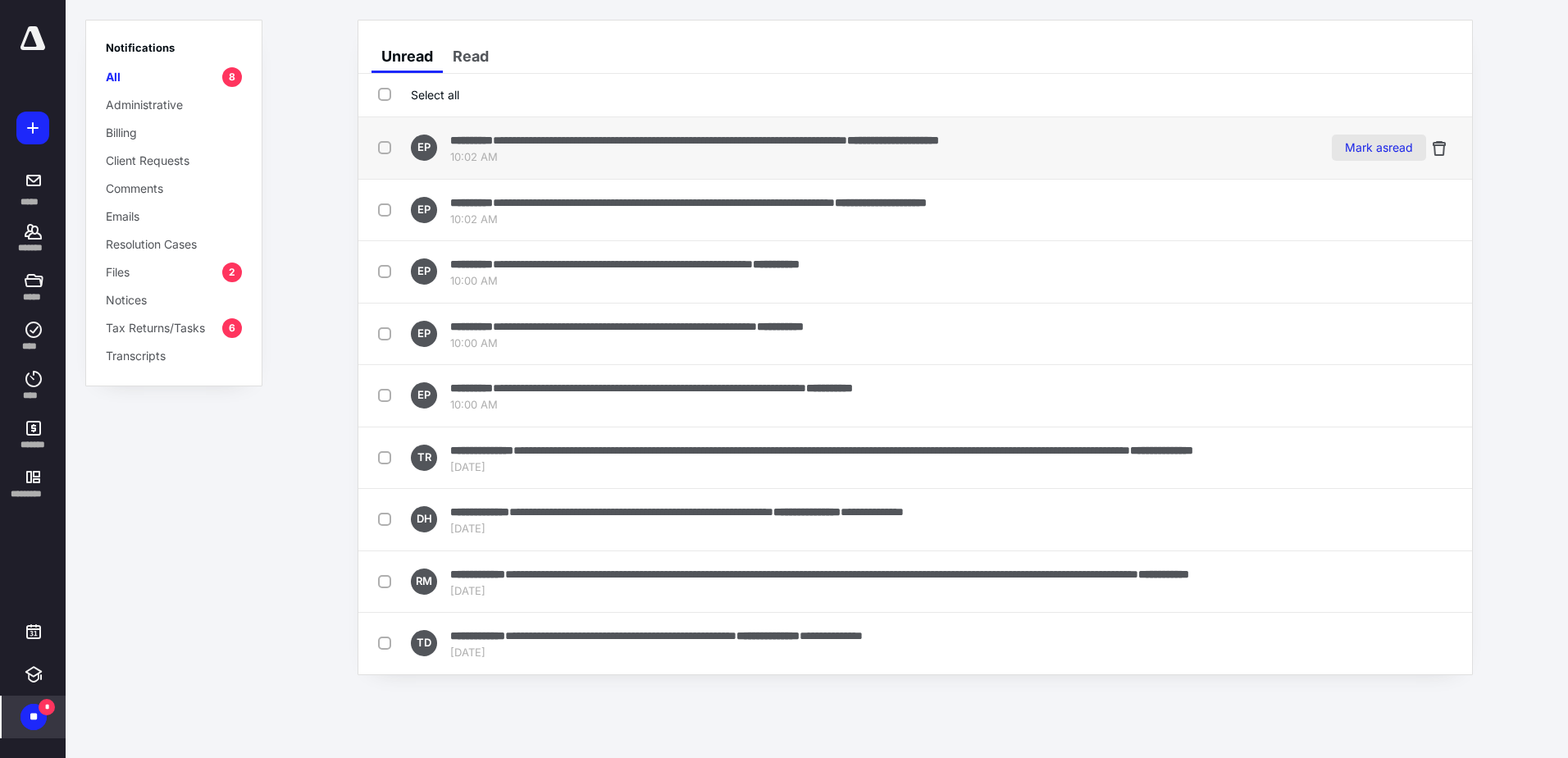 click on "Mark as  read" at bounding box center [1379, 148] 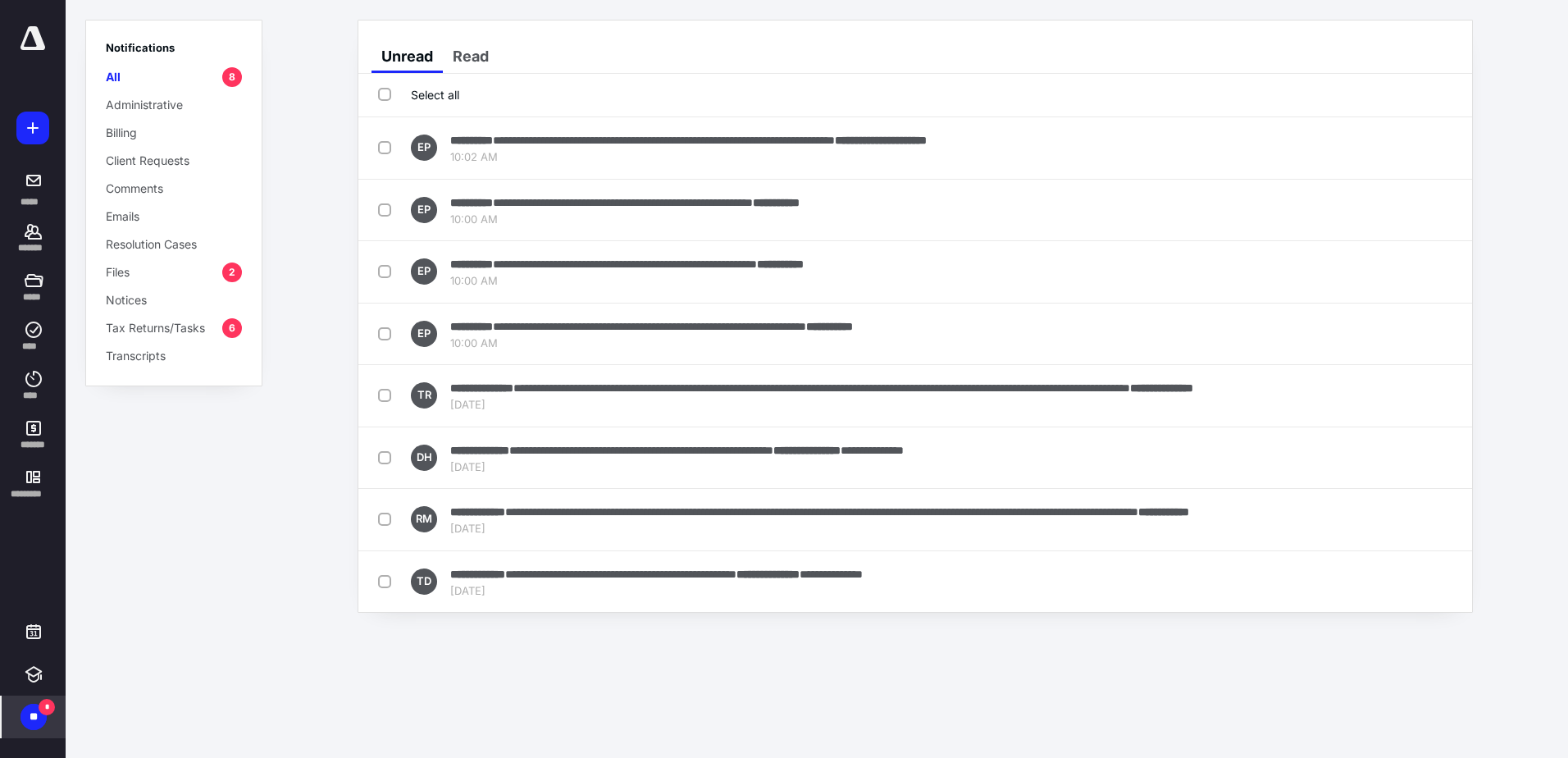 click on "Mark as  read" at bounding box center [1379, 148] 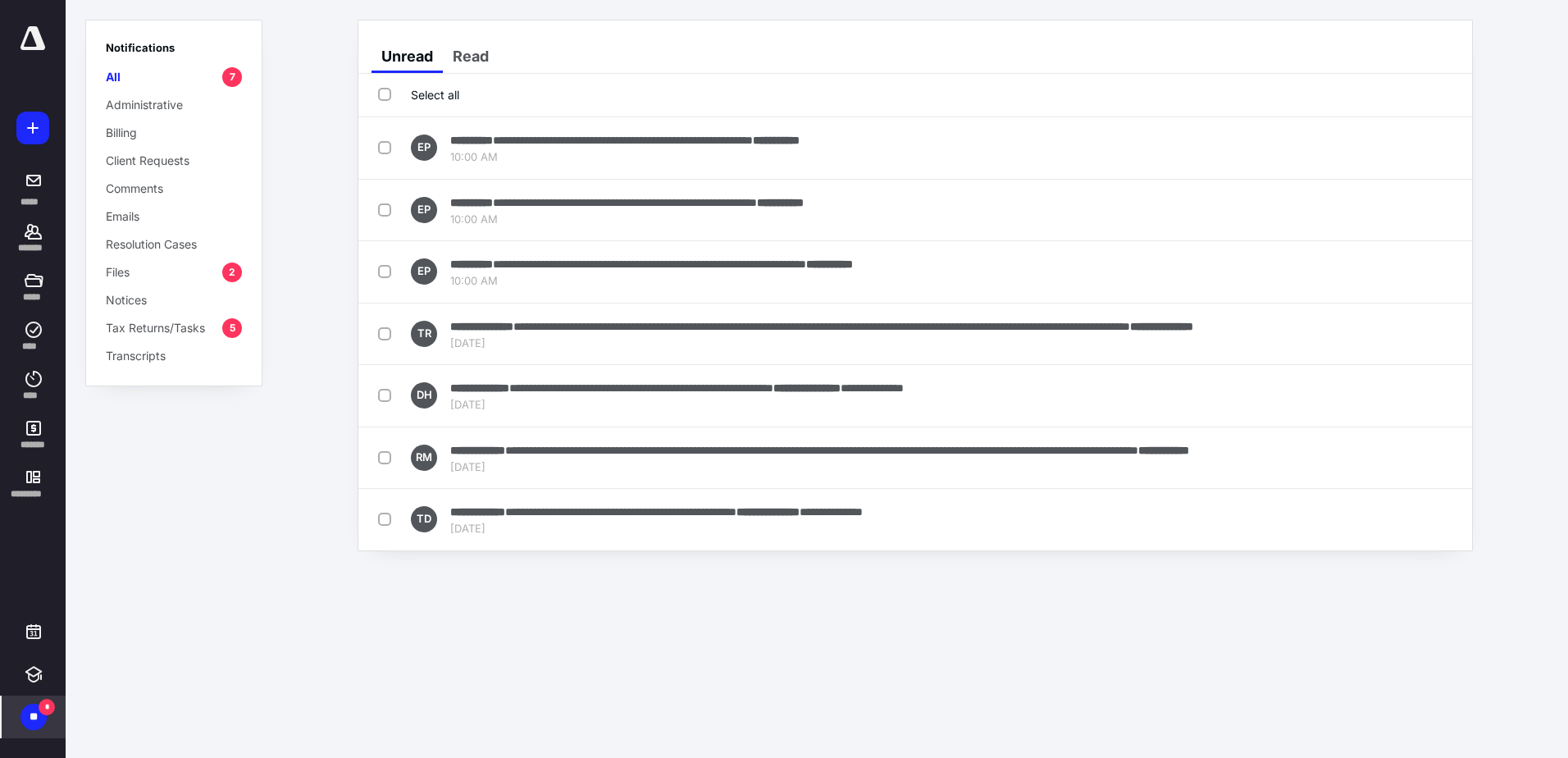 click on "Mark as  read" at bounding box center (1379, 148) 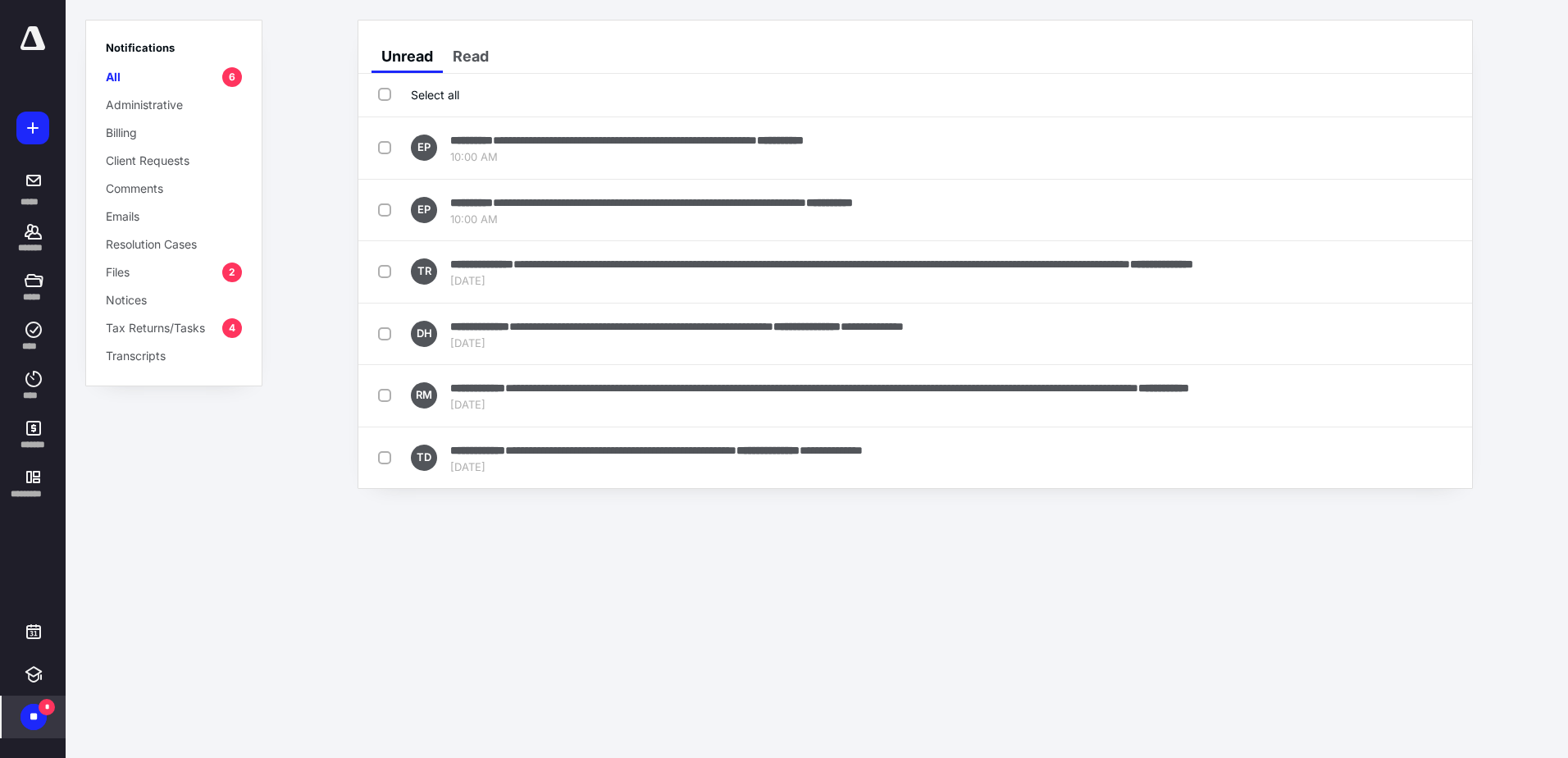click on "Mark as  read" at bounding box center [1379, 148] 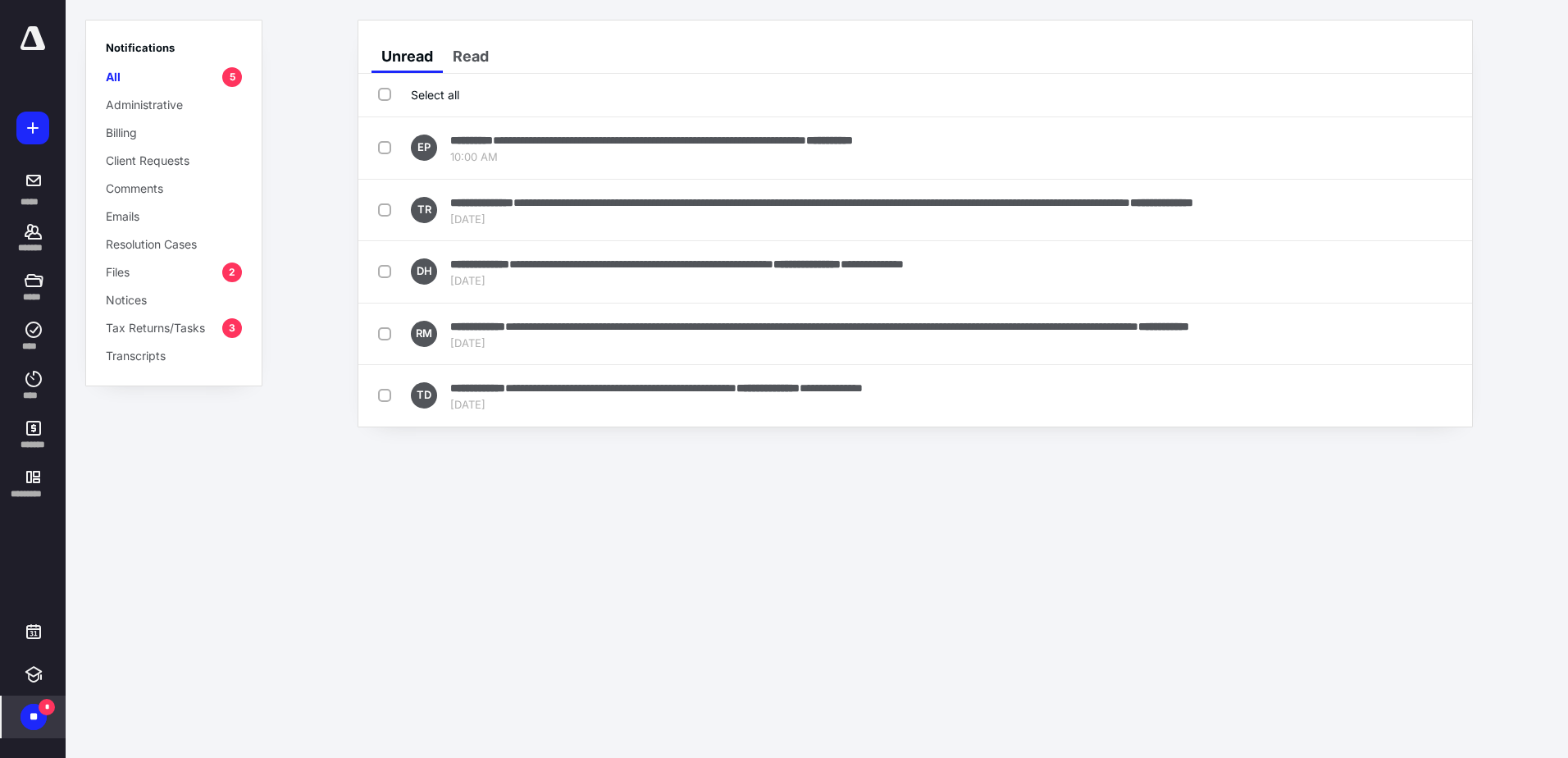 click on "Mark as  read" at bounding box center [1379, 148] 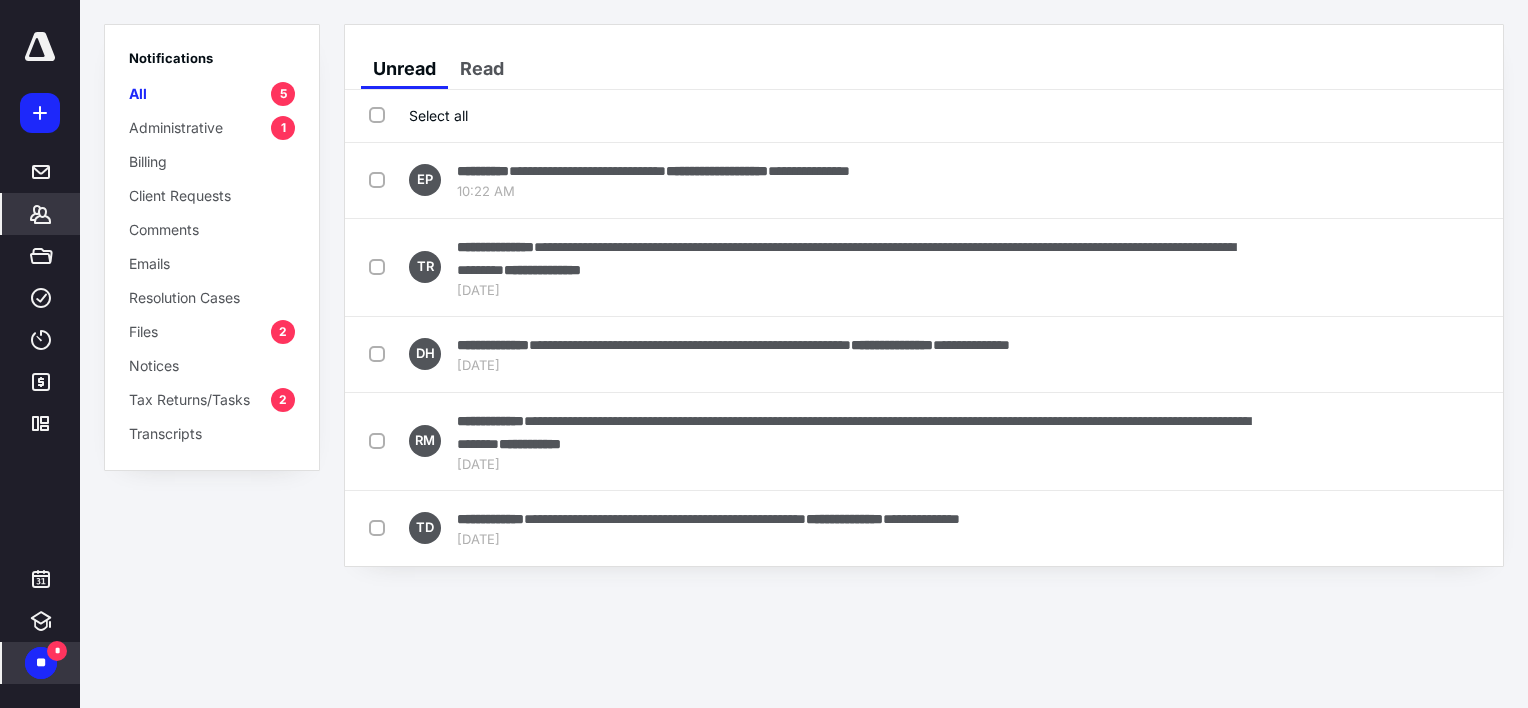click on "*******" at bounding box center (41, 214) 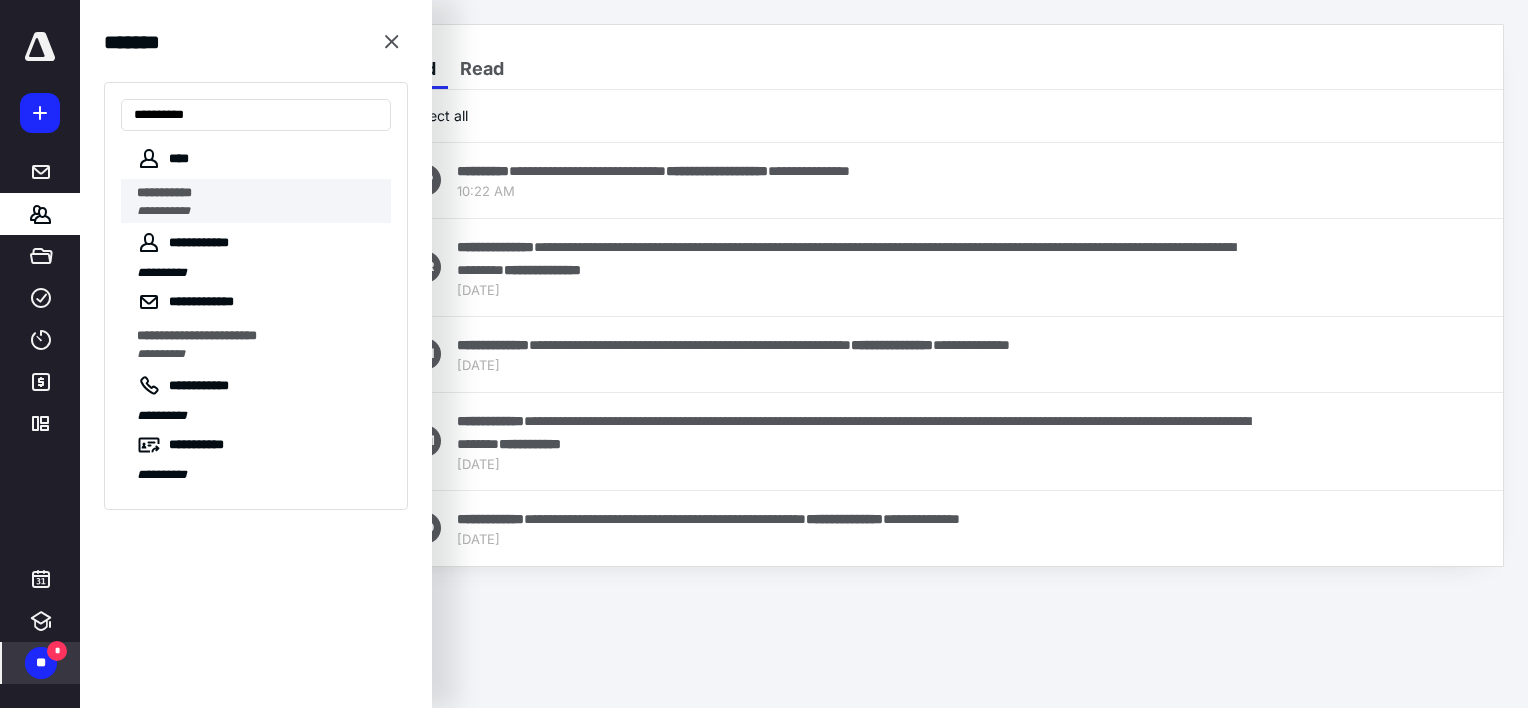 type on "**********" 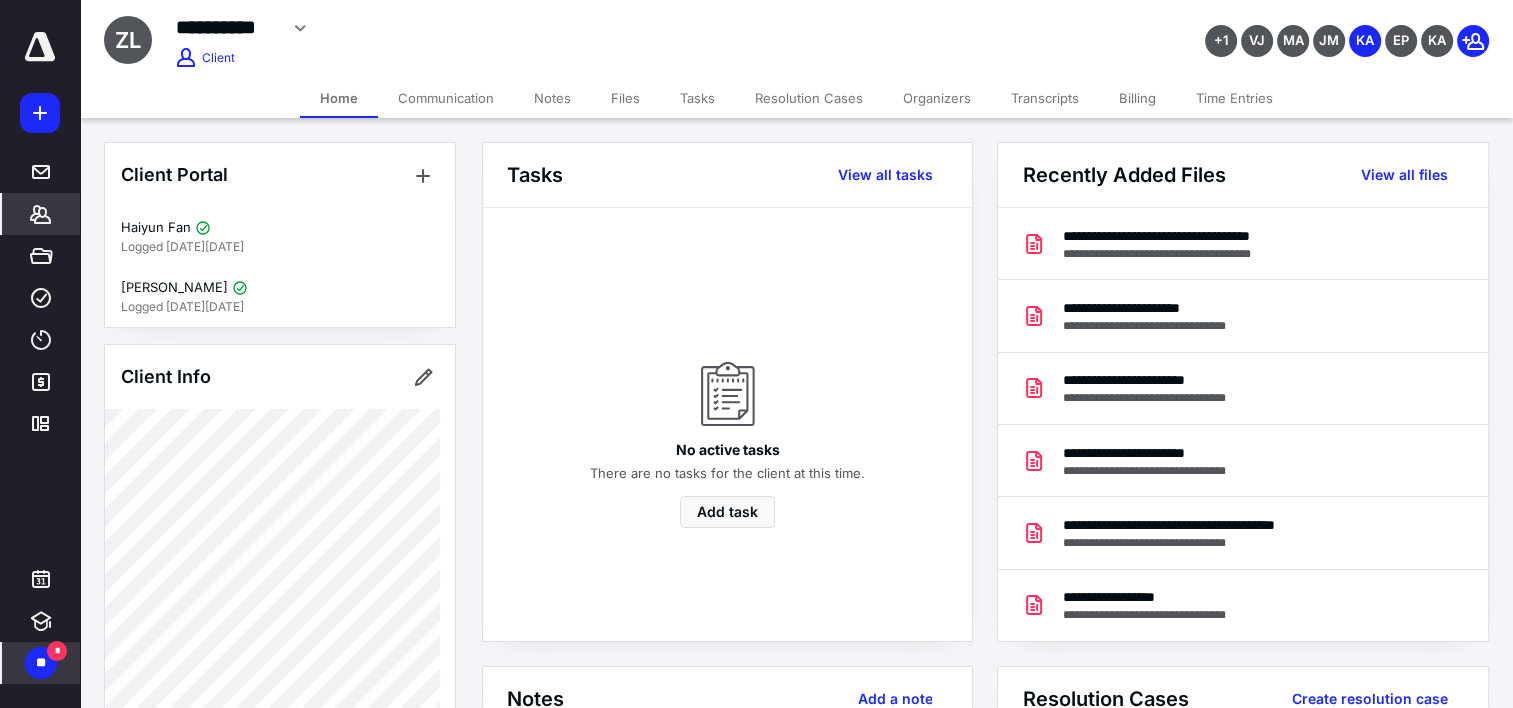 click on "Files" at bounding box center (625, 98) 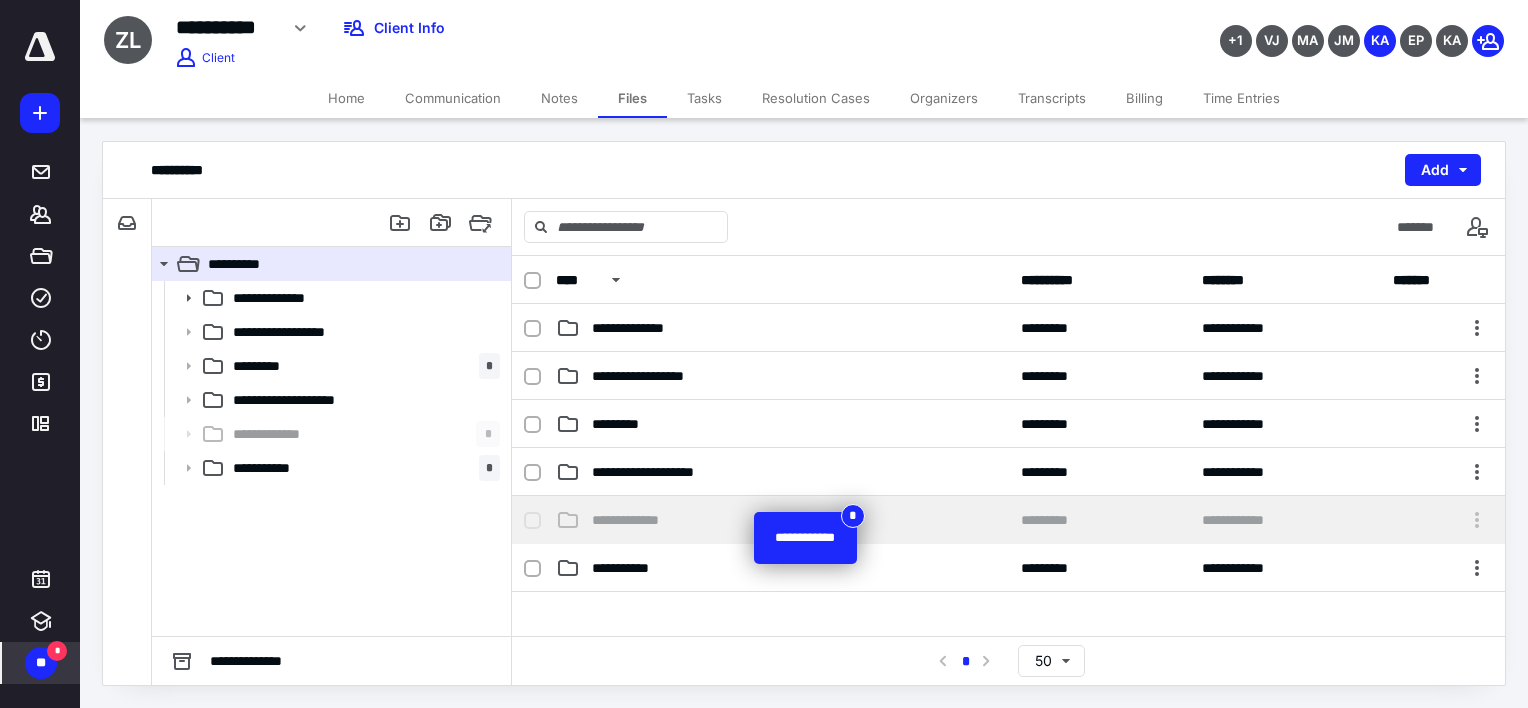 click on "**********" at bounding box center [782, 520] 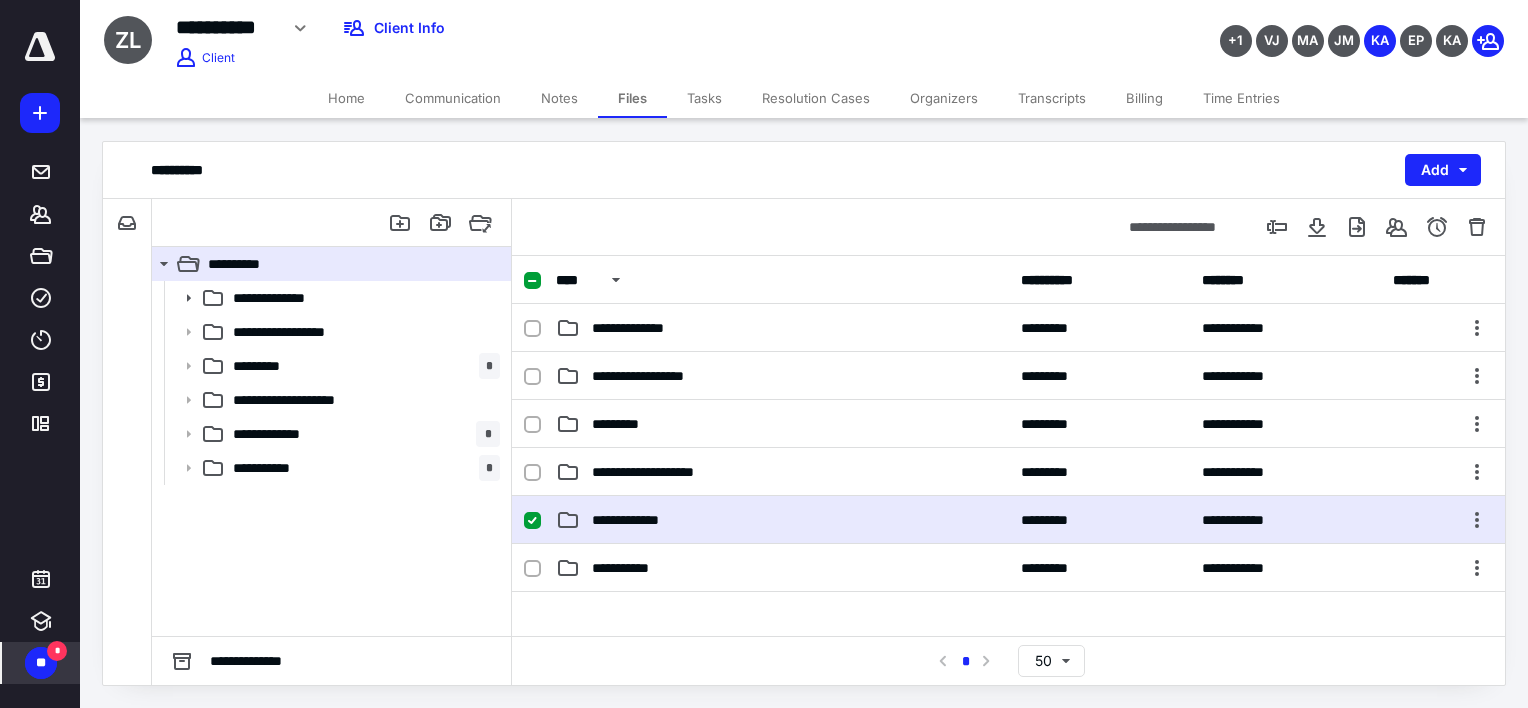 click on "**********" at bounding box center (782, 520) 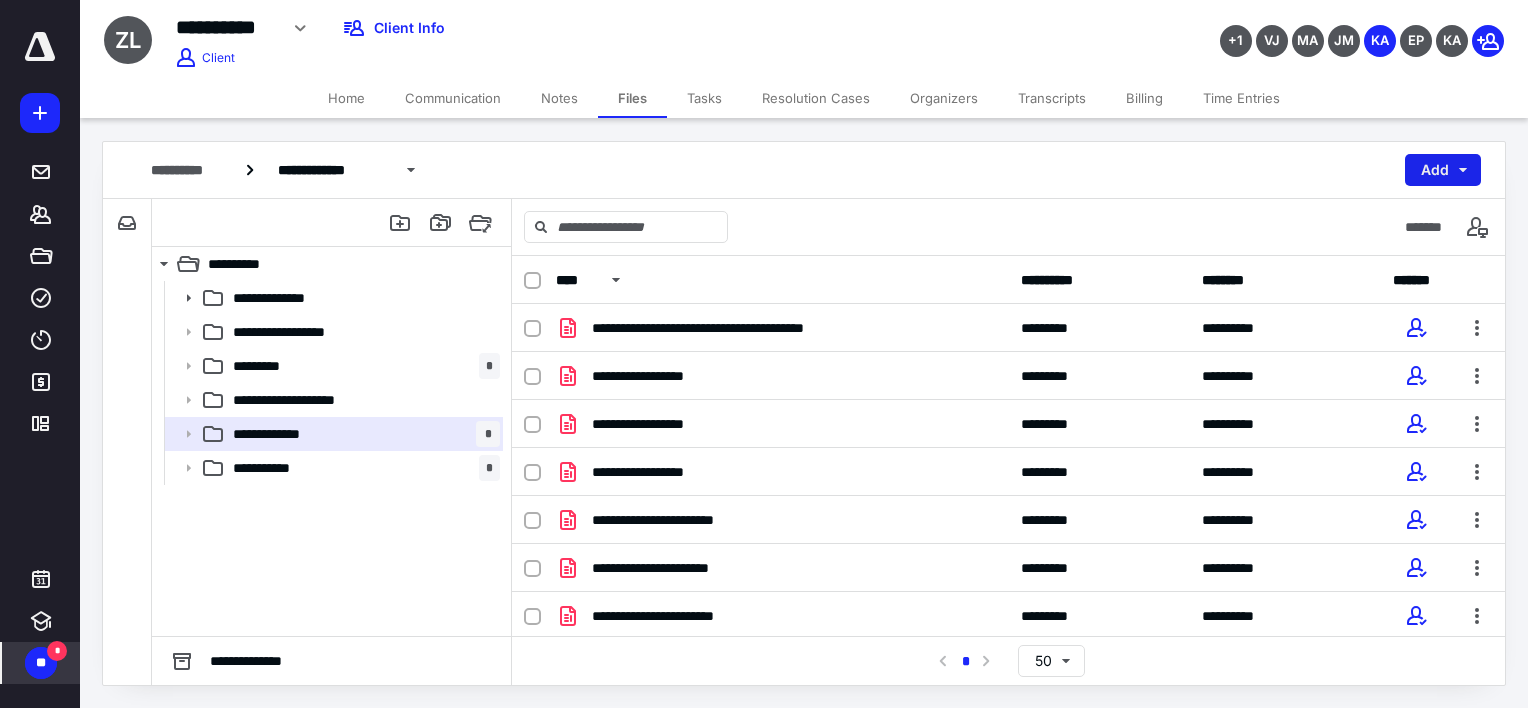 click on "Add" at bounding box center (1443, 170) 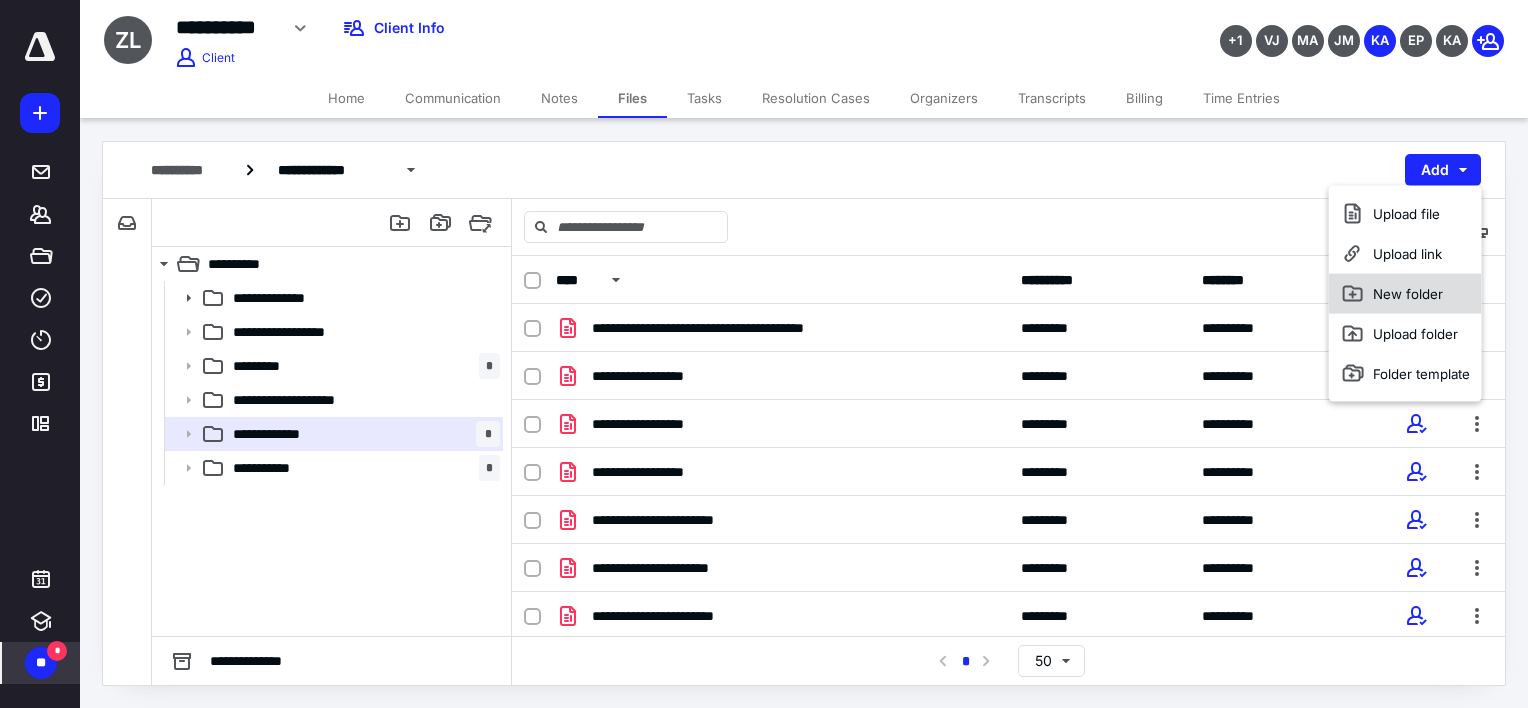 click on "New folder" at bounding box center (1405, 294) 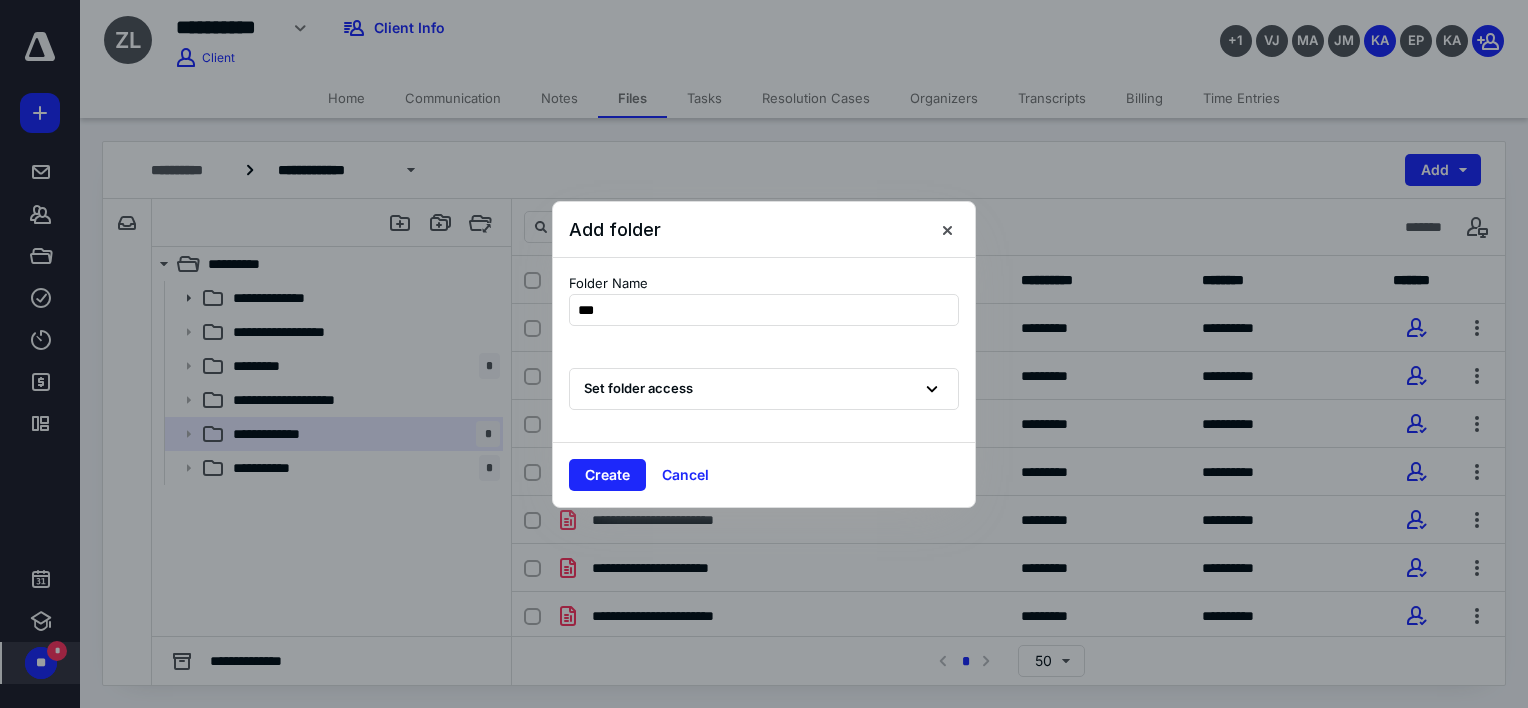 type on "****" 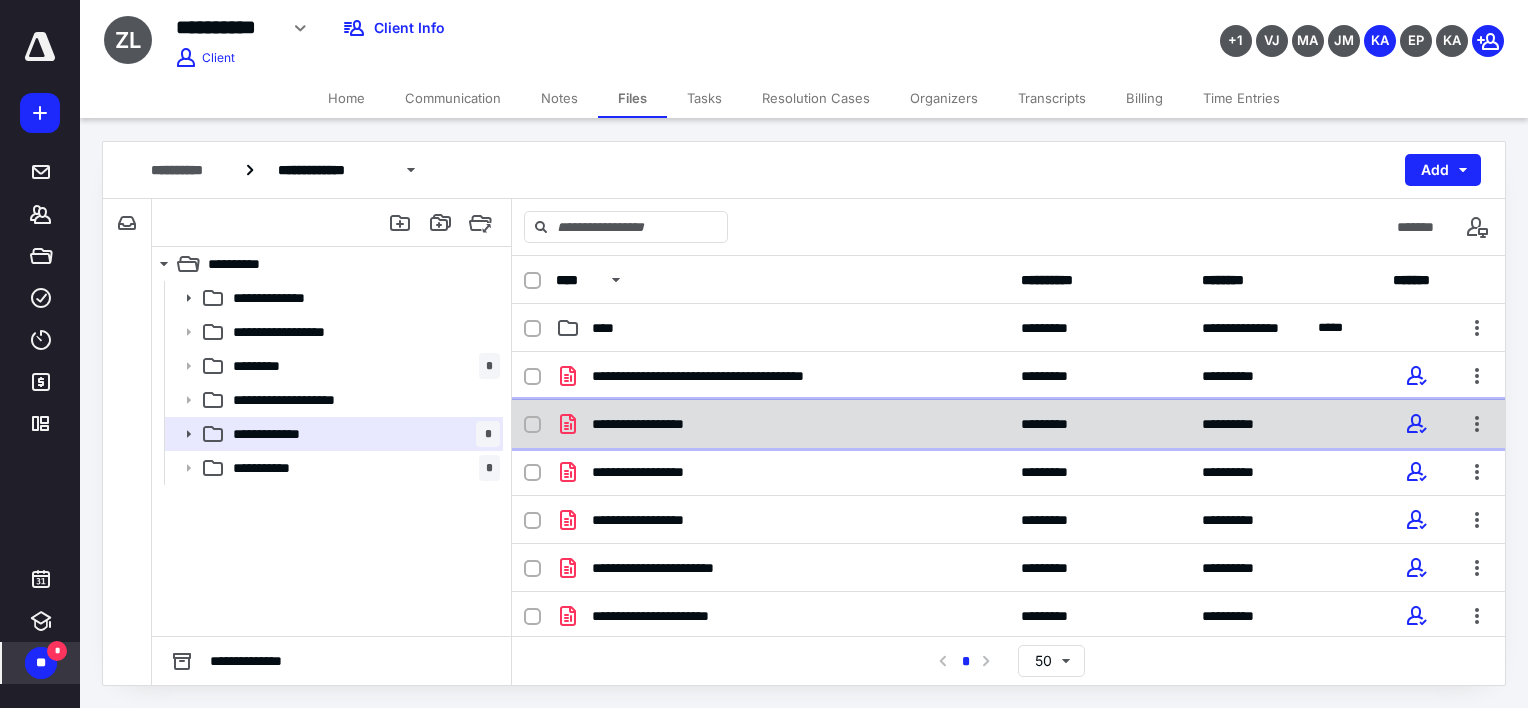 click on "**********" at bounding box center (782, 424) 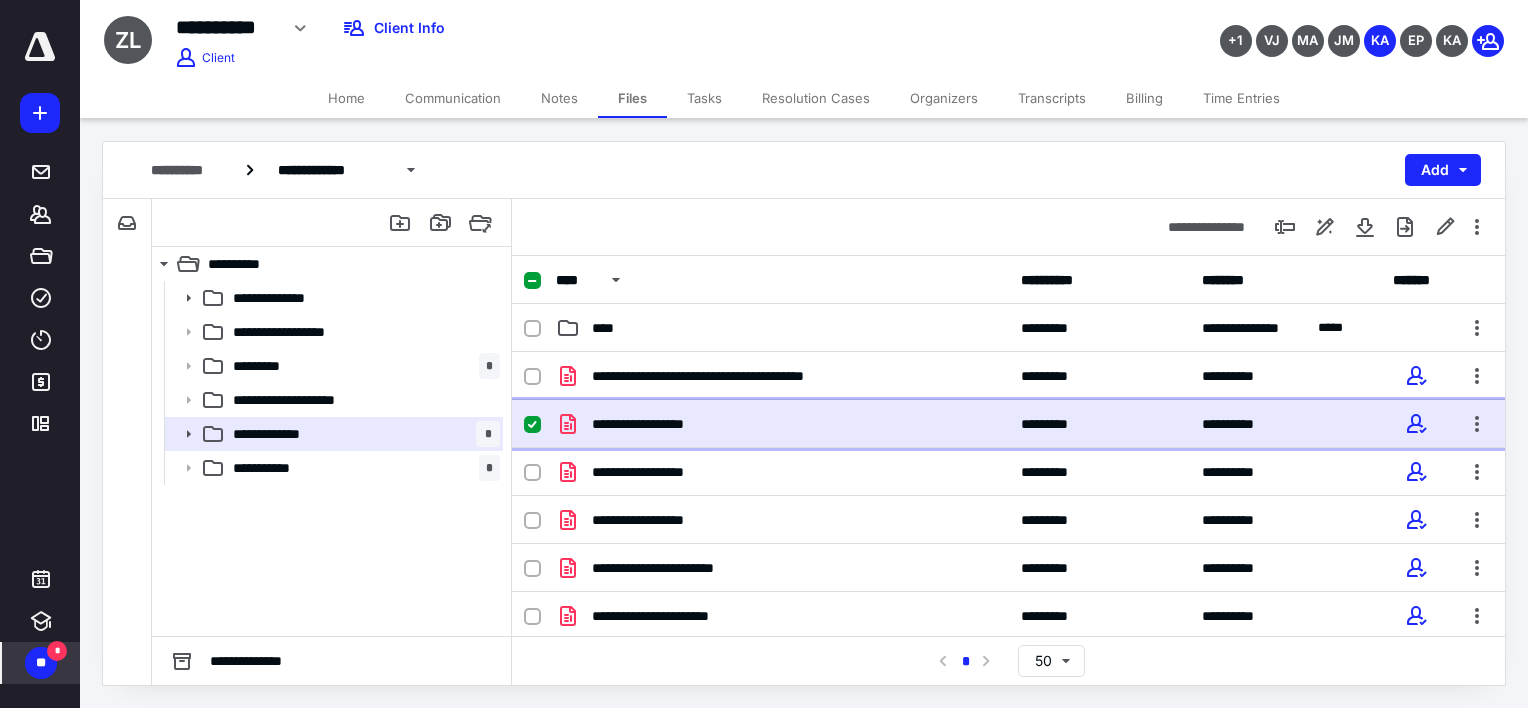 click on "**********" at bounding box center [782, 424] 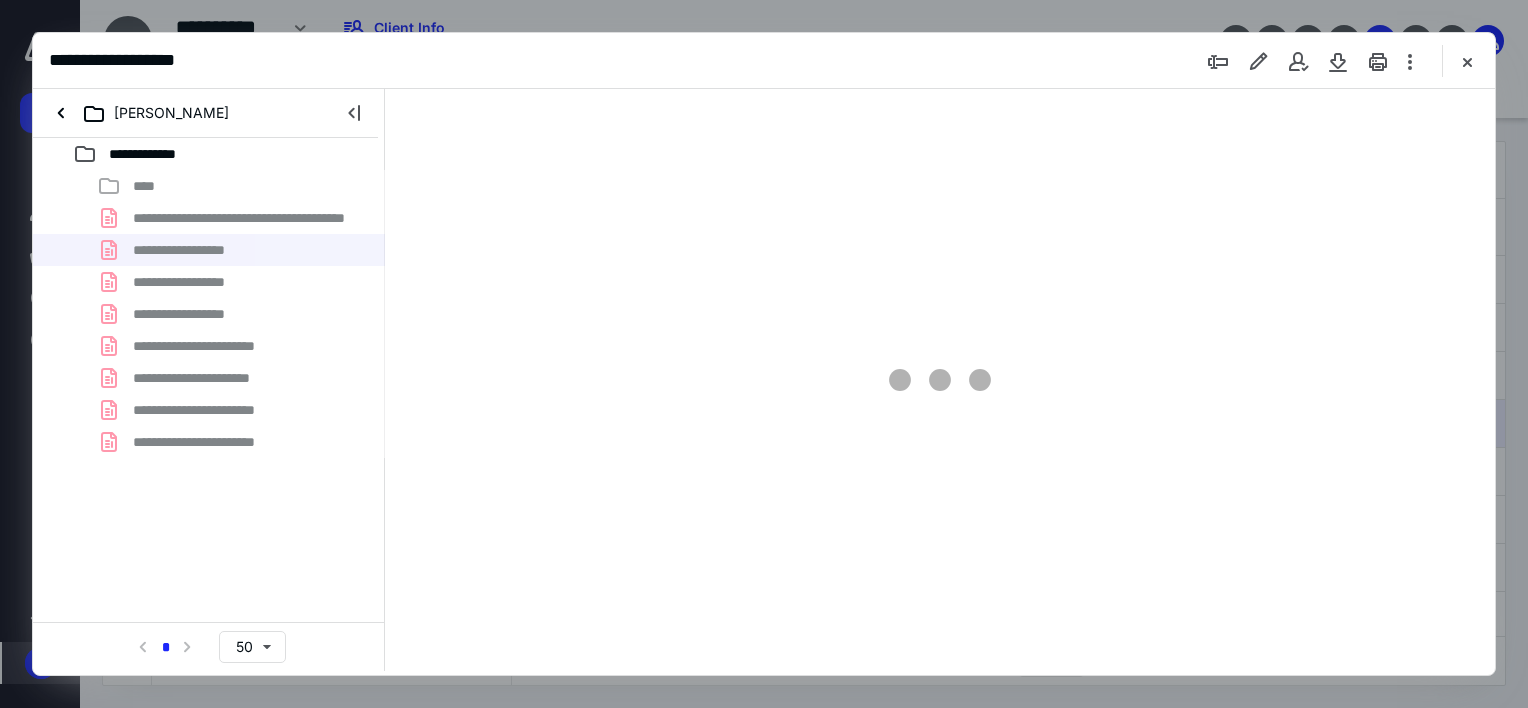 scroll, scrollTop: 0, scrollLeft: 0, axis: both 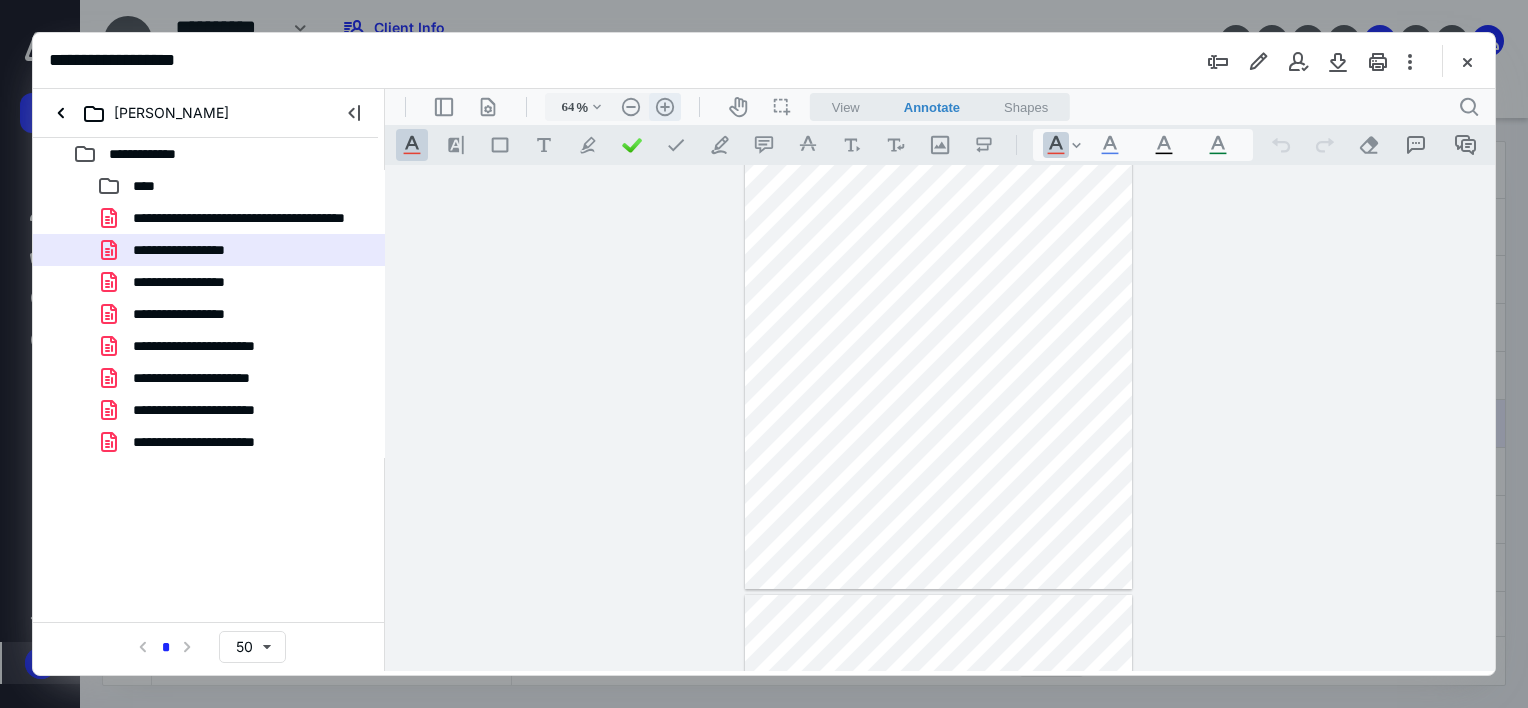 click on ".cls-1{fill:#abb0c4;} icon - header - zoom - in - line" at bounding box center [665, 107] 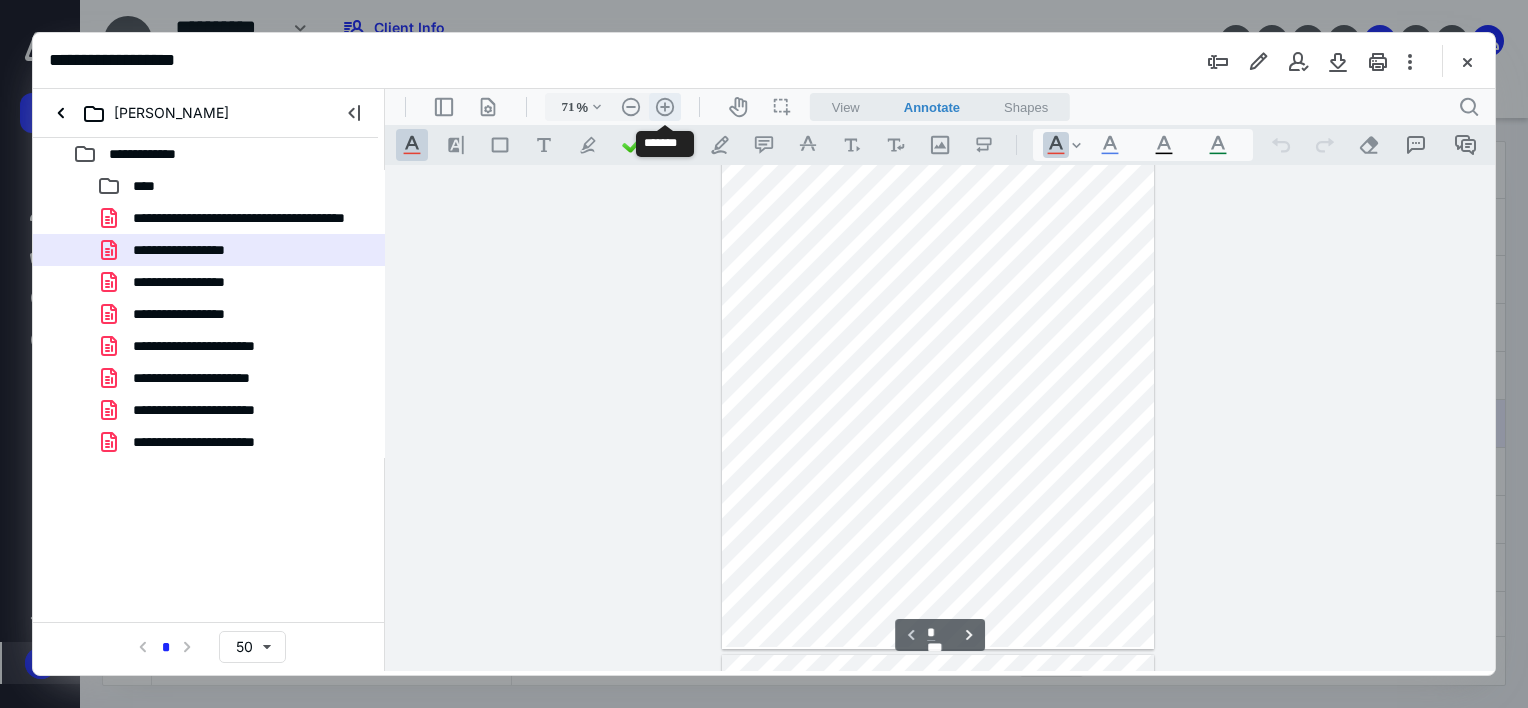 click on ".cls-1{fill:#abb0c4;} icon - header - zoom - in - line" at bounding box center [665, 107] 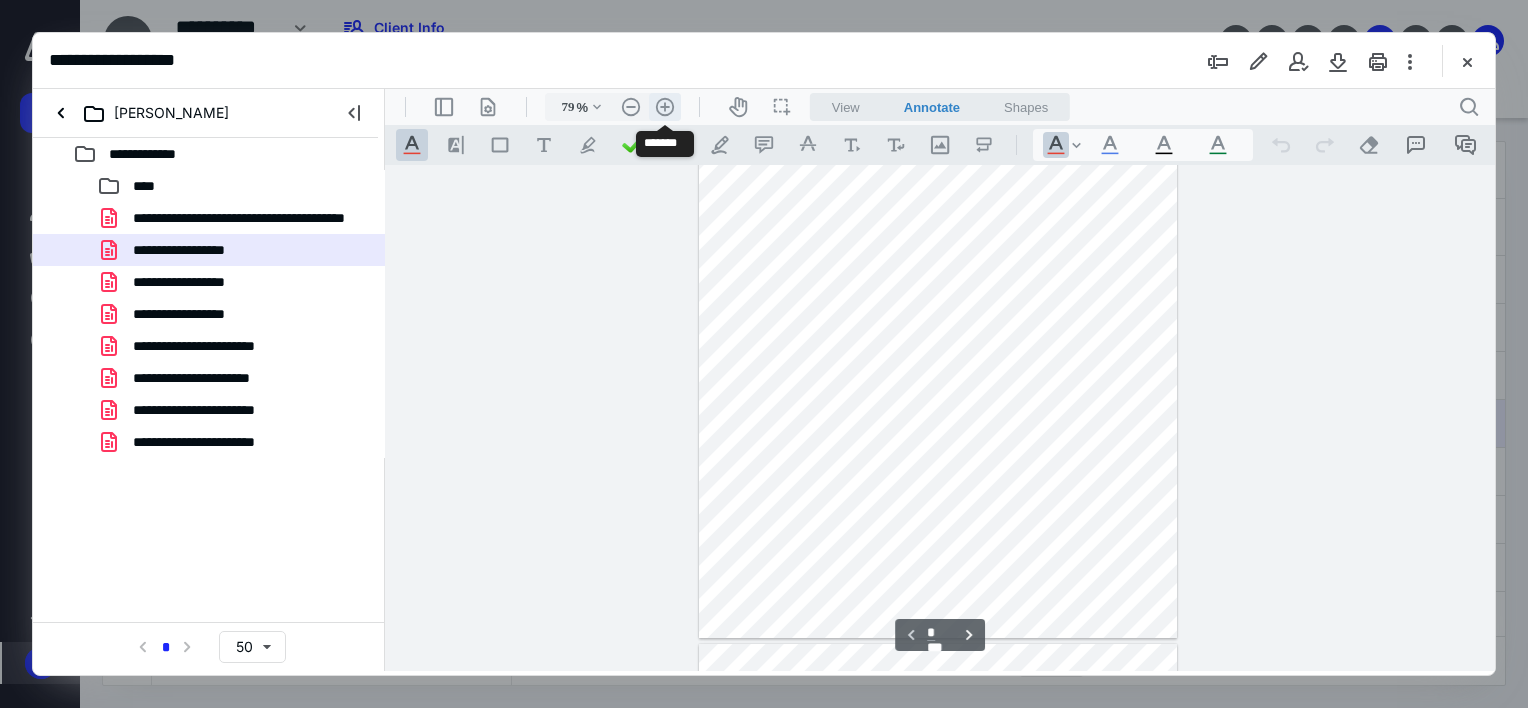 click on ".cls-1{fill:#abb0c4;} icon - header - zoom - in - line" at bounding box center [665, 107] 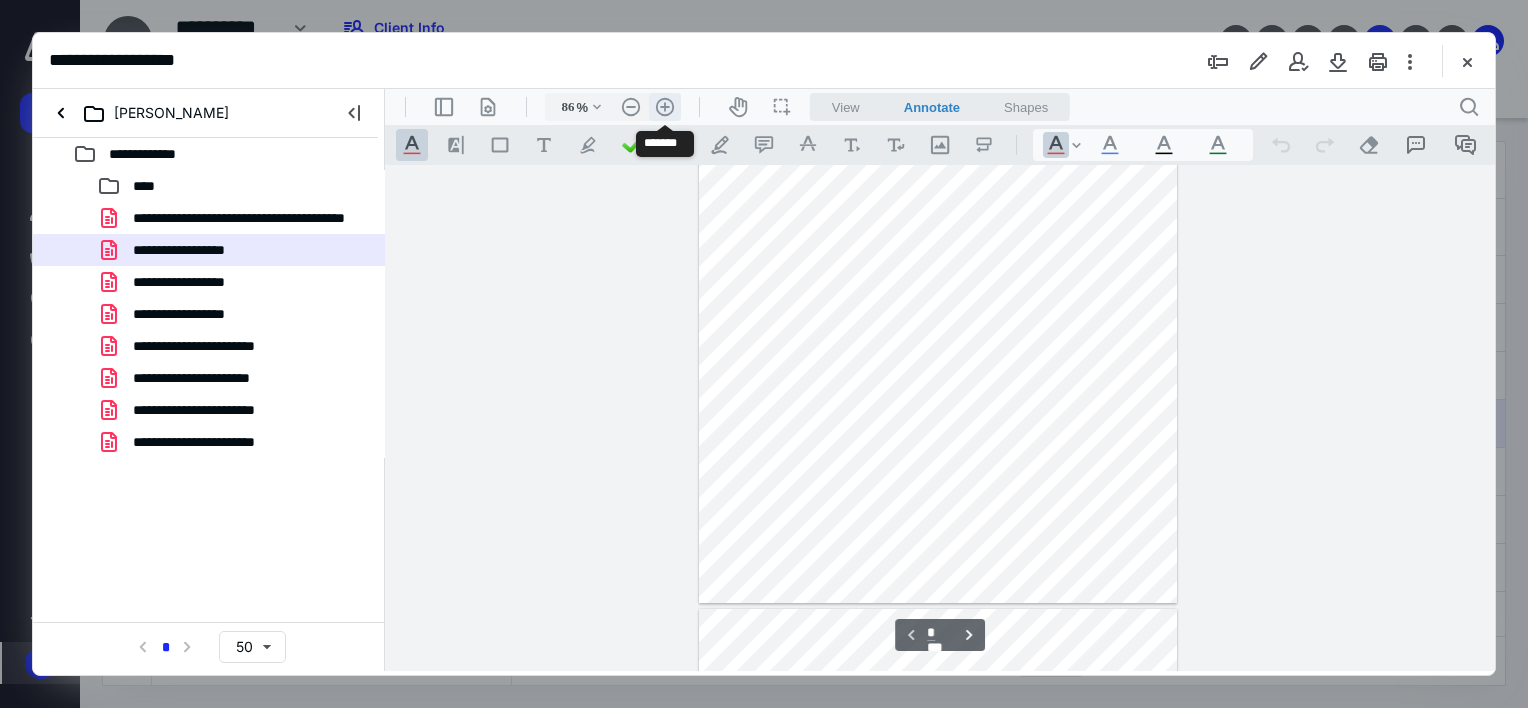 click on ".cls-1{fill:#abb0c4;} icon - header - zoom - in - line" at bounding box center (665, 107) 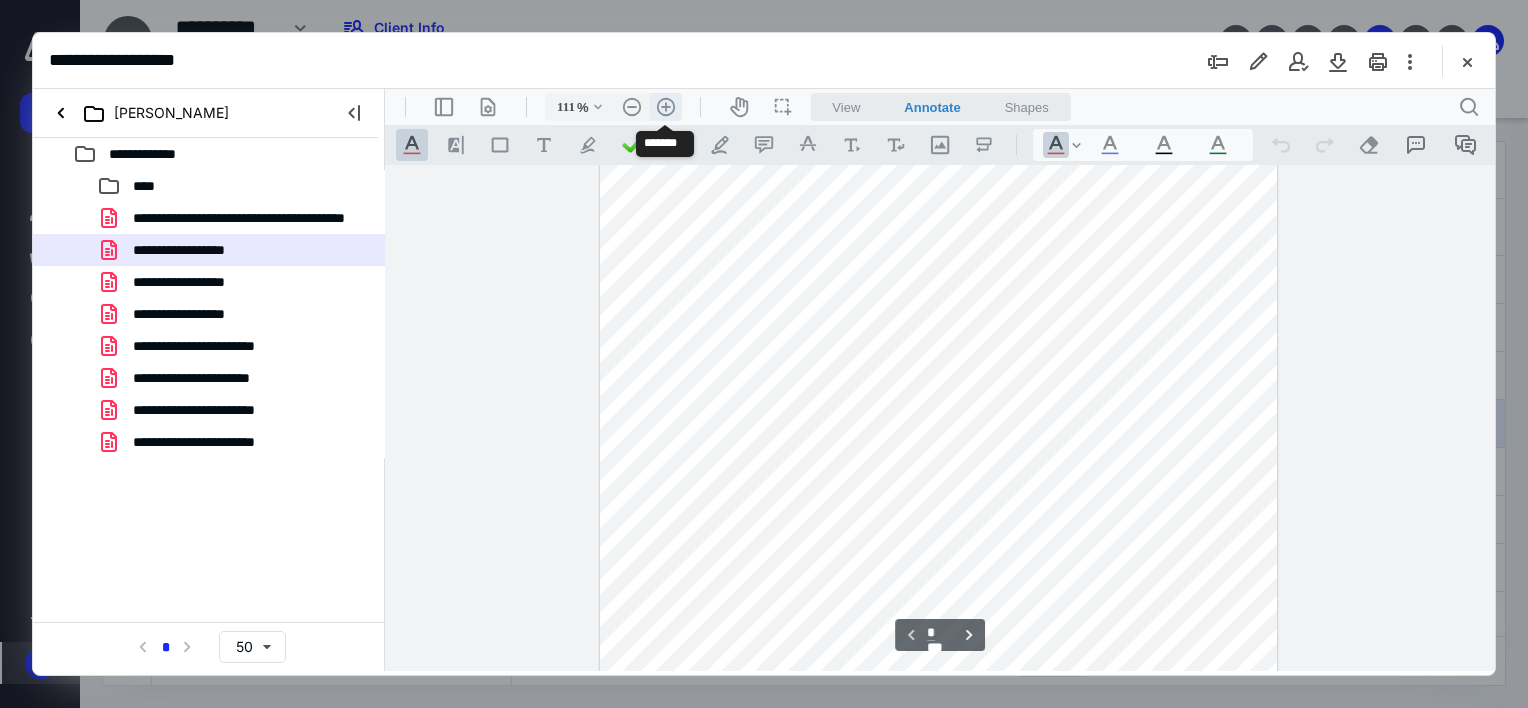 click on ".cls-1{fill:#abb0c4;} icon - header - zoom - in - line" at bounding box center [666, 107] 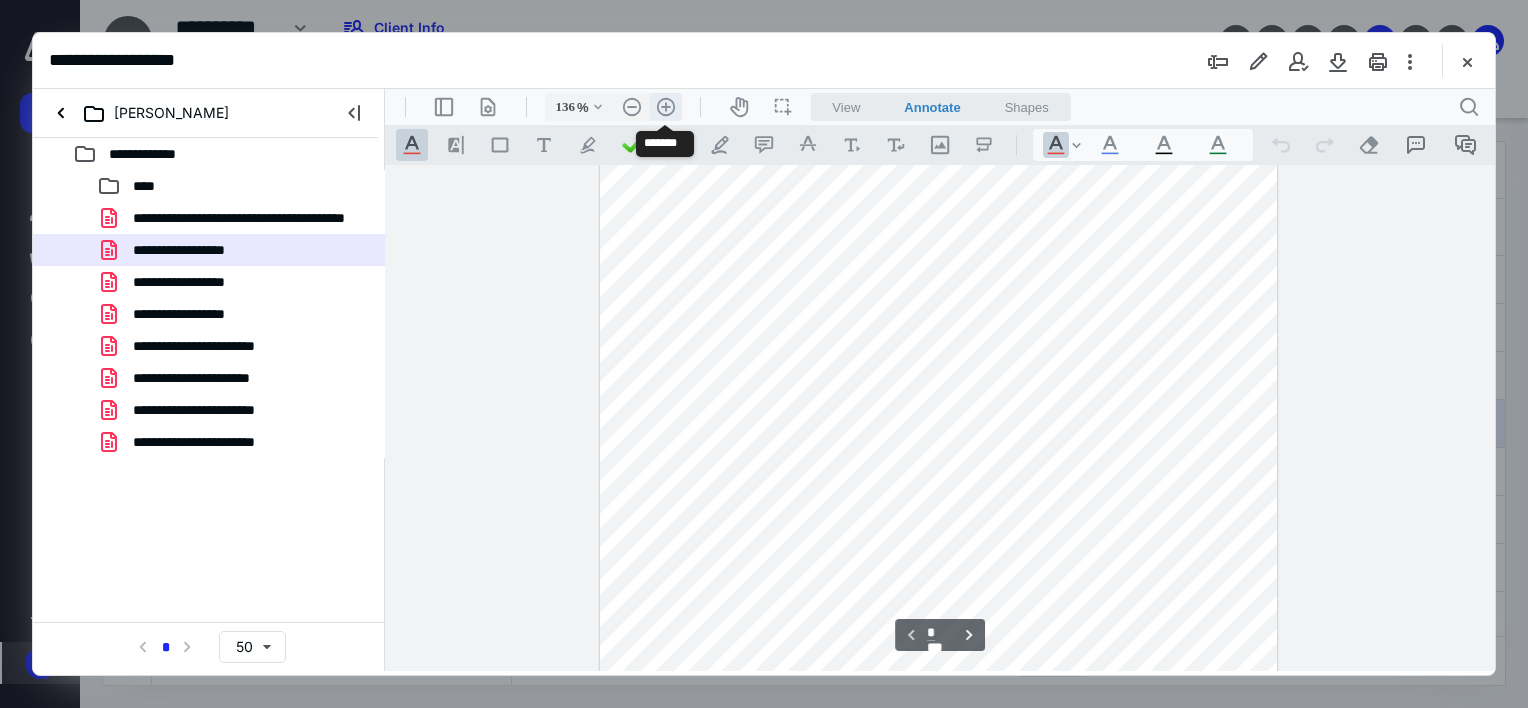 scroll, scrollTop: 418, scrollLeft: 0, axis: vertical 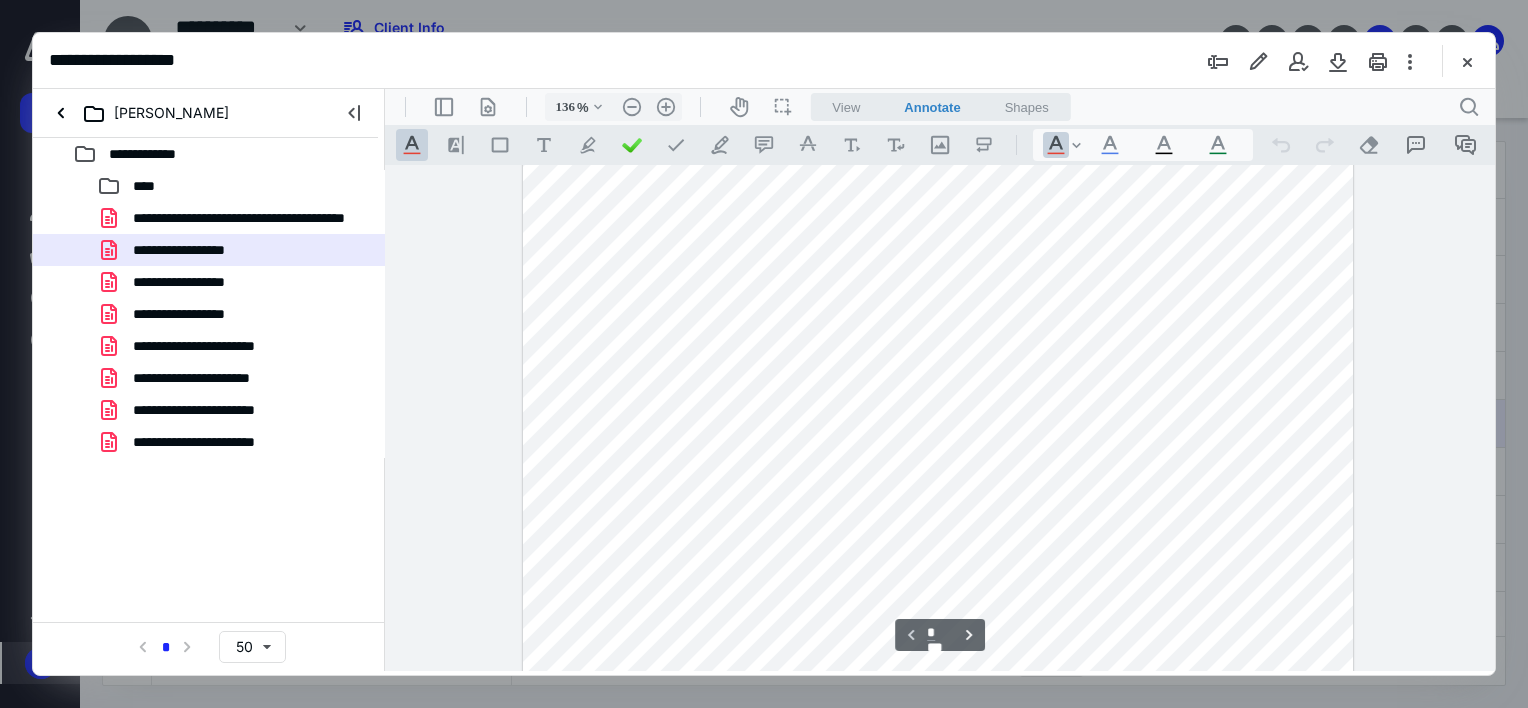 type 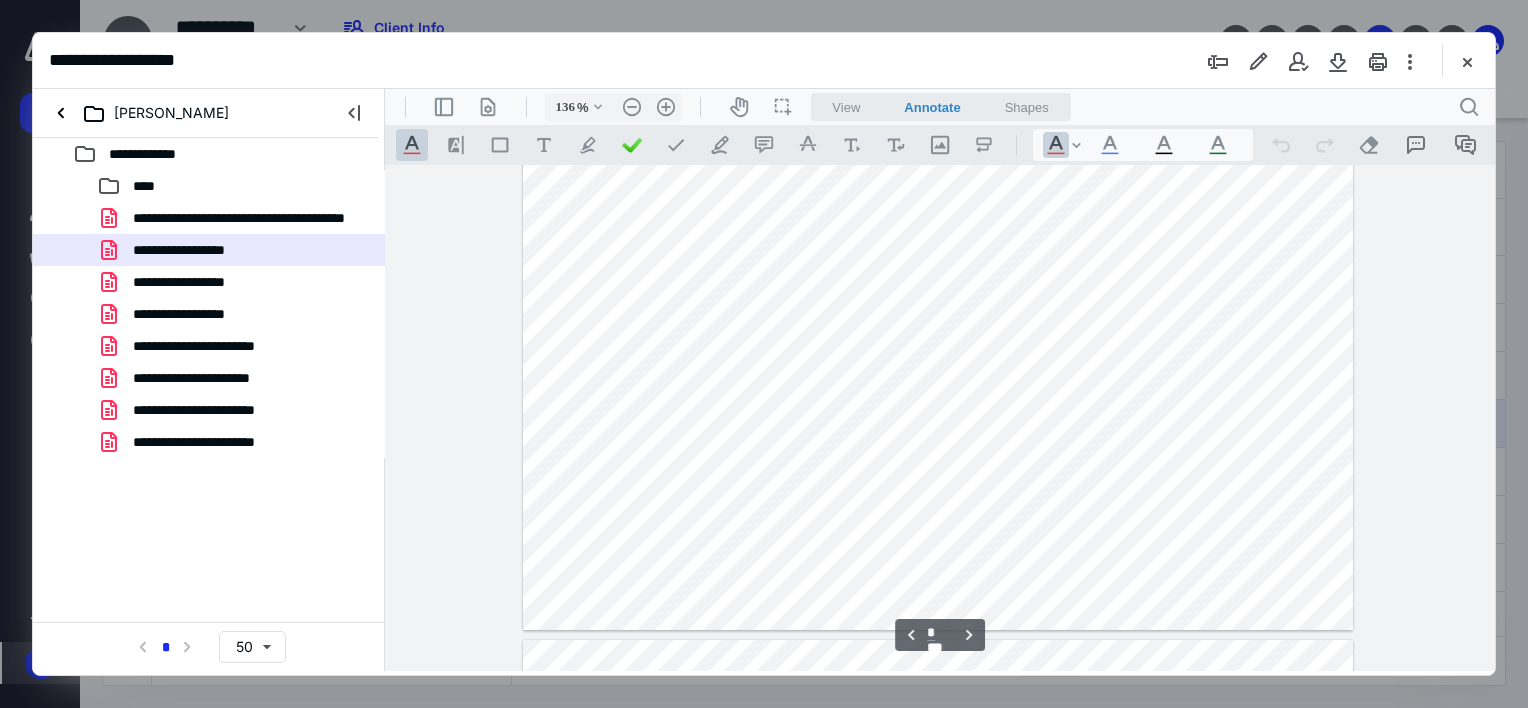 scroll, scrollTop: 1718, scrollLeft: 0, axis: vertical 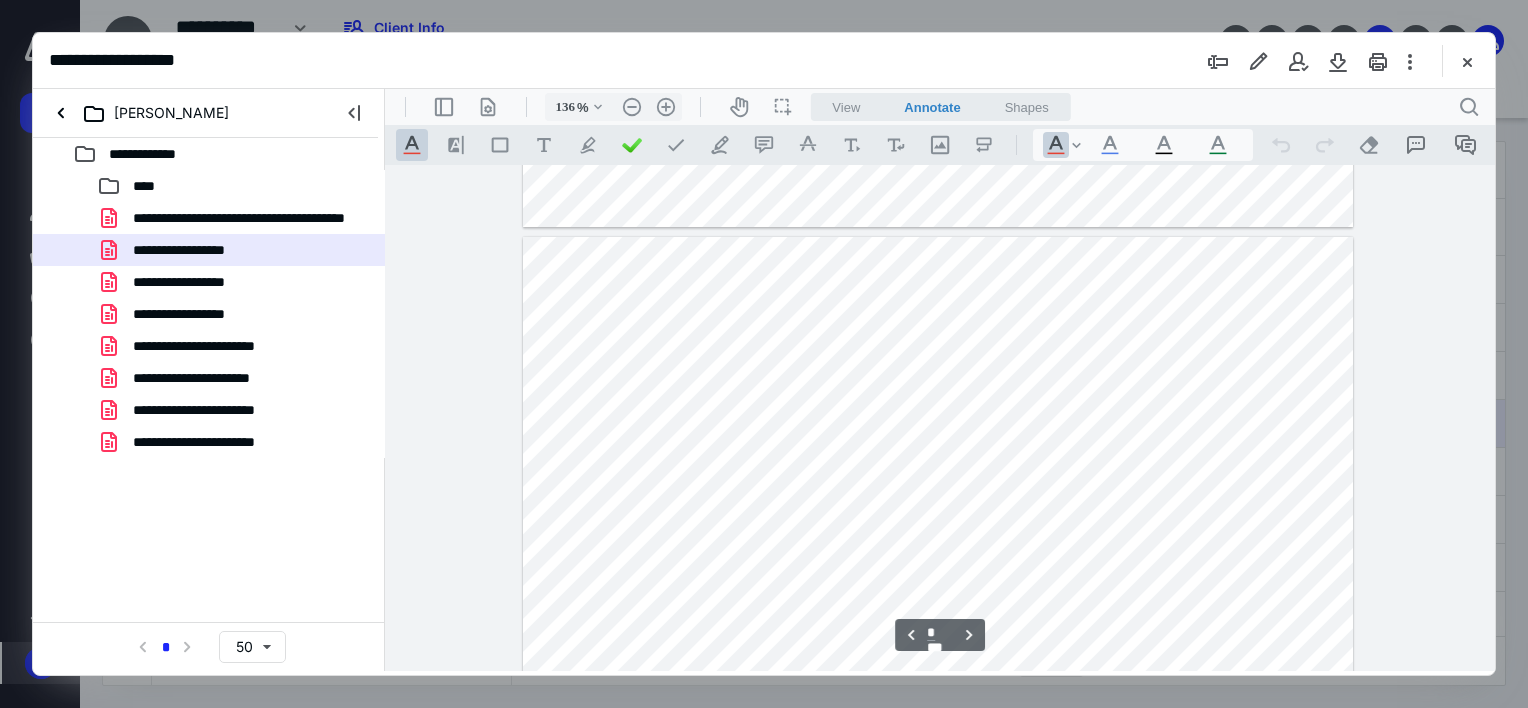 type on "*" 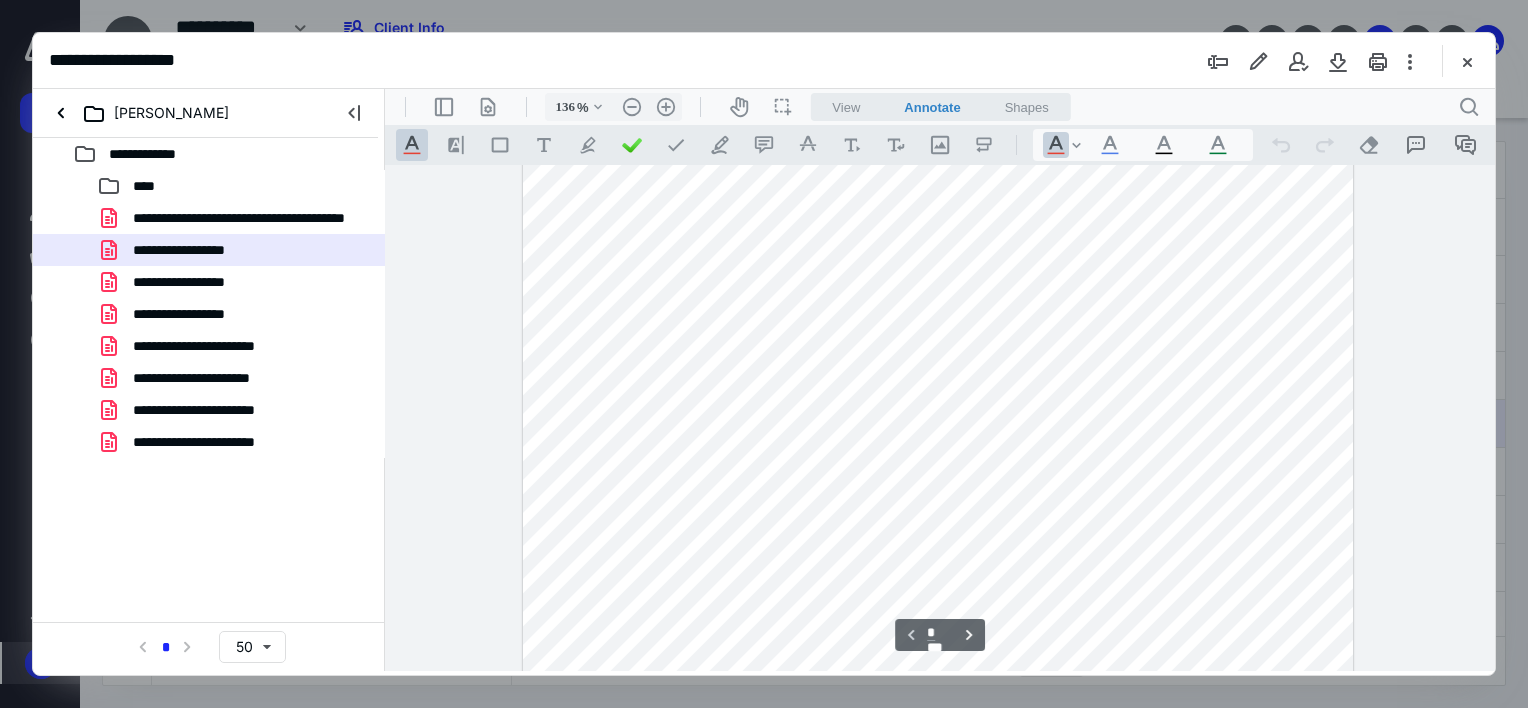 scroll, scrollTop: 118, scrollLeft: 0, axis: vertical 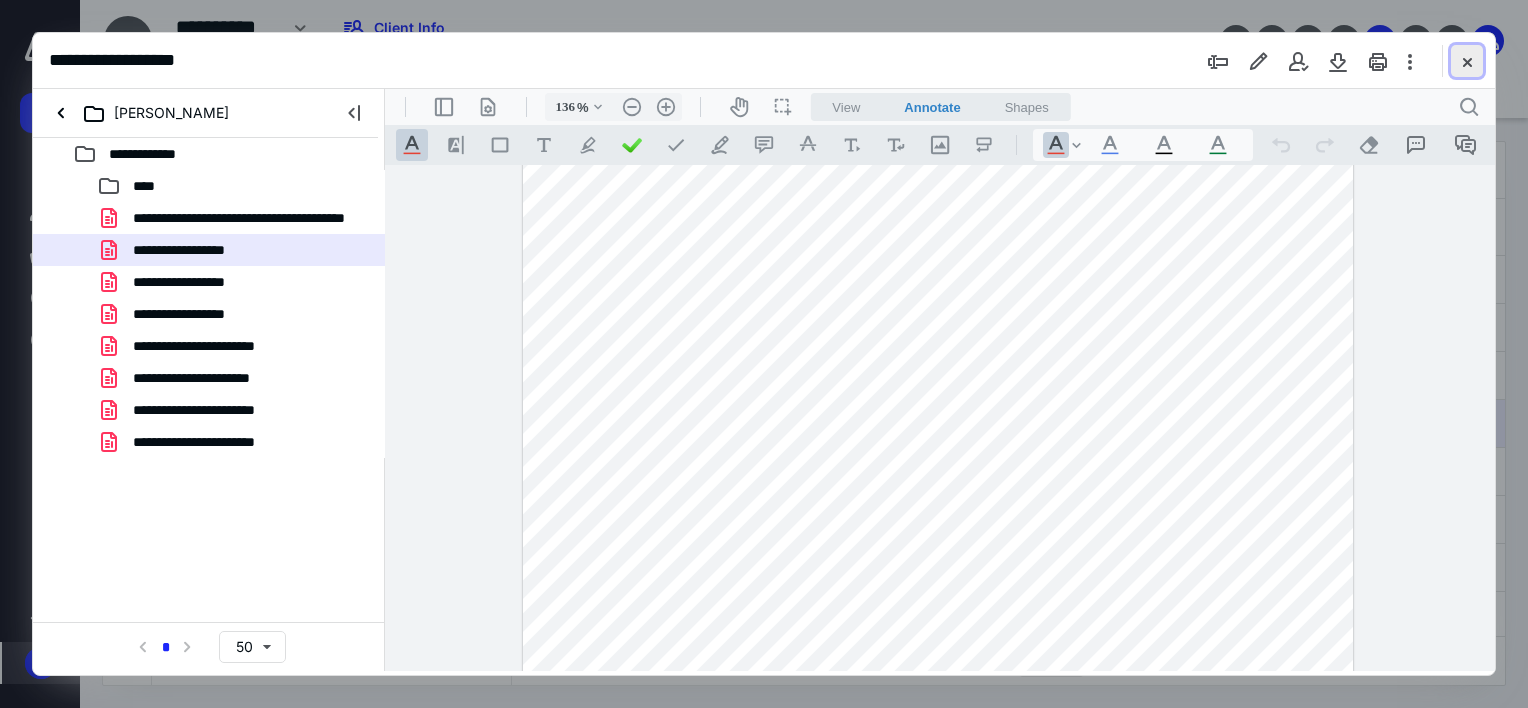 click at bounding box center (1467, 61) 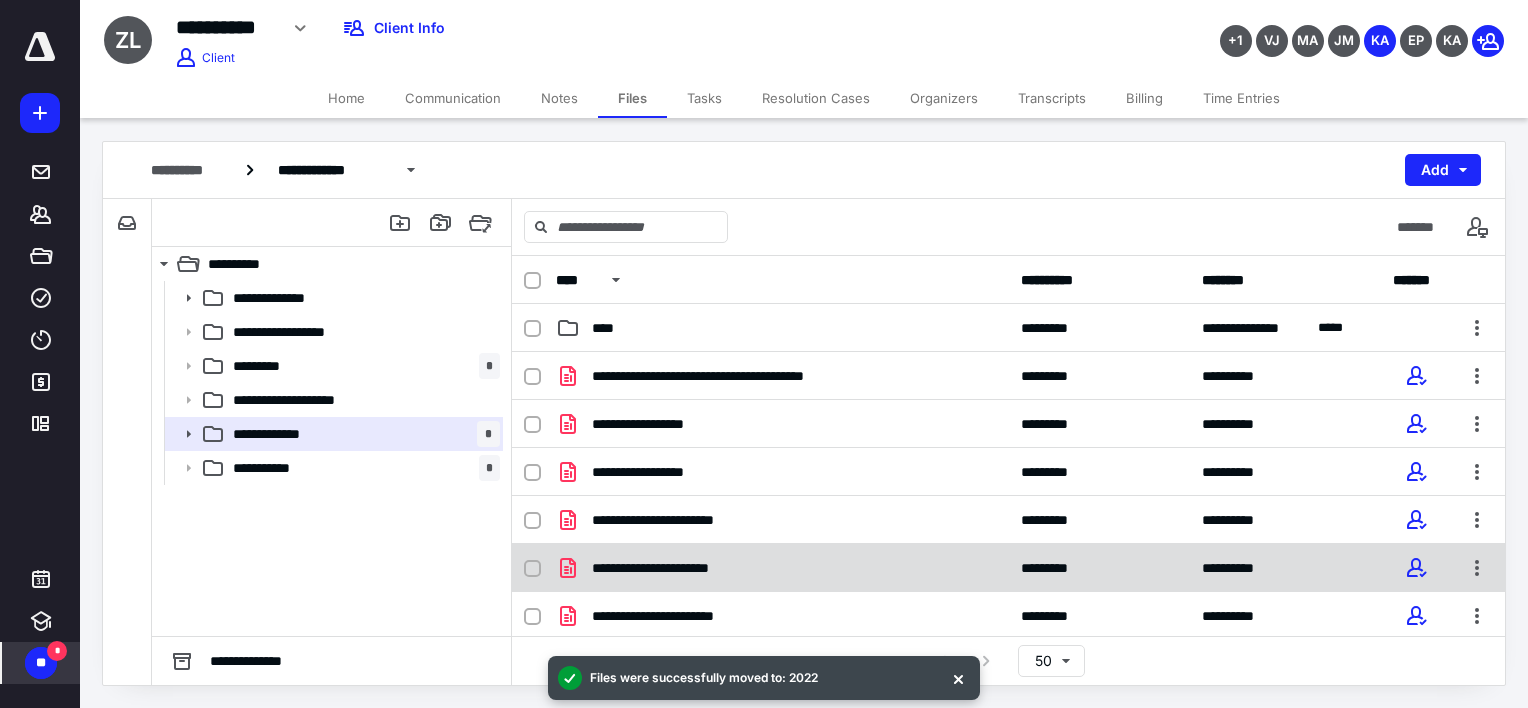 click on "**********" at bounding box center (782, 568) 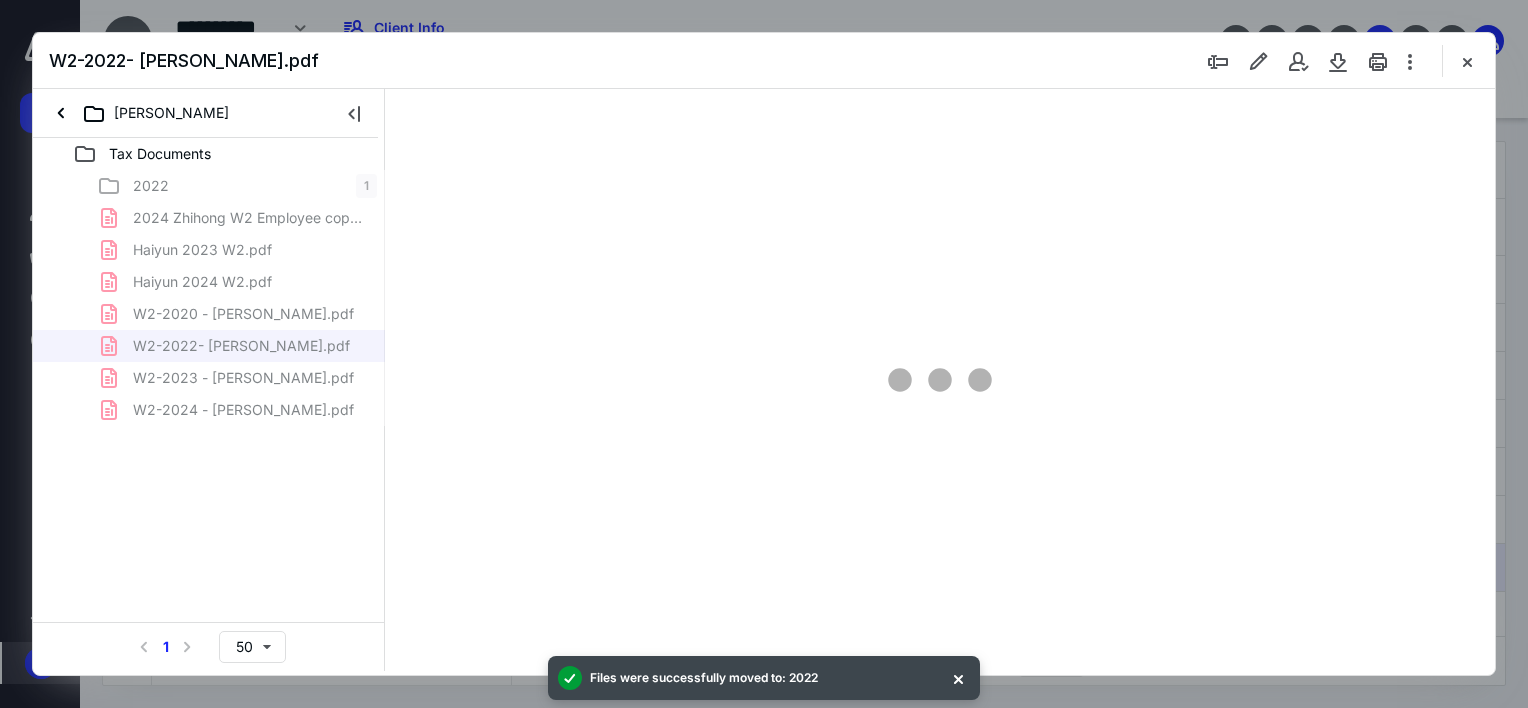 scroll, scrollTop: 0, scrollLeft: 0, axis: both 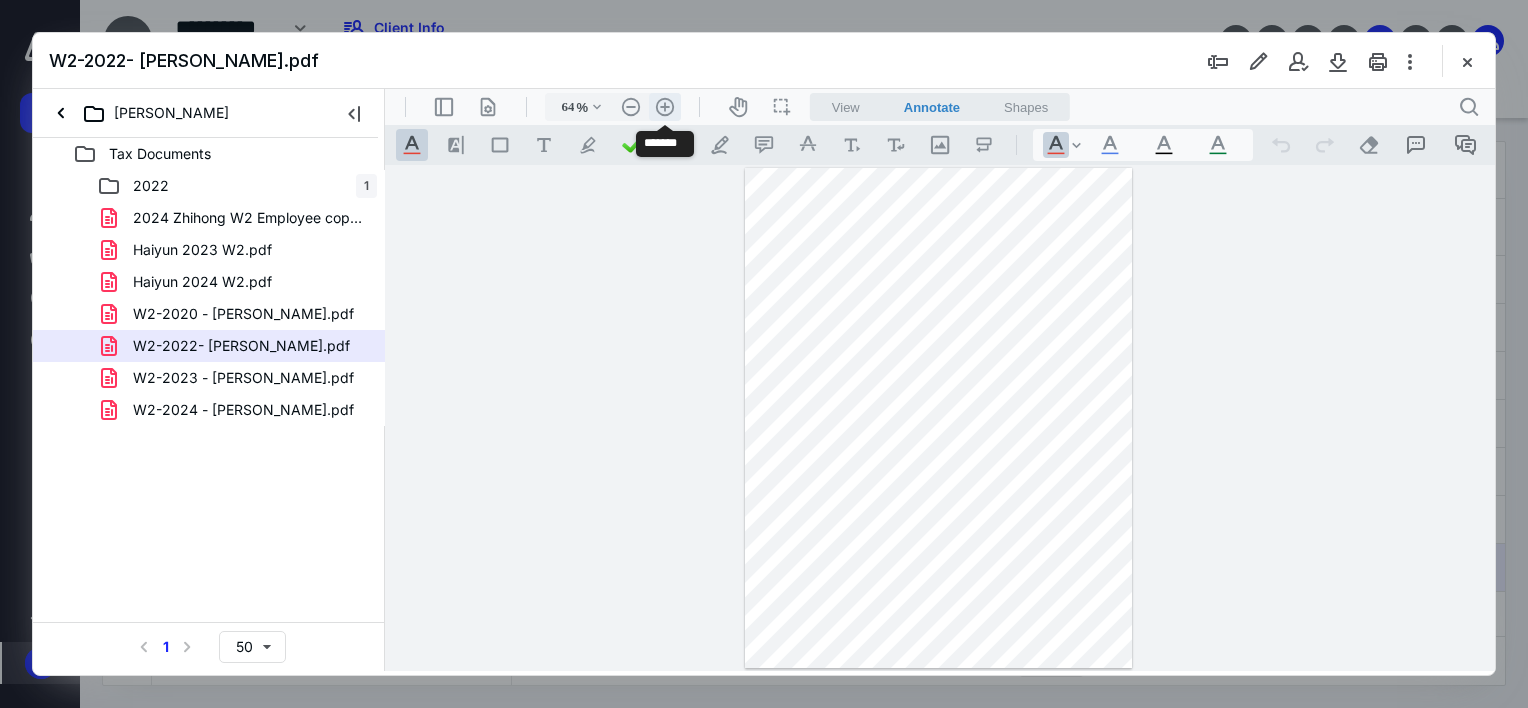click on ".cls-1{fill:#abb0c4;} icon - header - zoom - in - line" at bounding box center (665, 107) 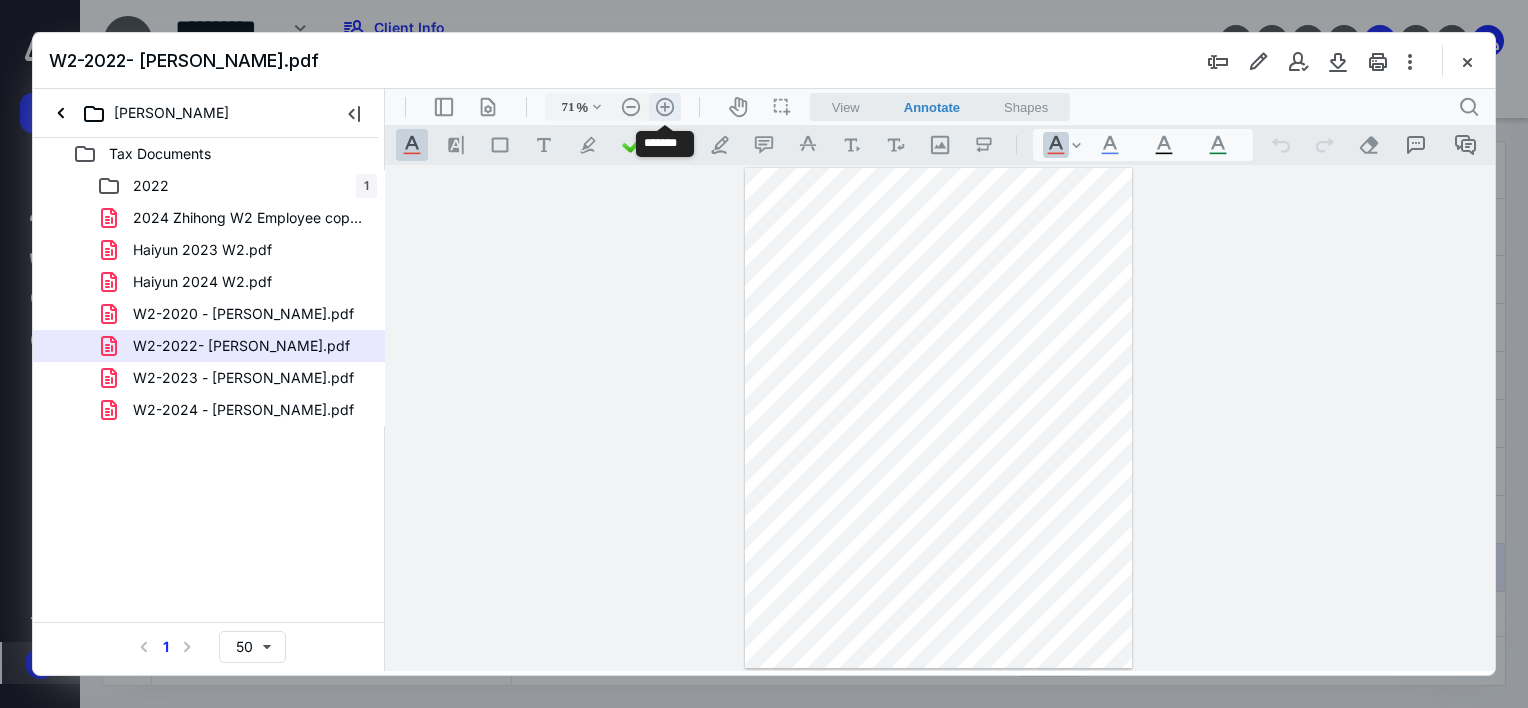 click on ".cls-1{fill:#abb0c4;} icon - header - zoom - in - line" at bounding box center (665, 107) 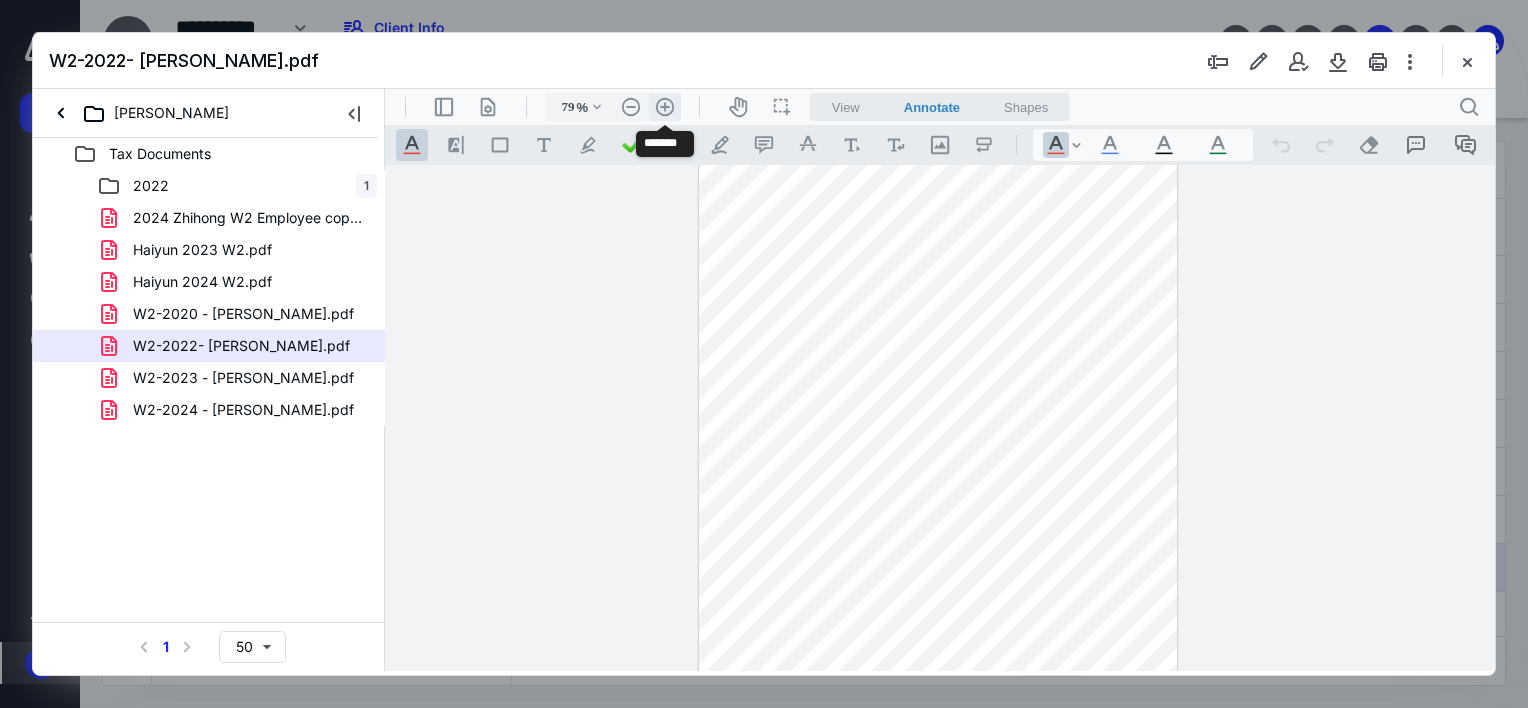 click on ".cls-1{fill:#abb0c4;} icon - header - zoom - in - line" at bounding box center (665, 107) 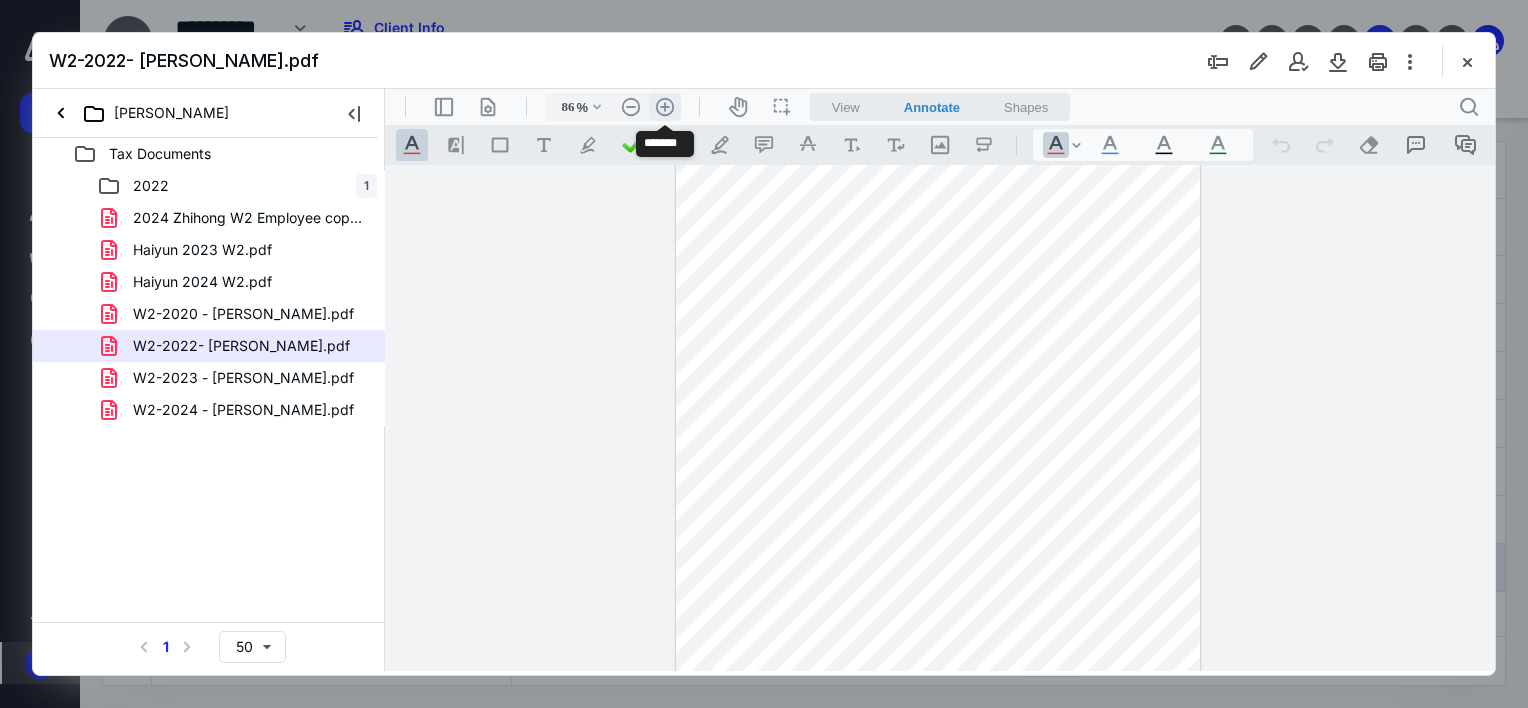 click on ".cls-1{fill:#abb0c4;} icon - header - zoom - in - line" at bounding box center [665, 107] 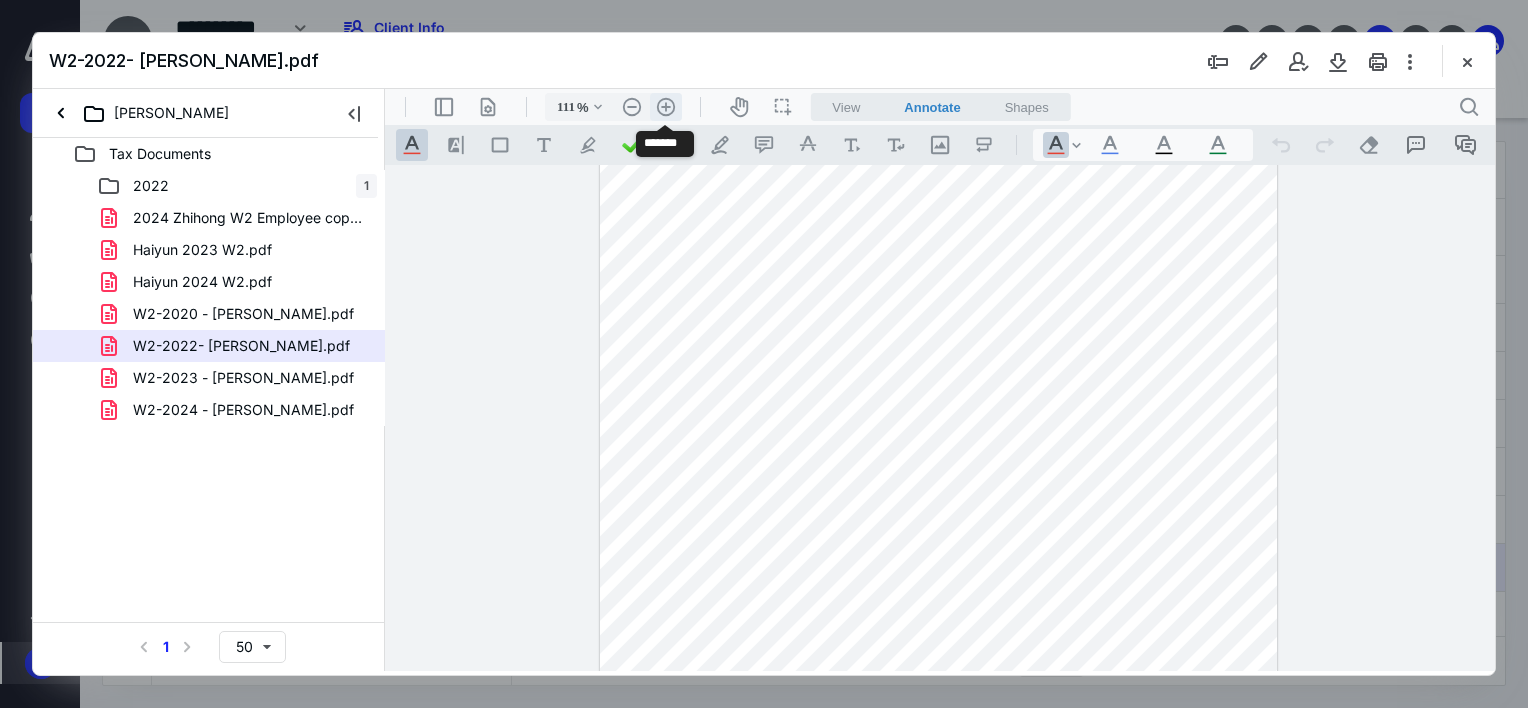 click on ".cls-1{fill:#abb0c4;} icon - header - zoom - in - line" at bounding box center (666, 107) 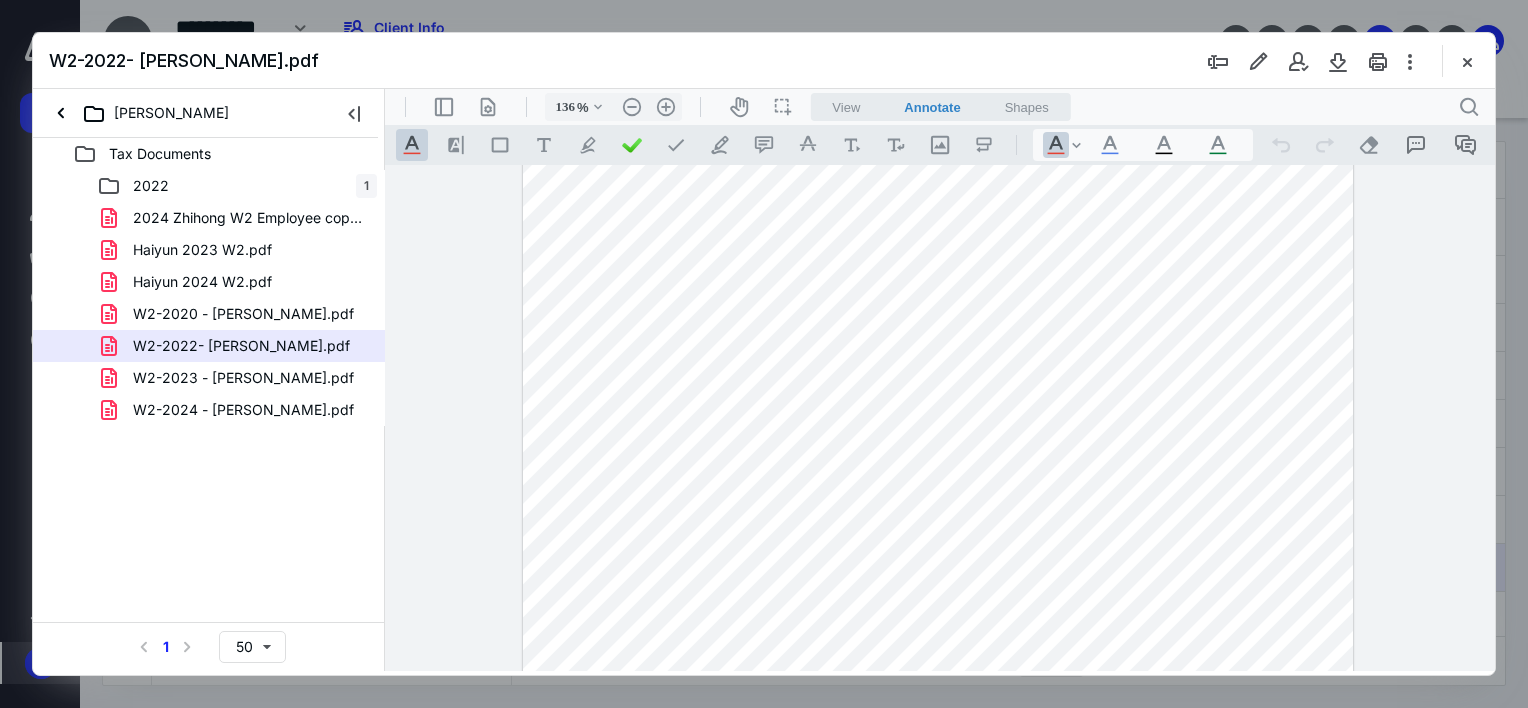 scroll, scrollTop: 578, scrollLeft: 0, axis: vertical 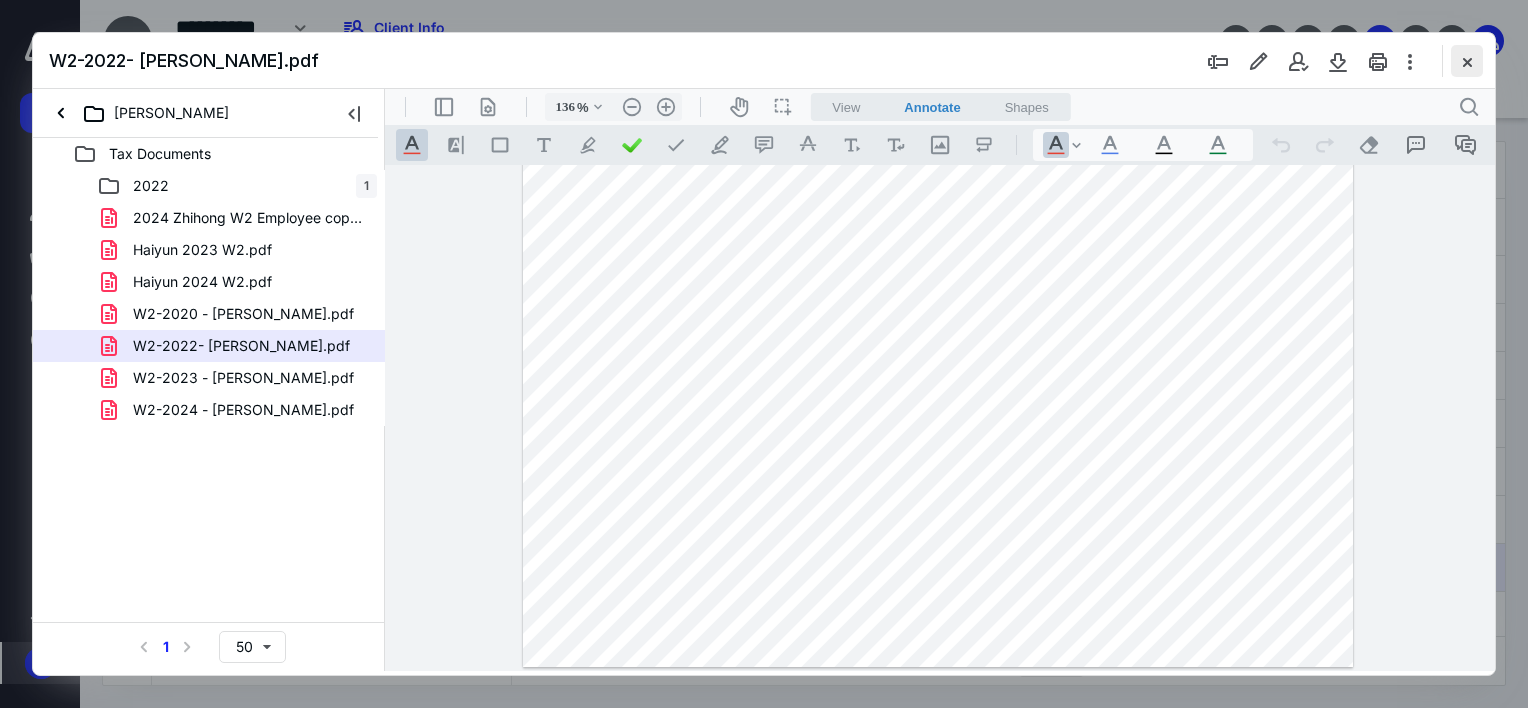 click at bounding box center [1467, 61] 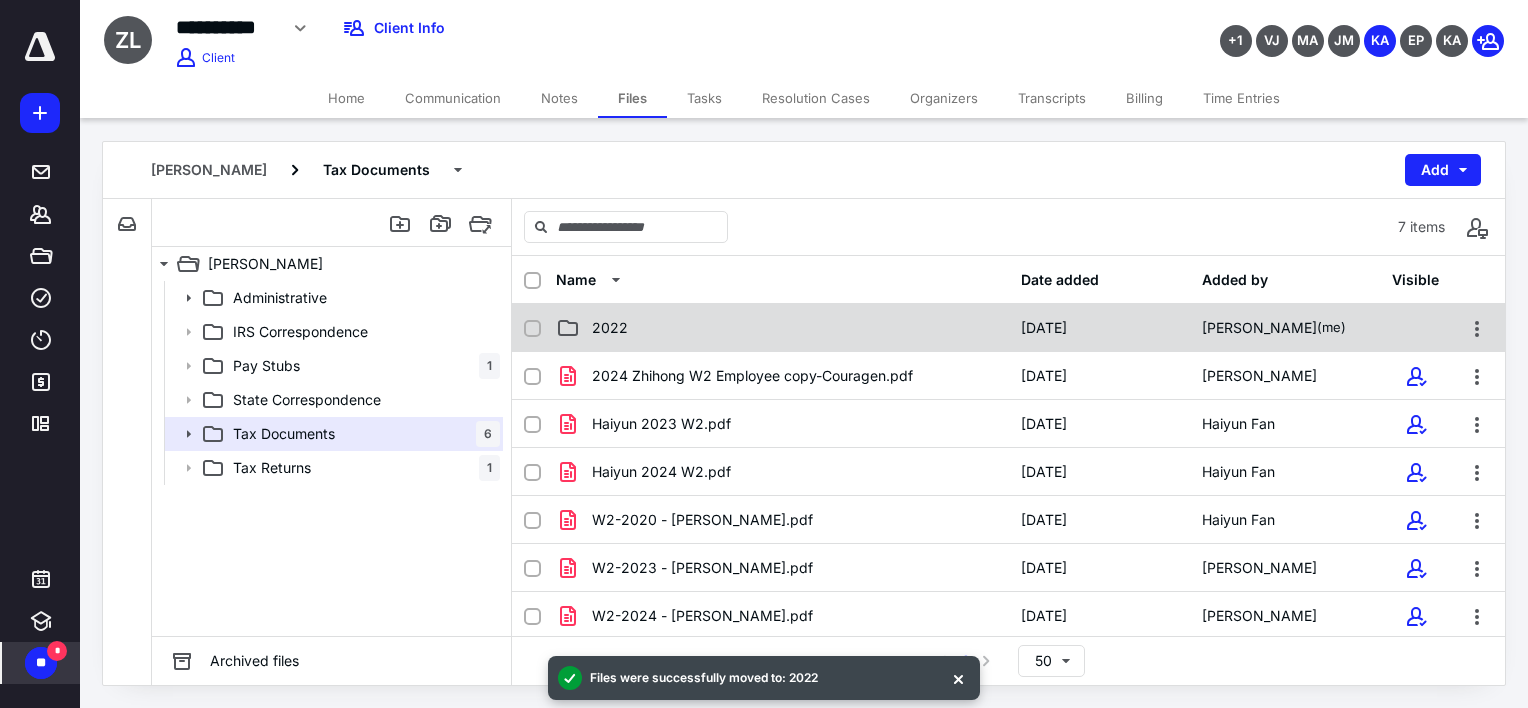 click on "2022" at bounding box center (782, 328) 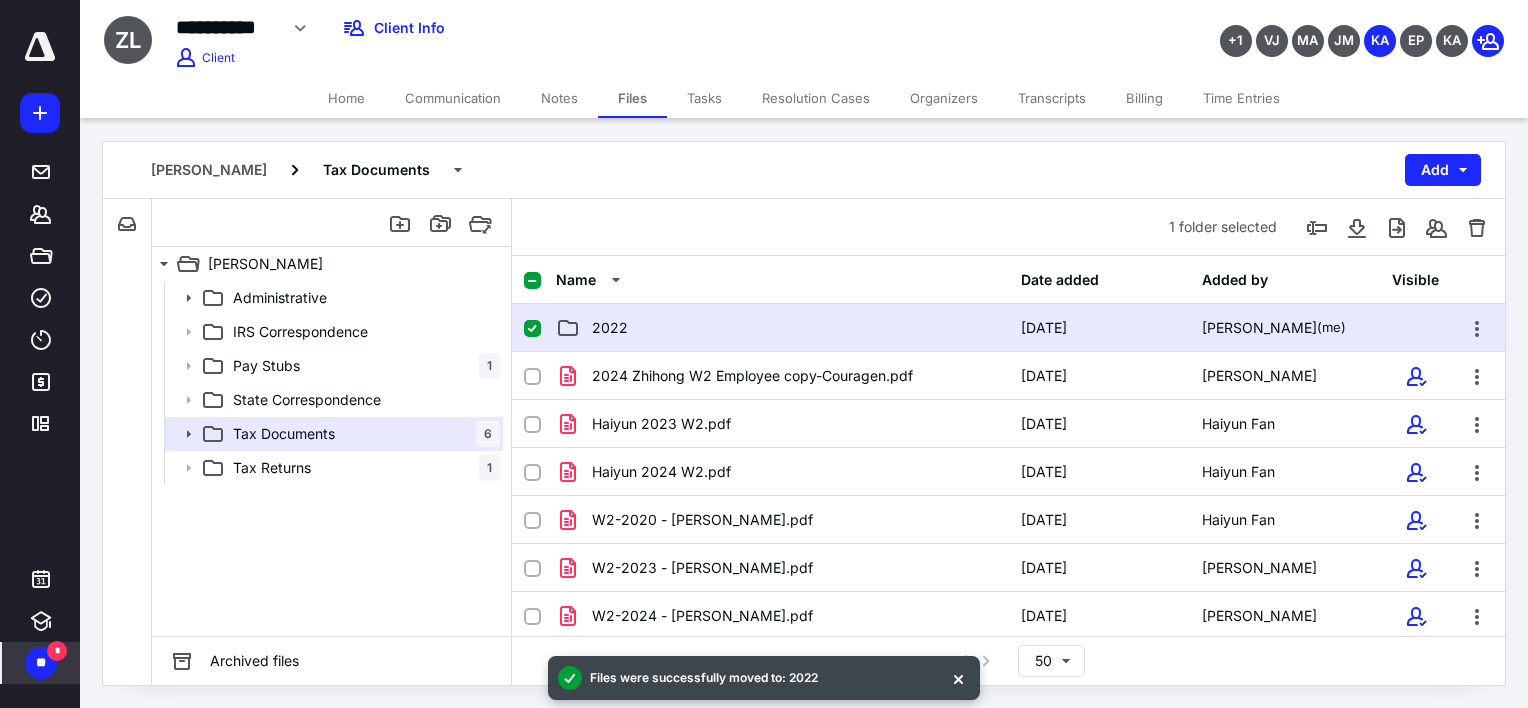 click on "2022" at bounding box center [782, 328] 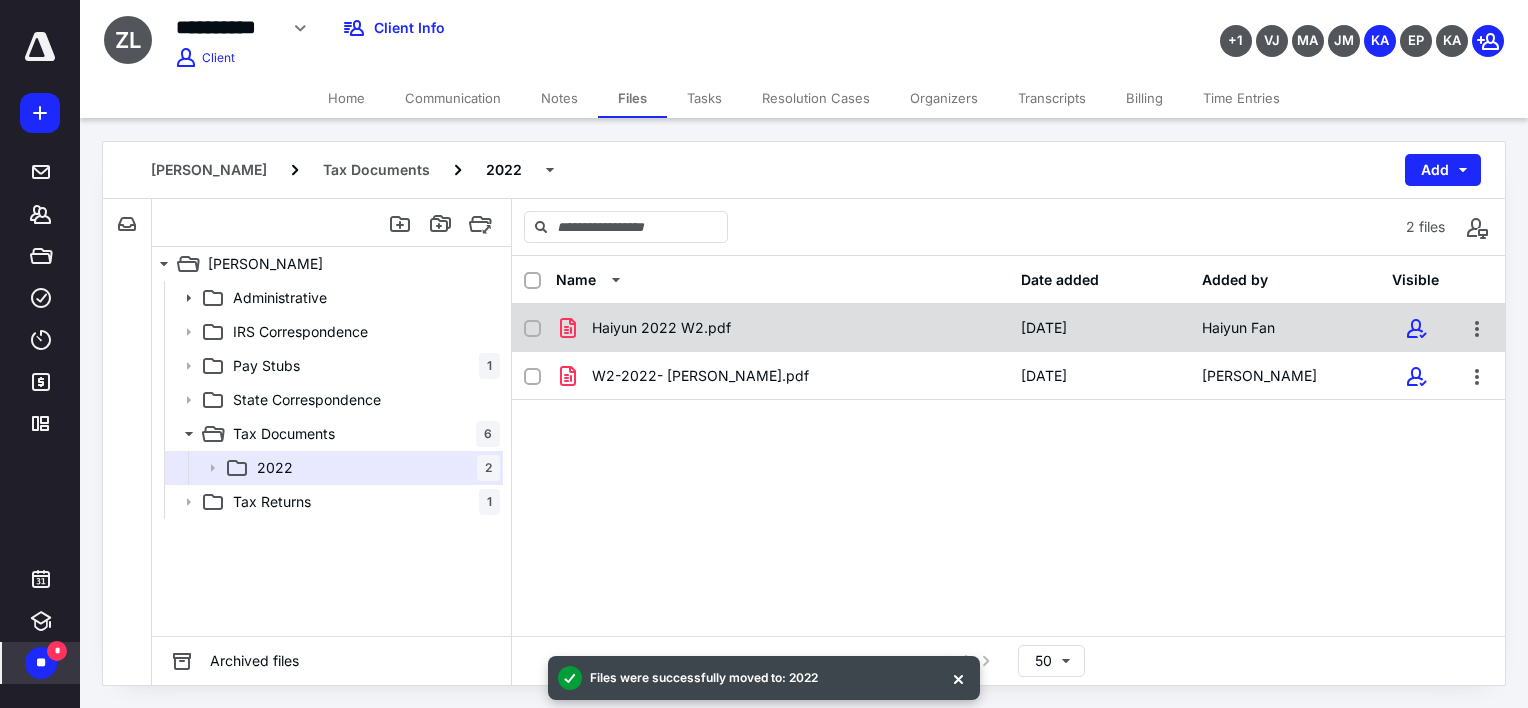 click on "Haiyun 2022 W2.pdf" at bounding box center (782, 328) 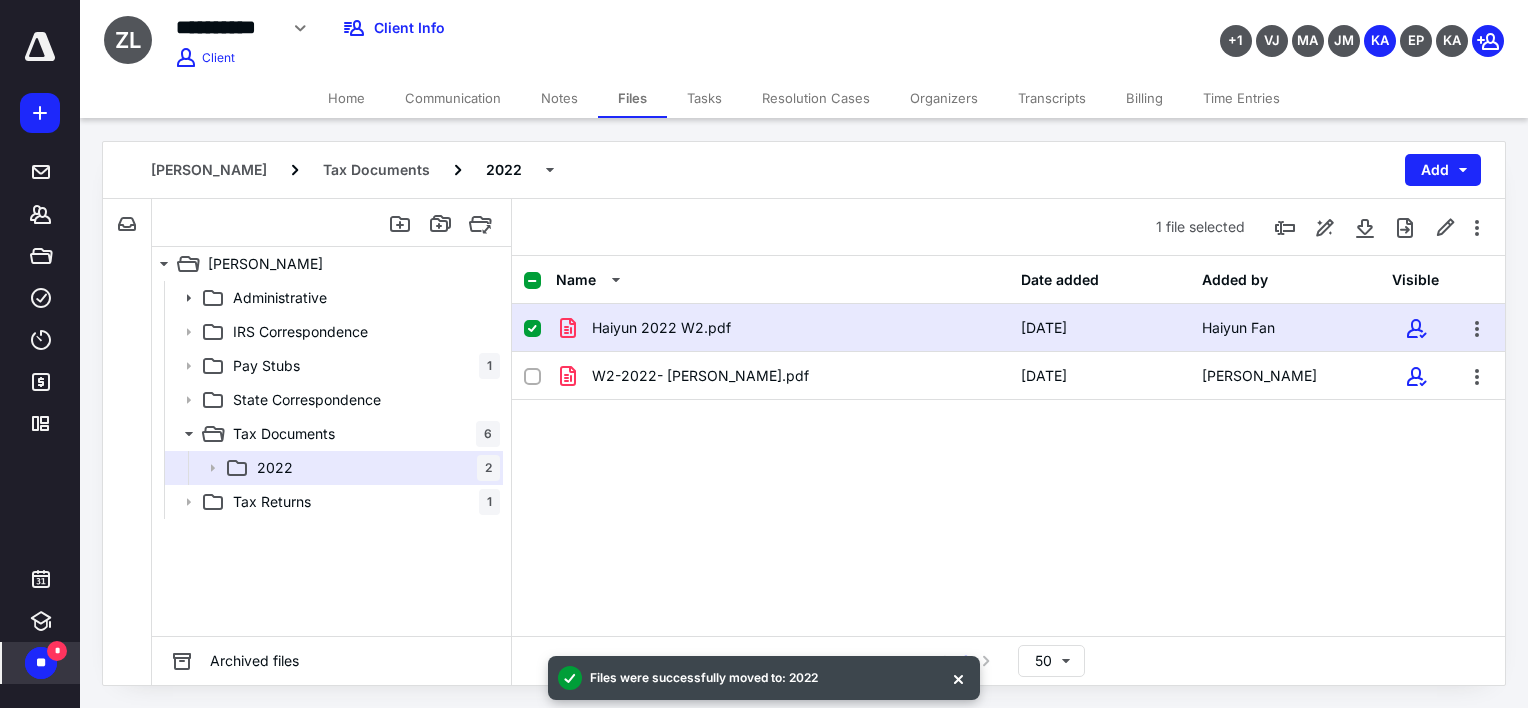 click on "Haiyun 2022 W2.pdf" at bounding box center [782, 328] 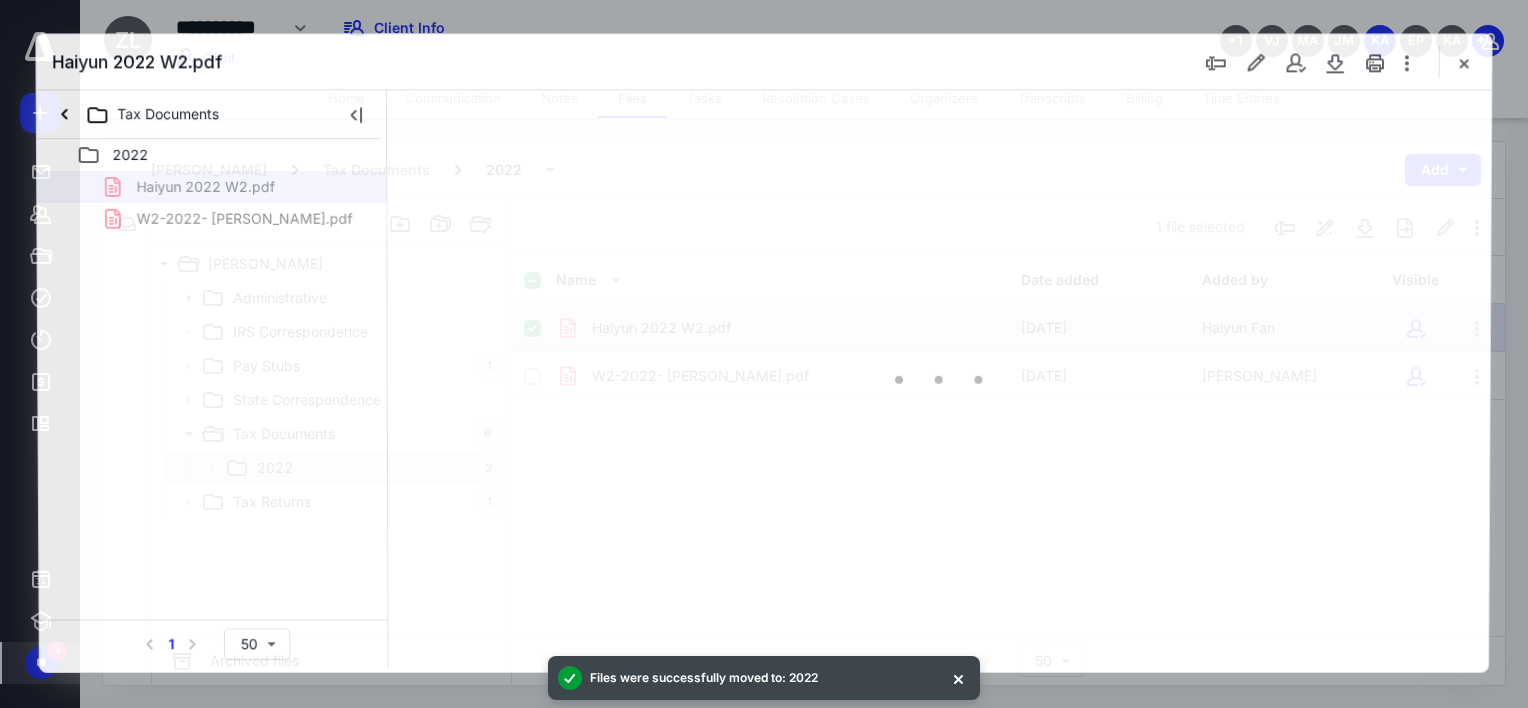 scroll, scrollTop: 0, scrollLeft: 0, axis: both 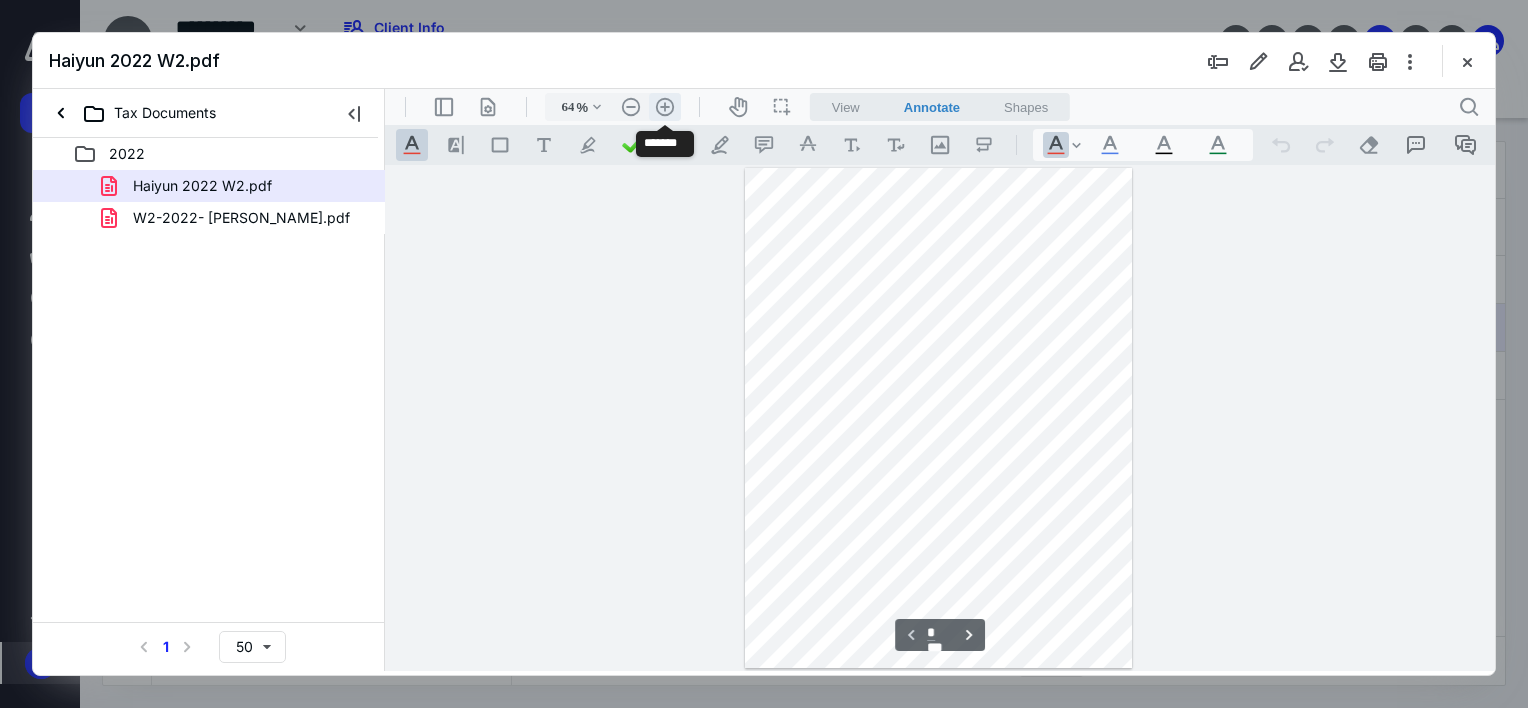 click on ".cls-1{fill:#abb0c4;} icon - header - zoom - in - line" at bounding box center (665, 107) 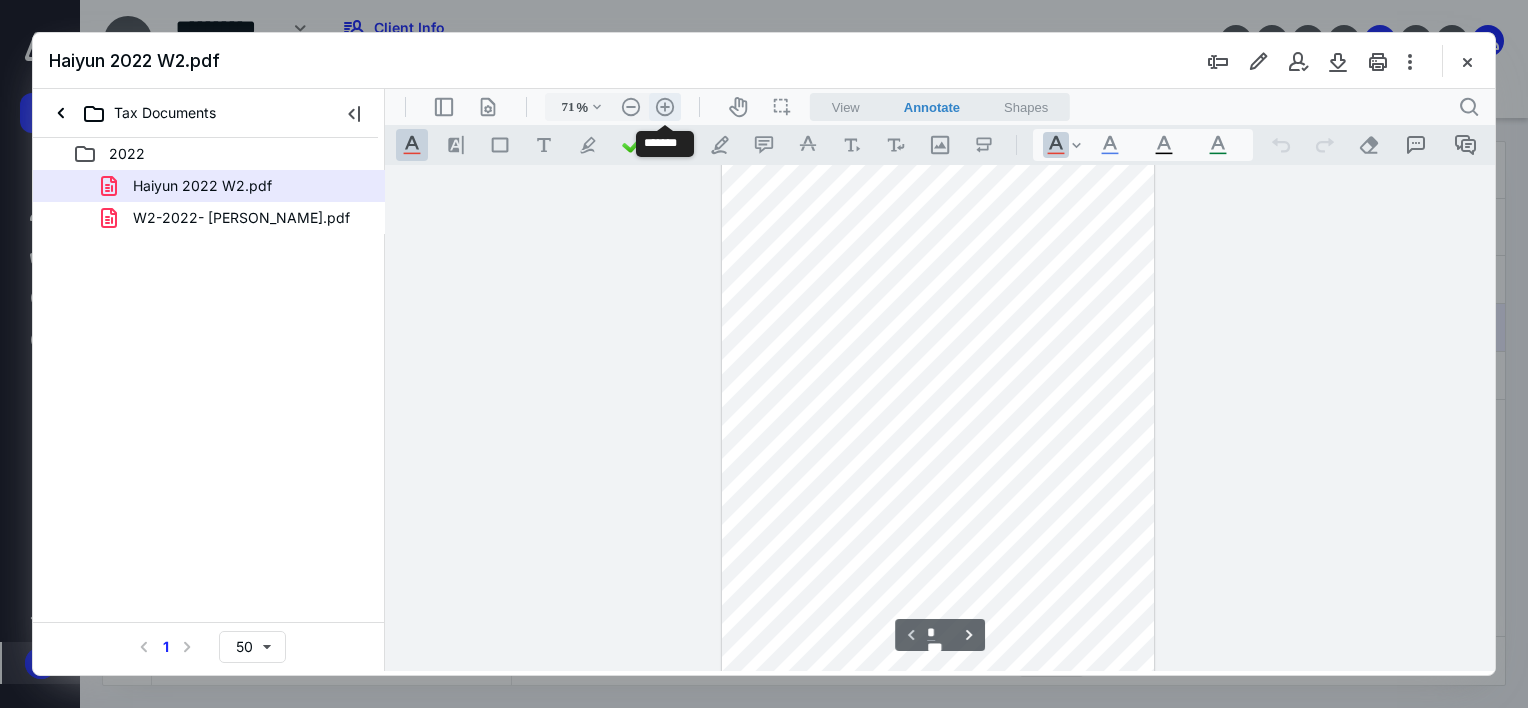 click on ".cls-1{fill:#abb0c4;} icon - header - zoom - in - line" at bounding box center [665, 107] 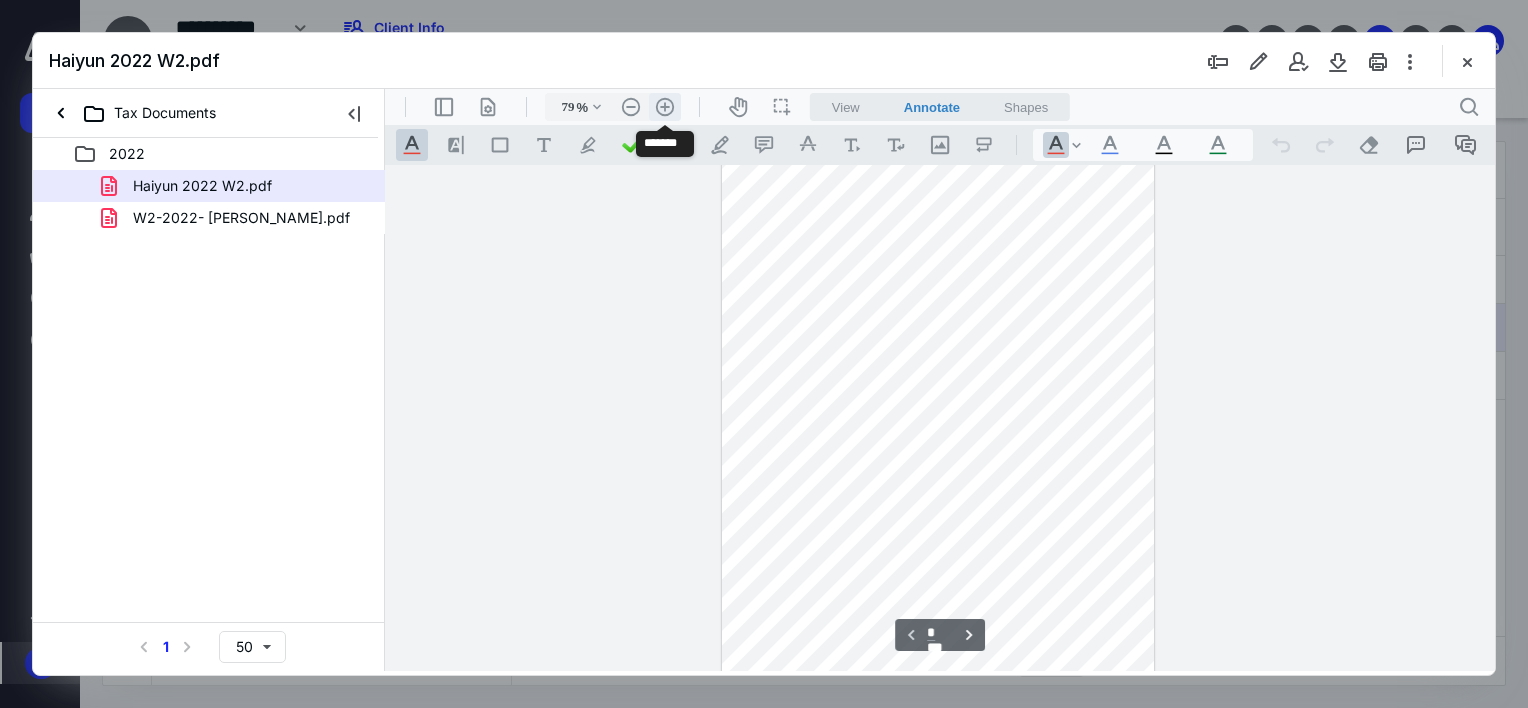 click on ".cls-1{fill:#abb0c4;} icon - header - zoom - in - line" at bounding box center (665, 107) 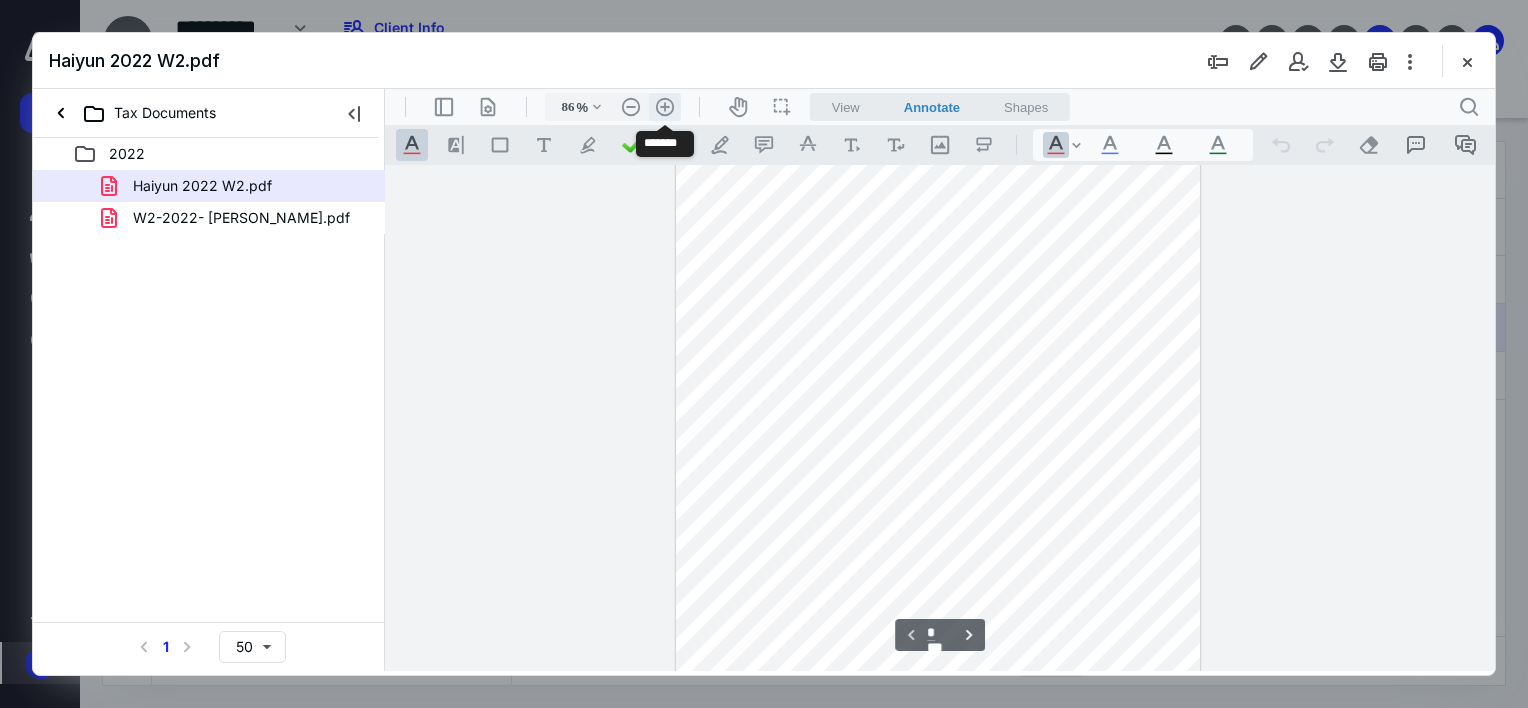 click on ".cls-1{fill:#abb0c4;} icon - header - zoom - in - line" at bounding box center [665, 107] 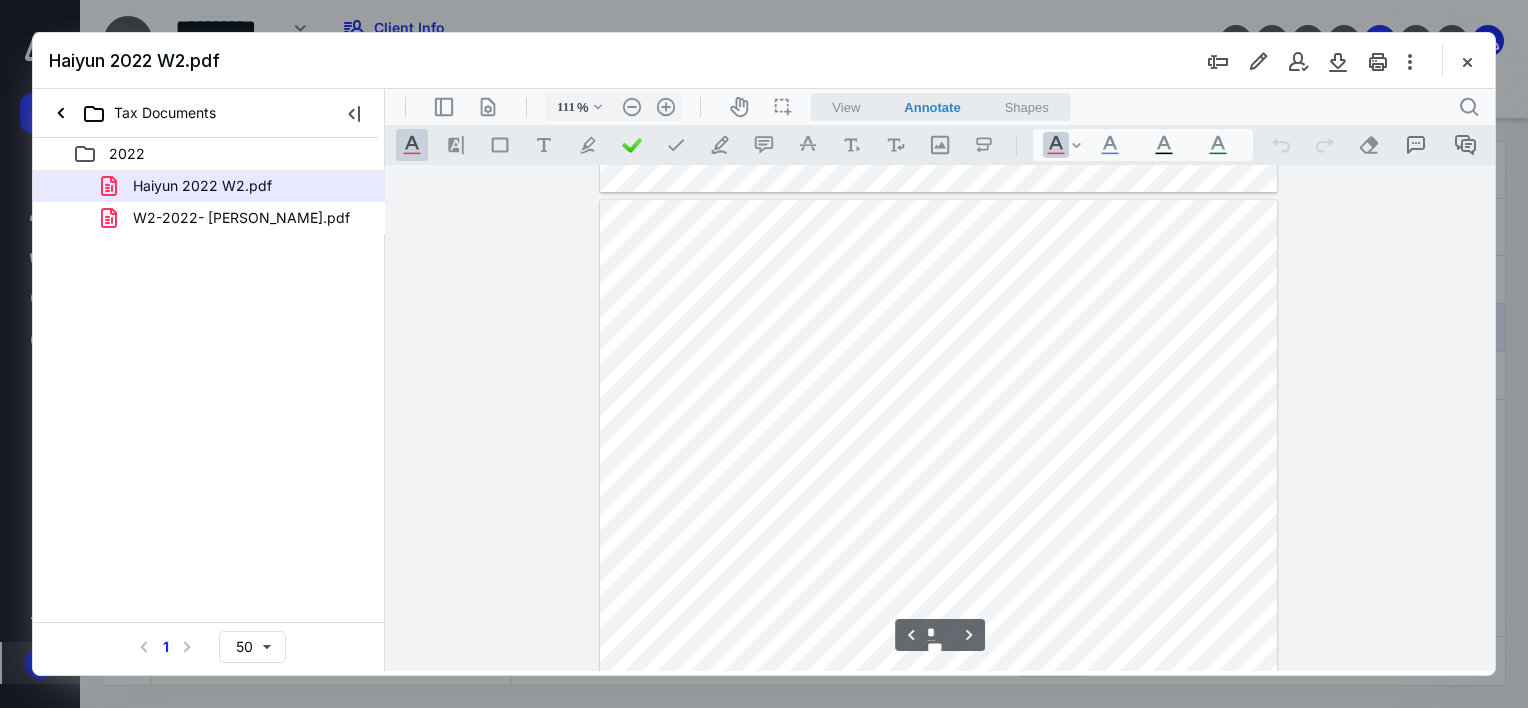 scroll, scrollTop: 961, scrollLeft: 0, axis: vertical 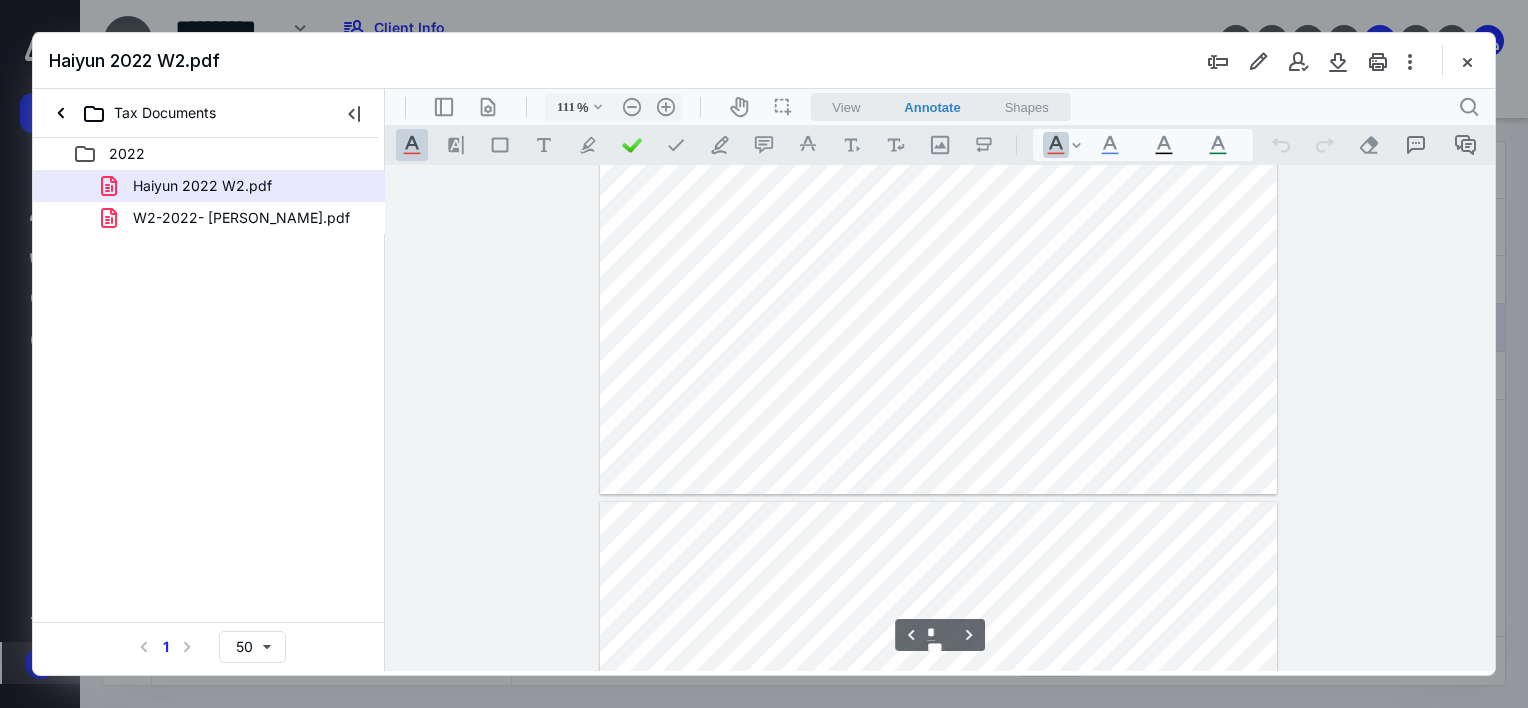 type on "*" 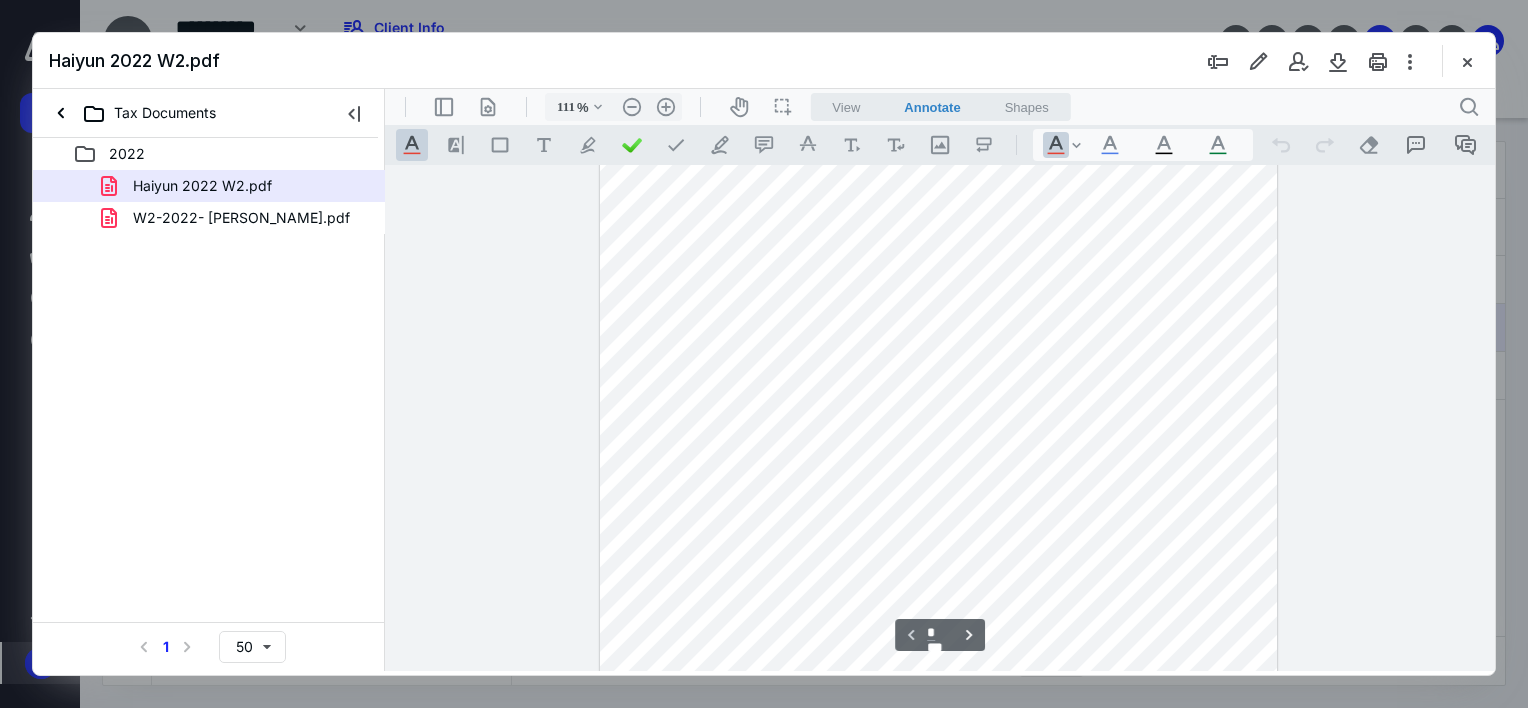 scroll, scrollTop: 461, scrollLeft: 0, axis: vertical 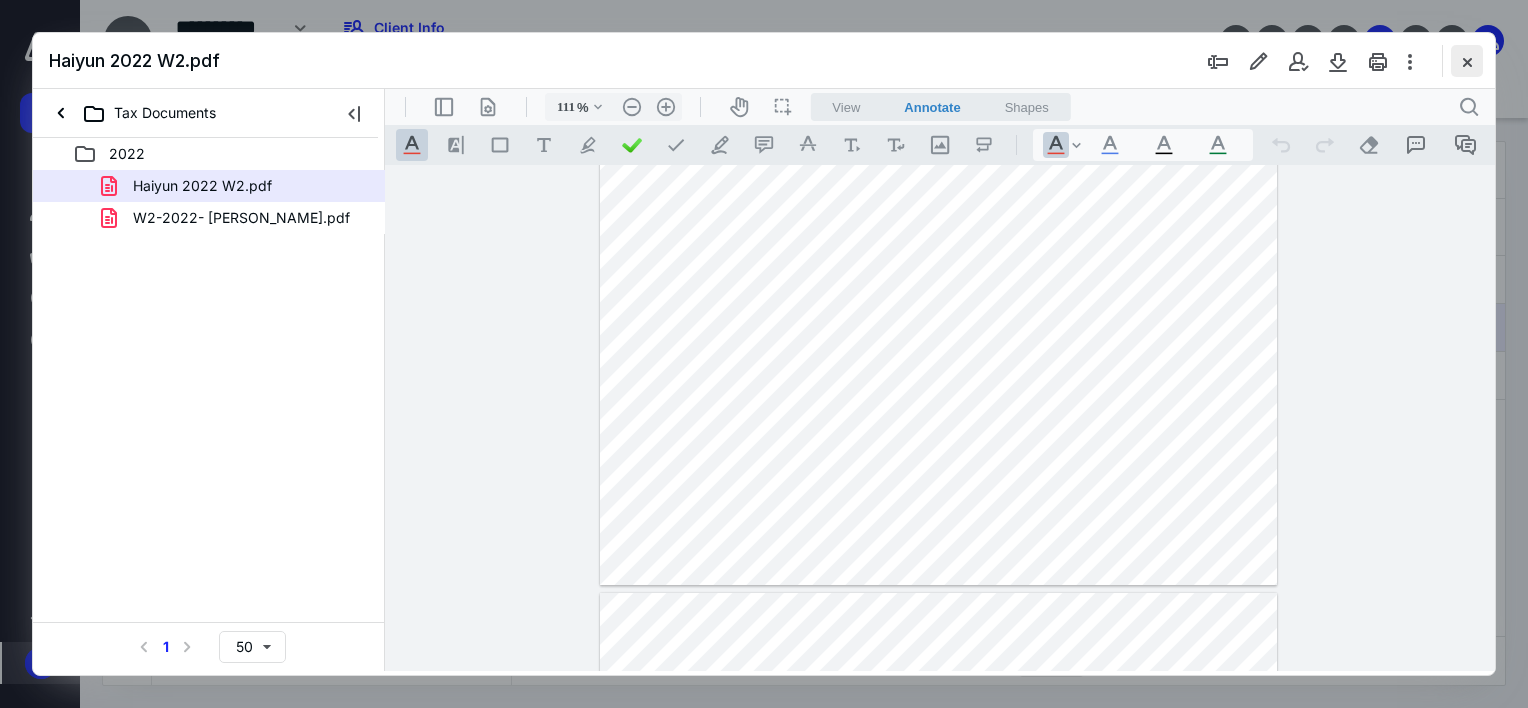 click at bounding box center [1467, 61] 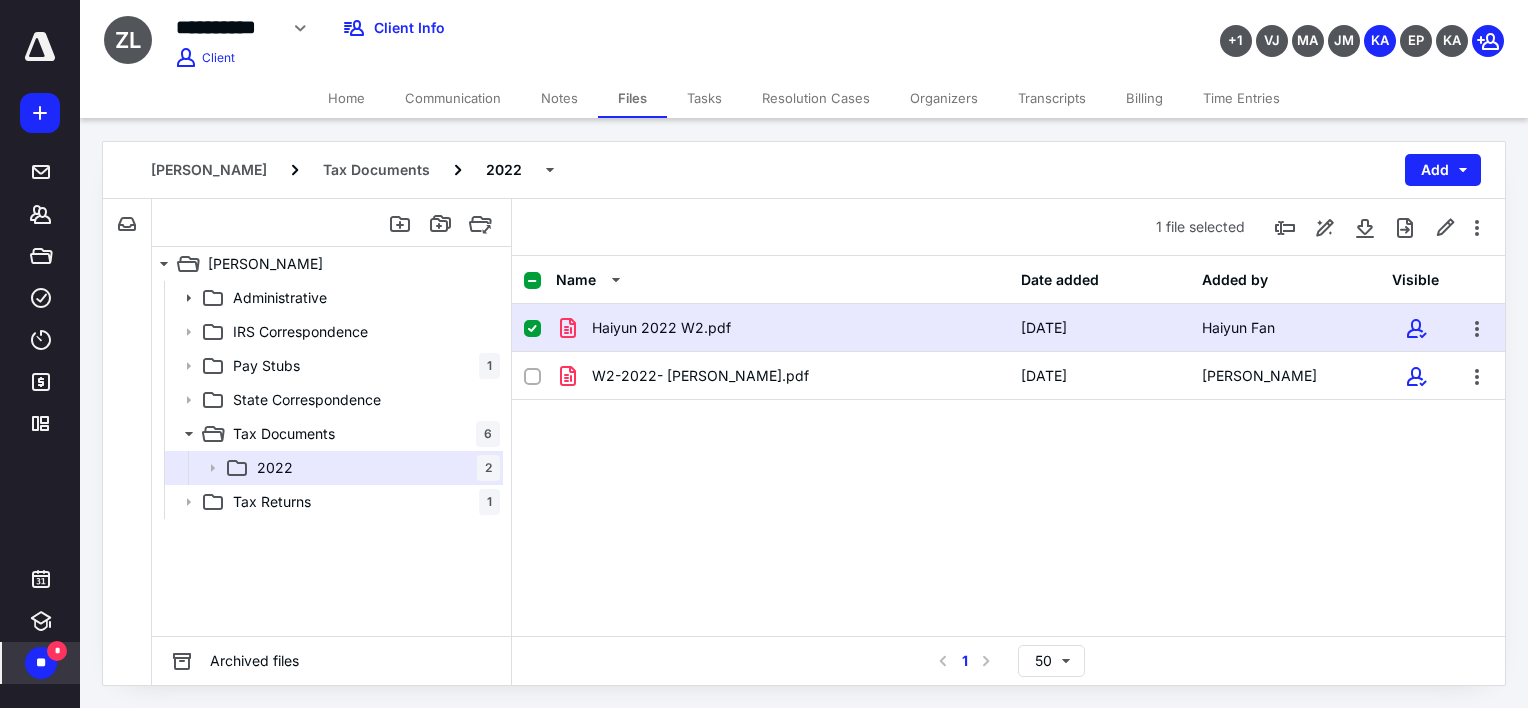 click on "Notes" at bounding box center [559, 98] 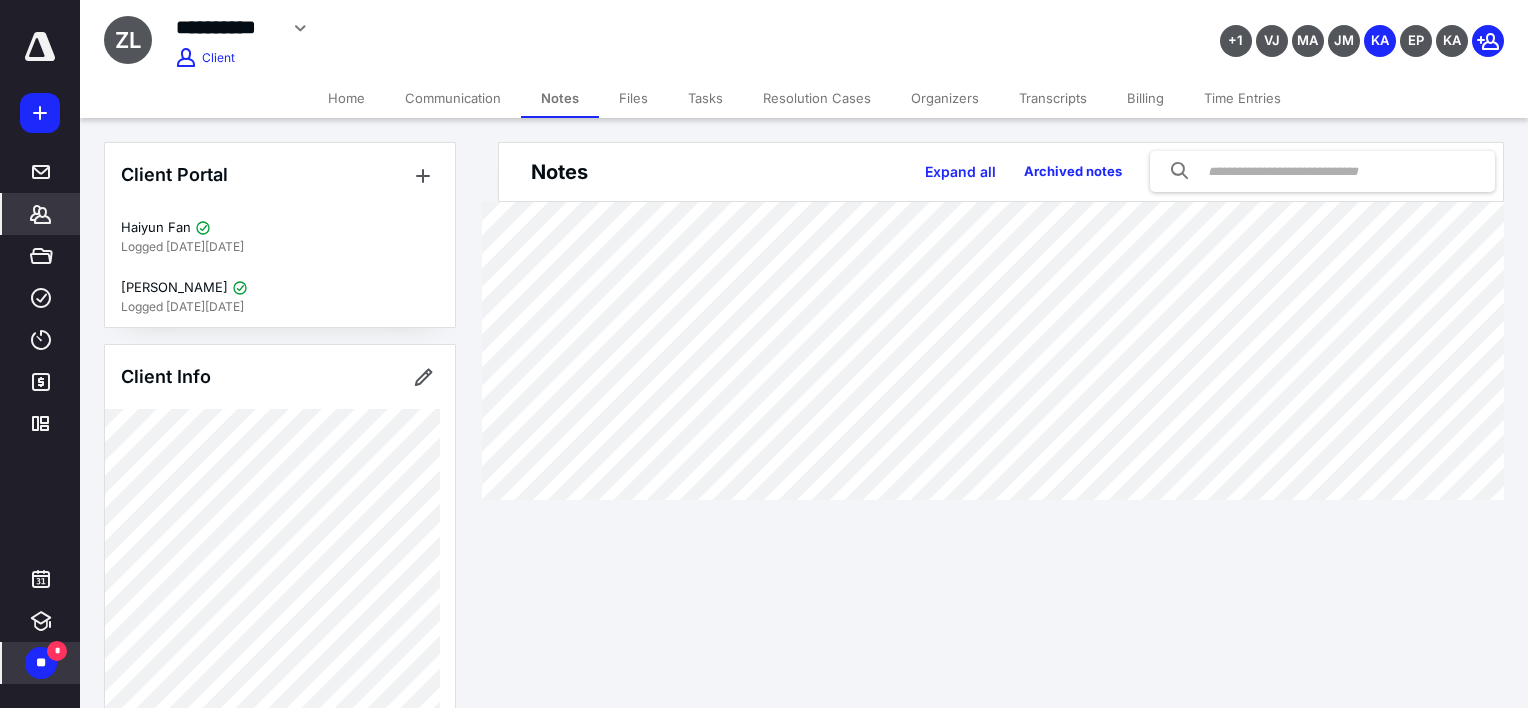 click on "Files" at bounding box center [633, 98] 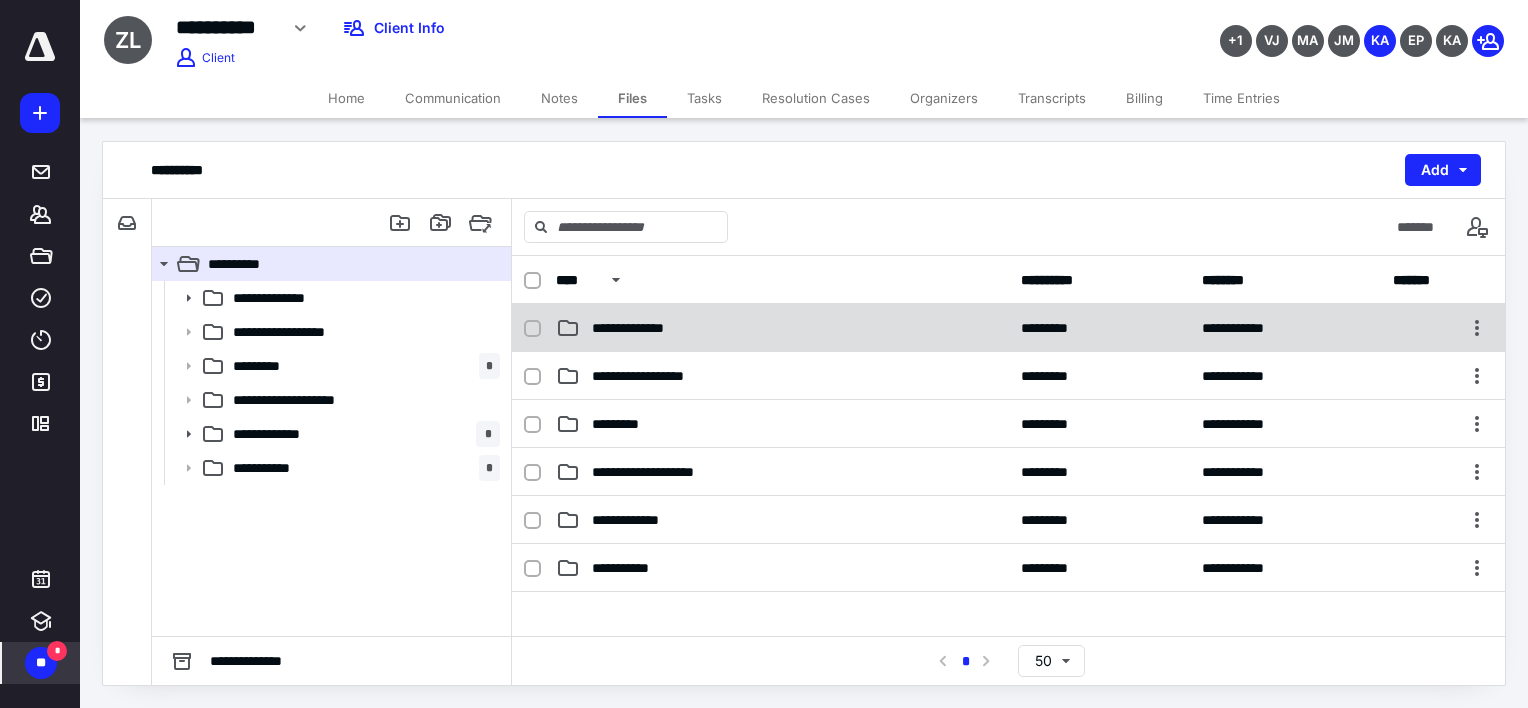 click on "**********" at bounding box center [639, 328] 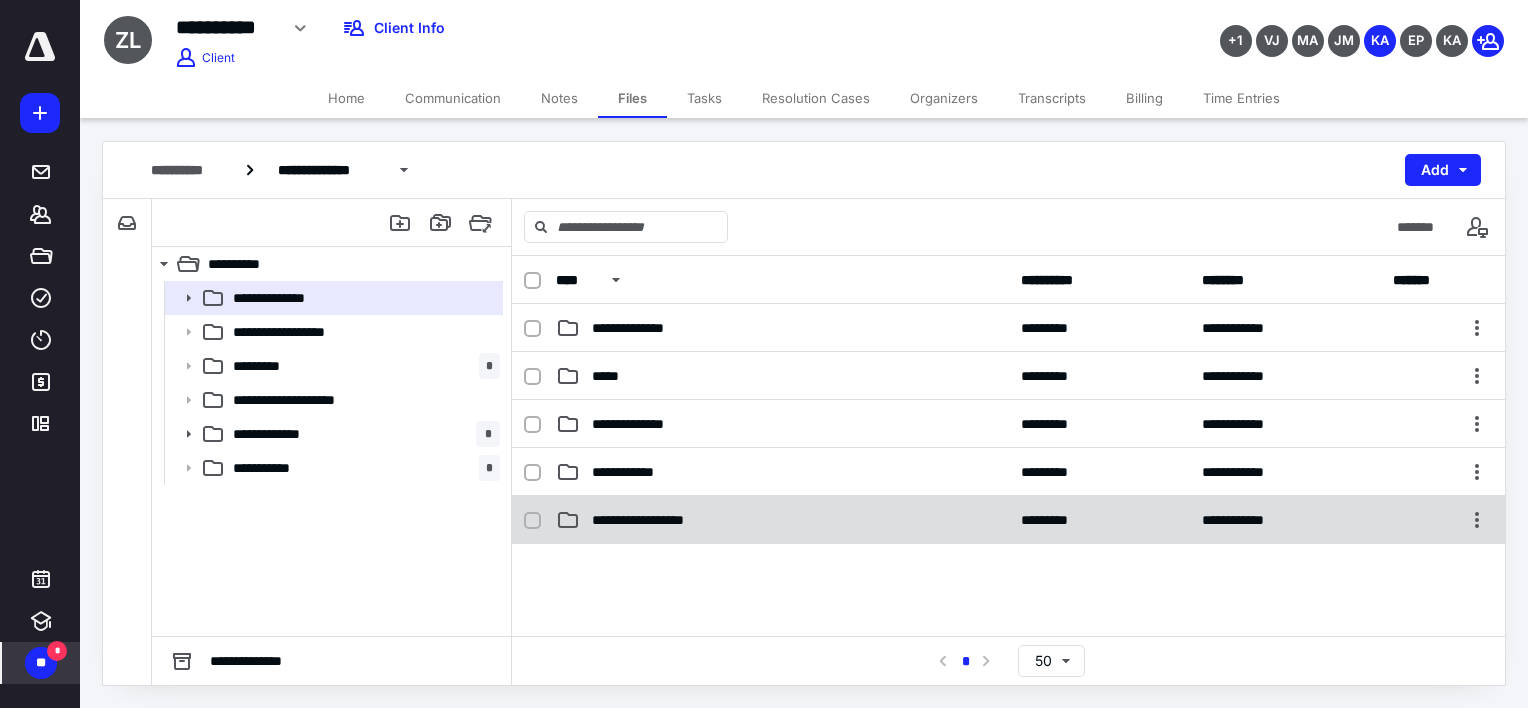 click on "**********" at bounding box center (655, 520) 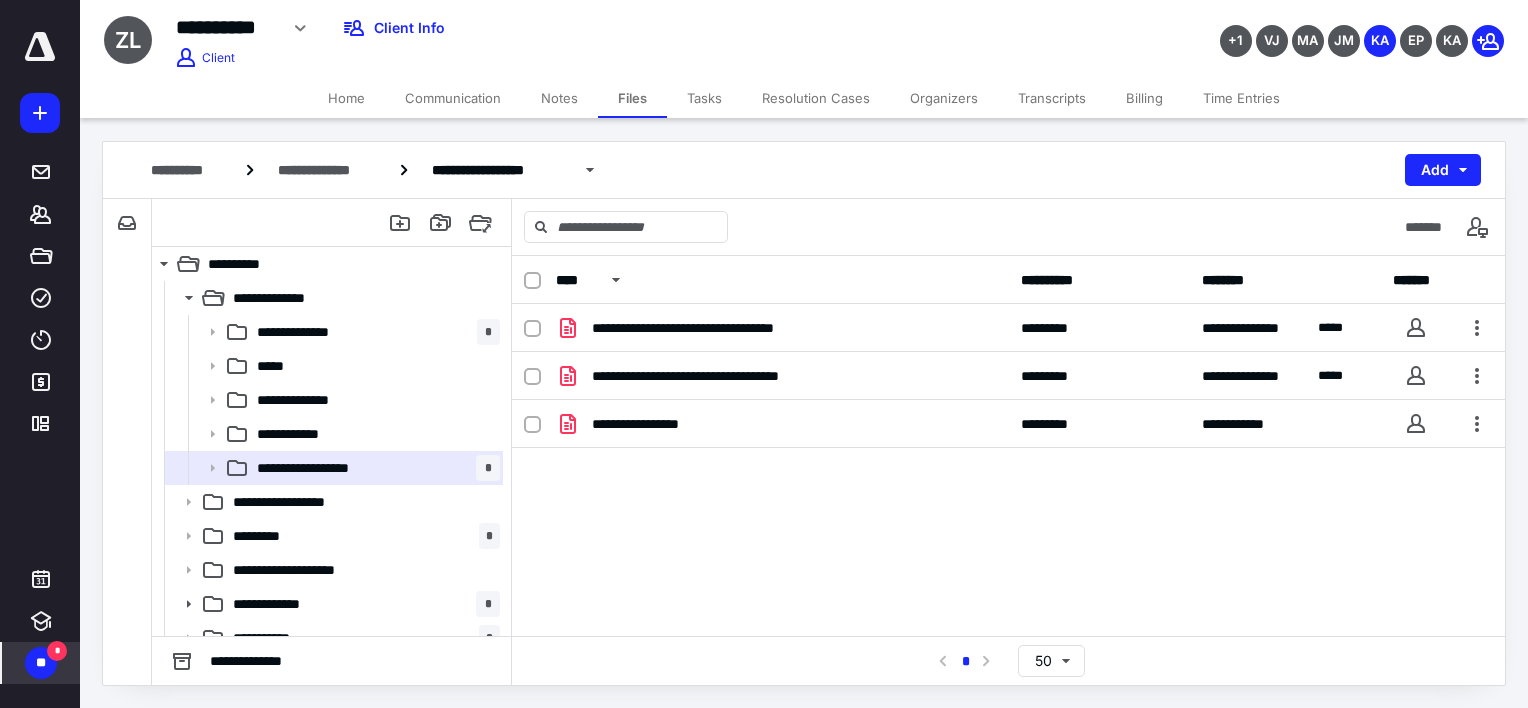 click on "** *" at bounding box center [41, 663] 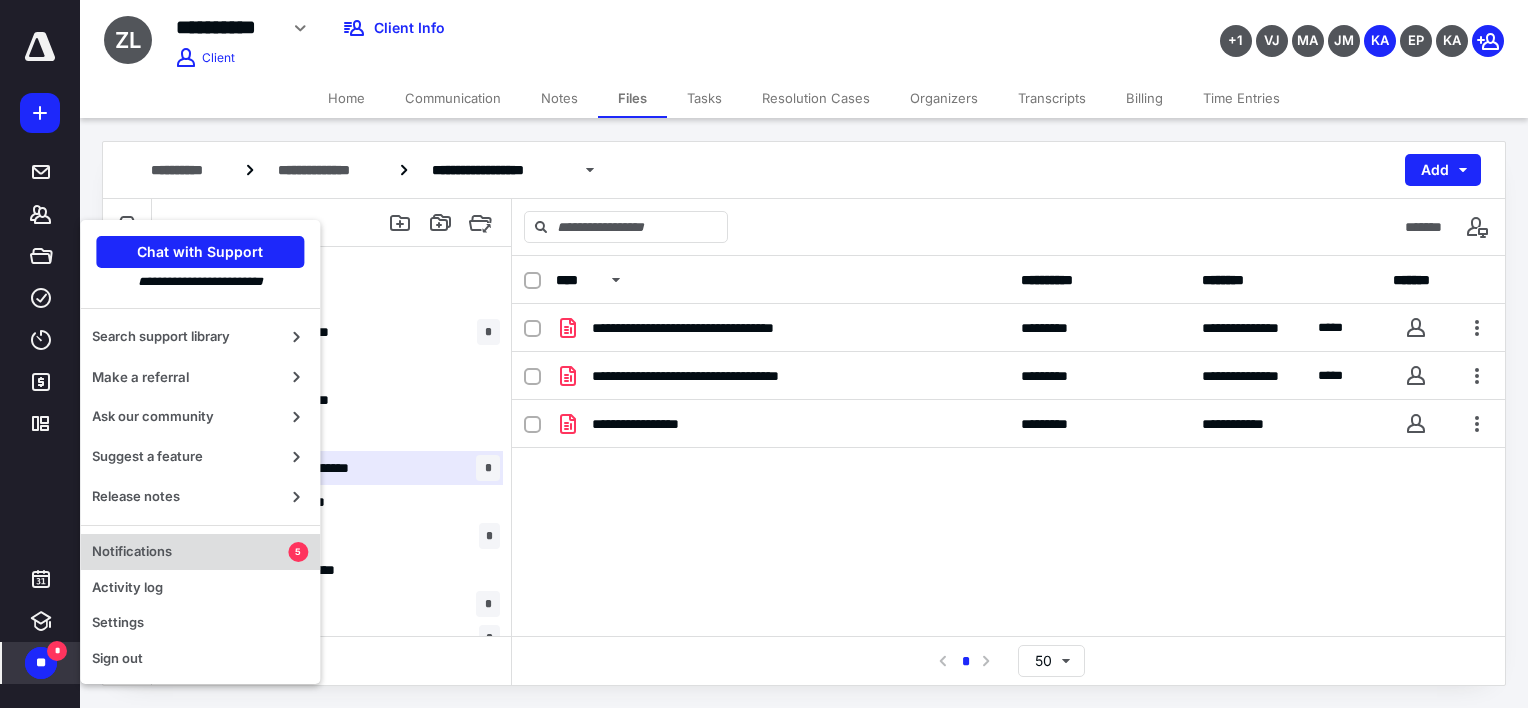 click on "Notifications" at bounding box center [190, 552] 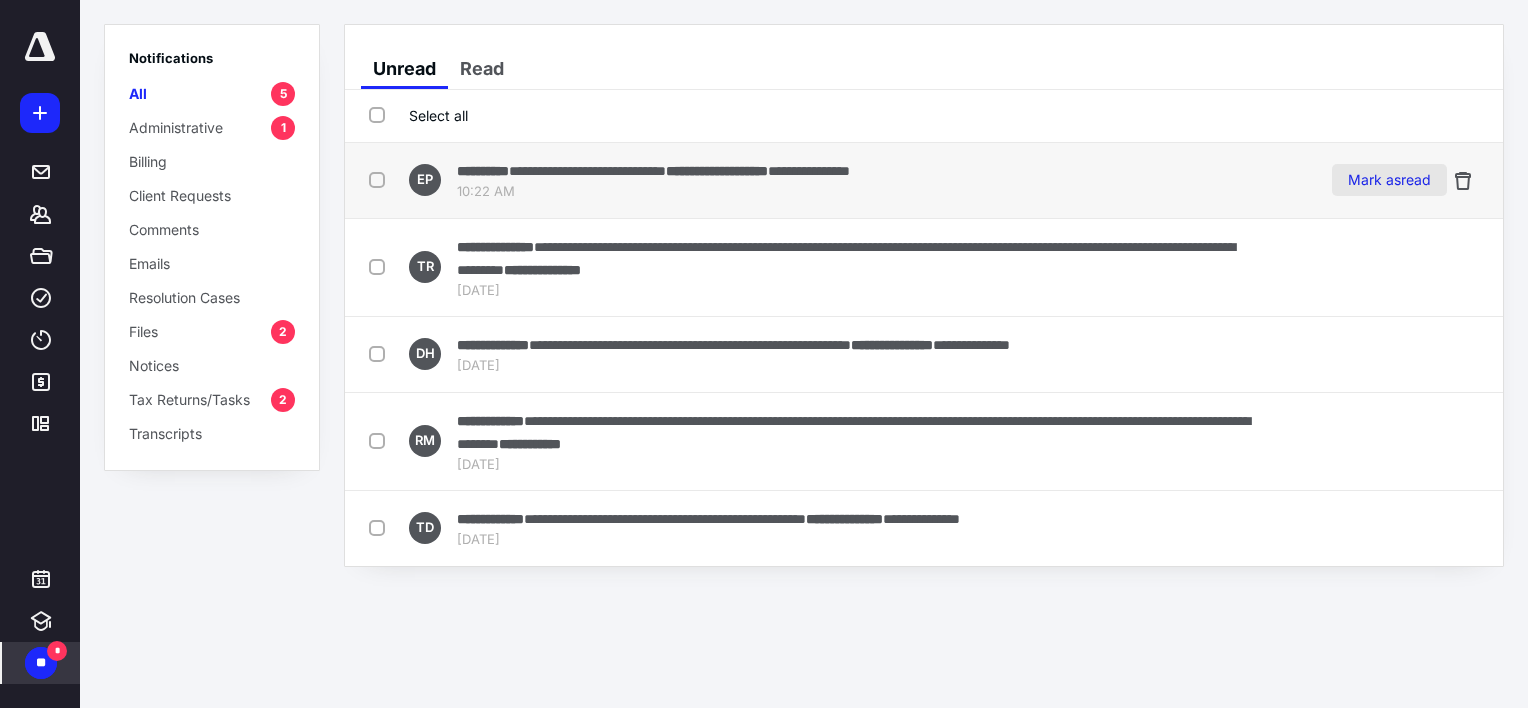 click on "Mark as  read" at bounding box center [1389, 180] 